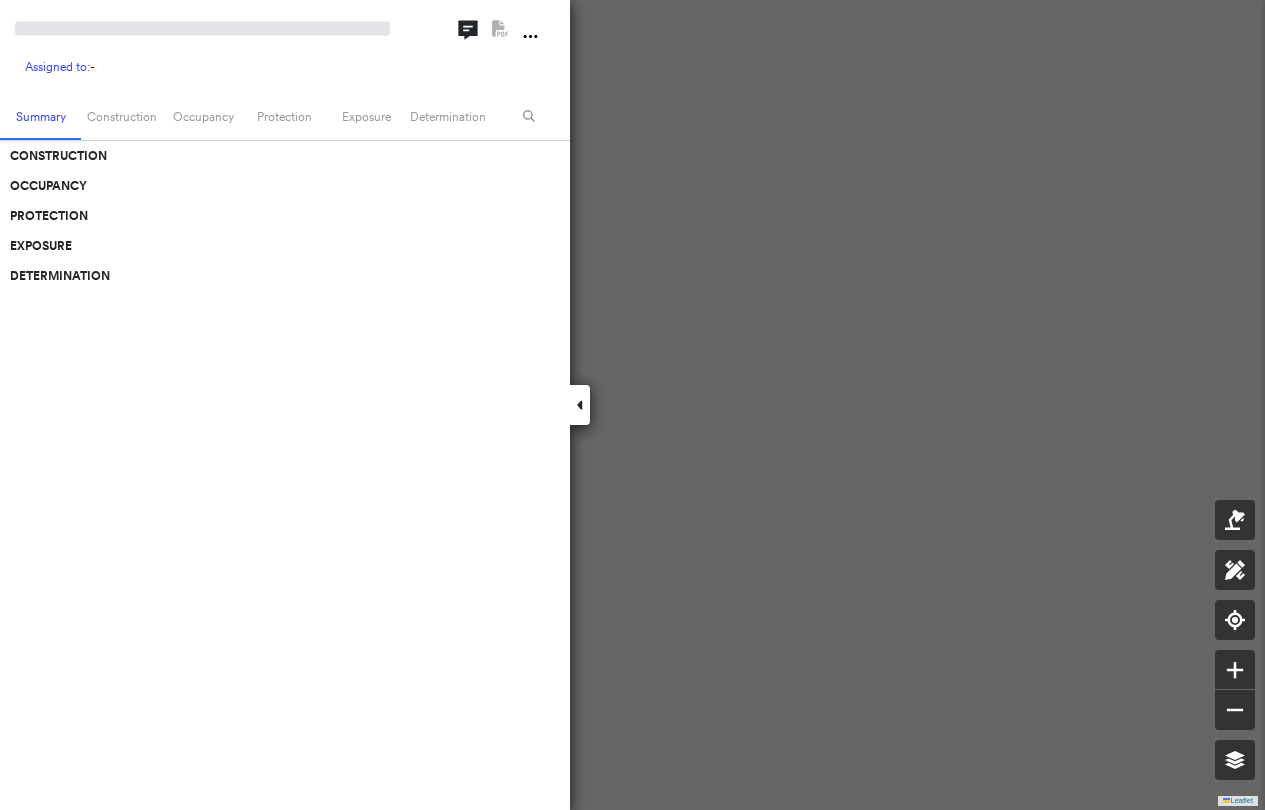 scroll, scrollTop: 0, scrollLeft: 0, axis: both 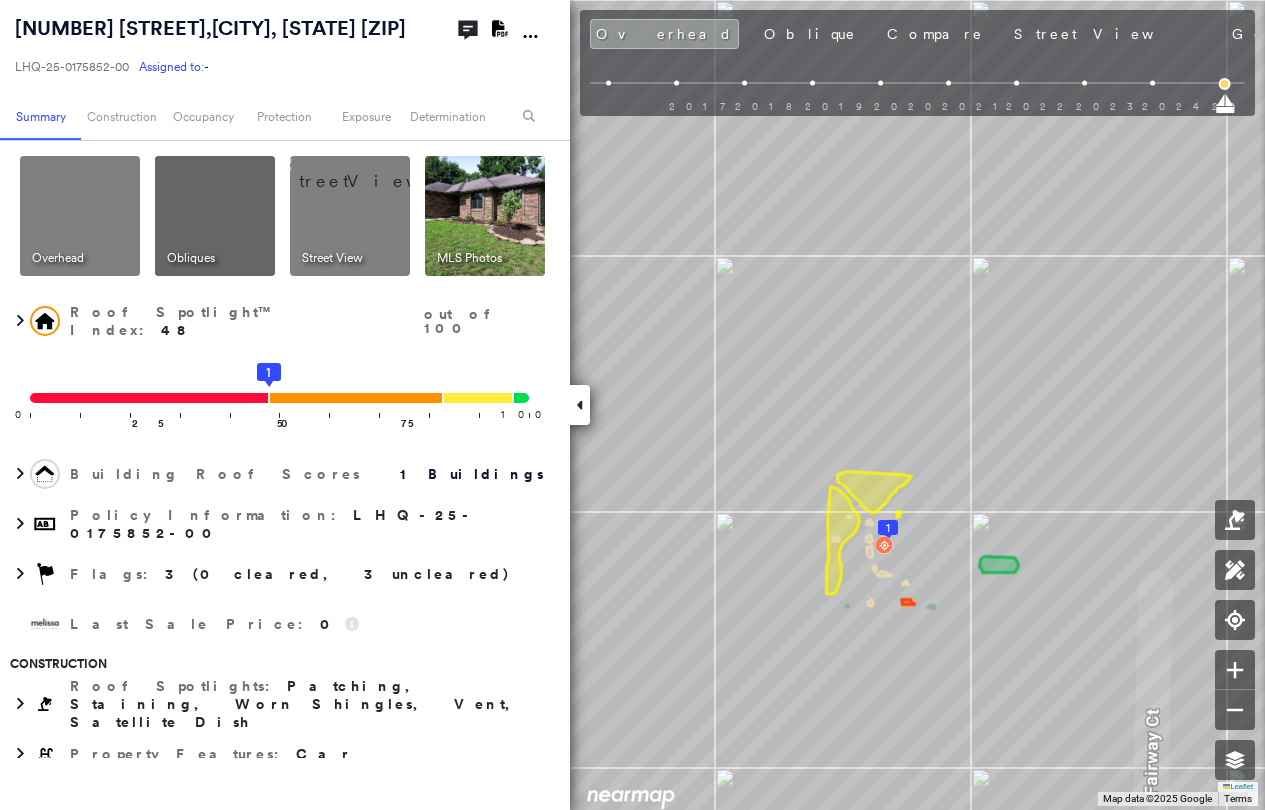 click at bounding box center [1152, 83] 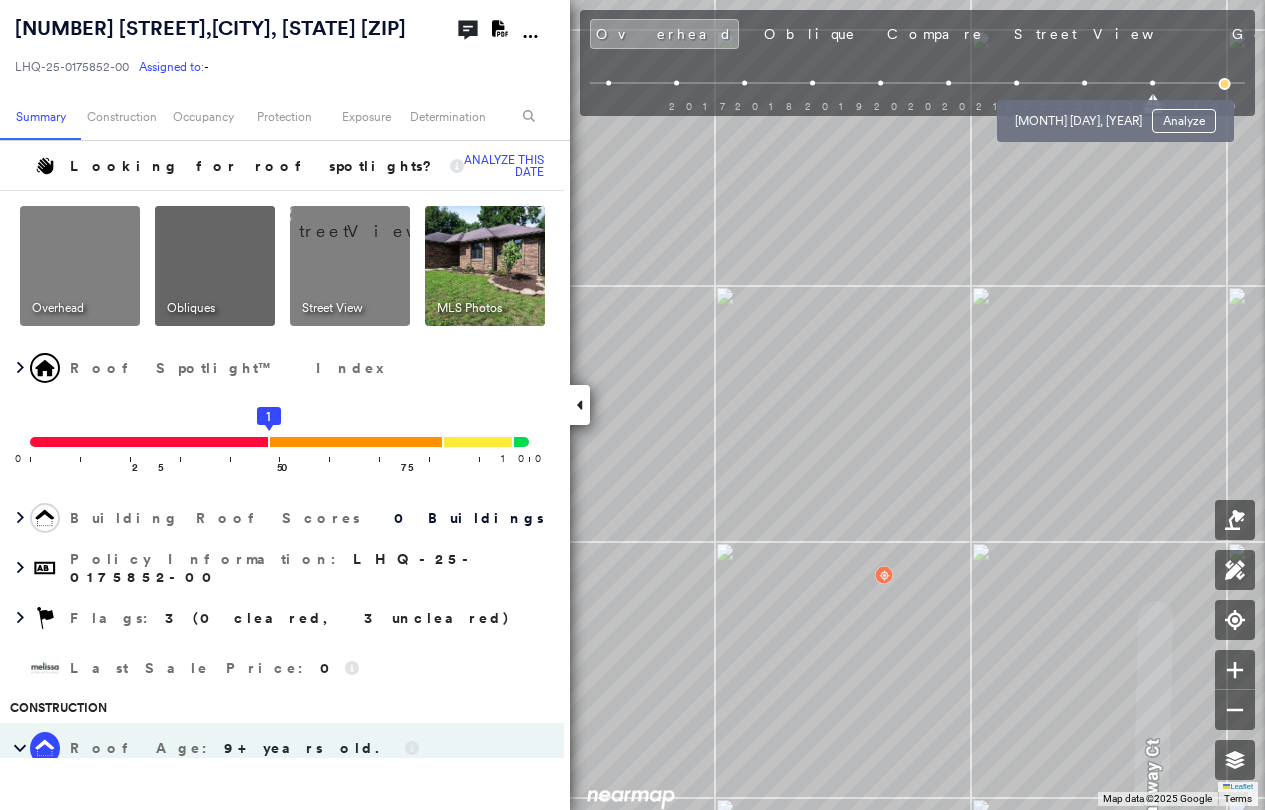 click at bounding box center (1084, 83) 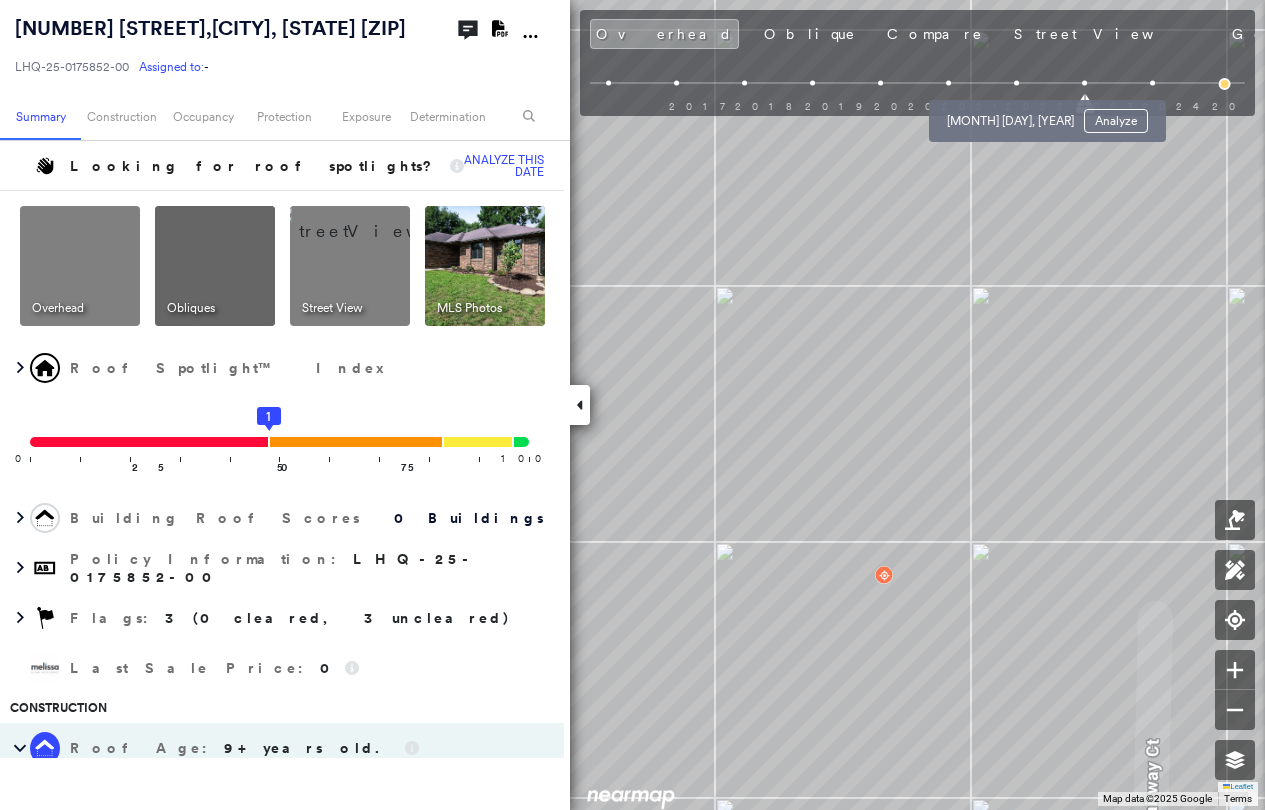click at bounding box center (1016, 83) 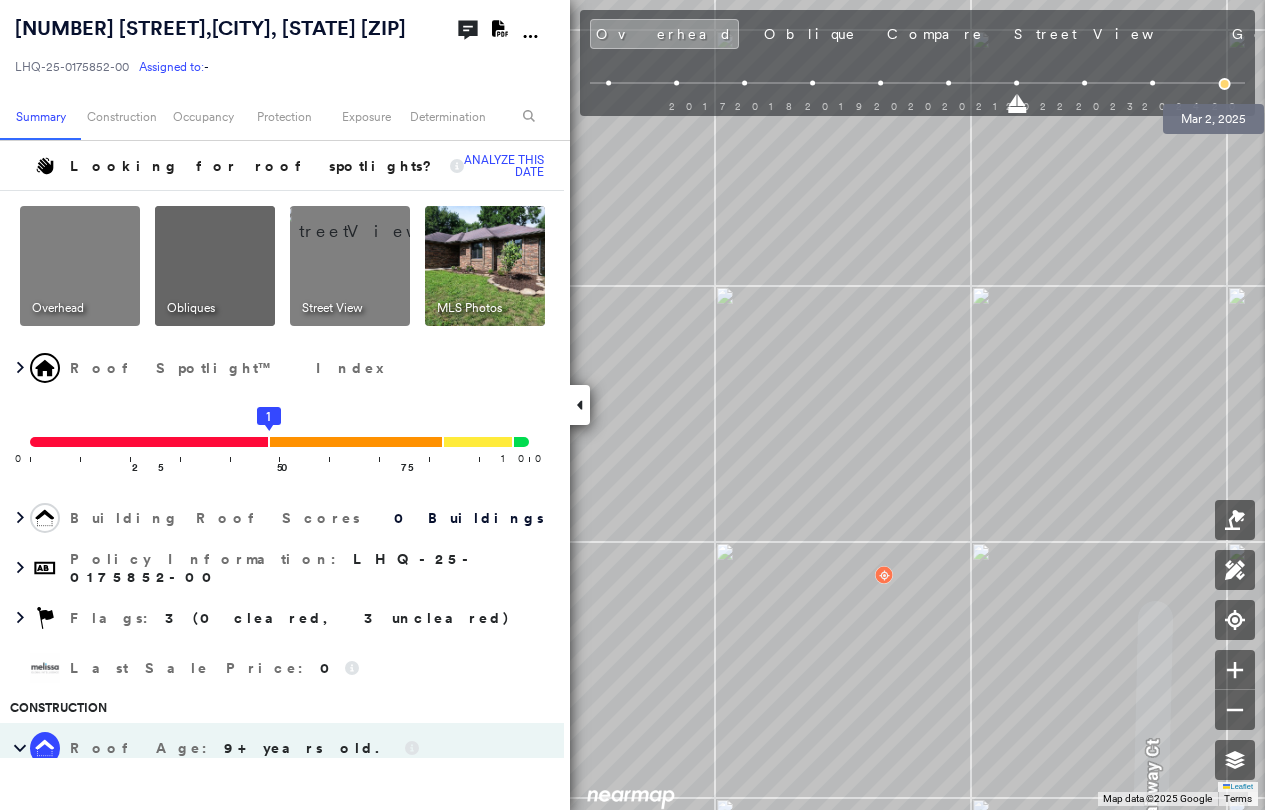 click at bounding box center (1225, 84) 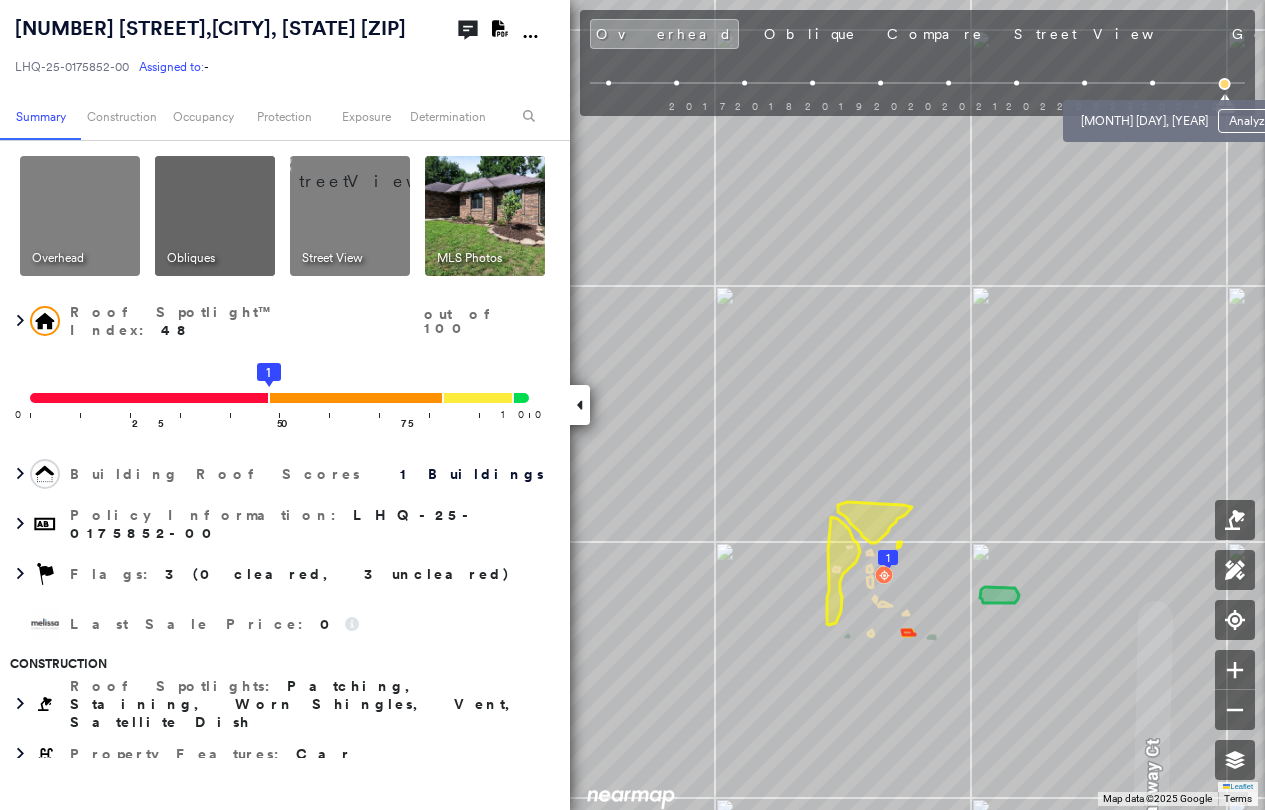 click at bounding box center [1152, 83] 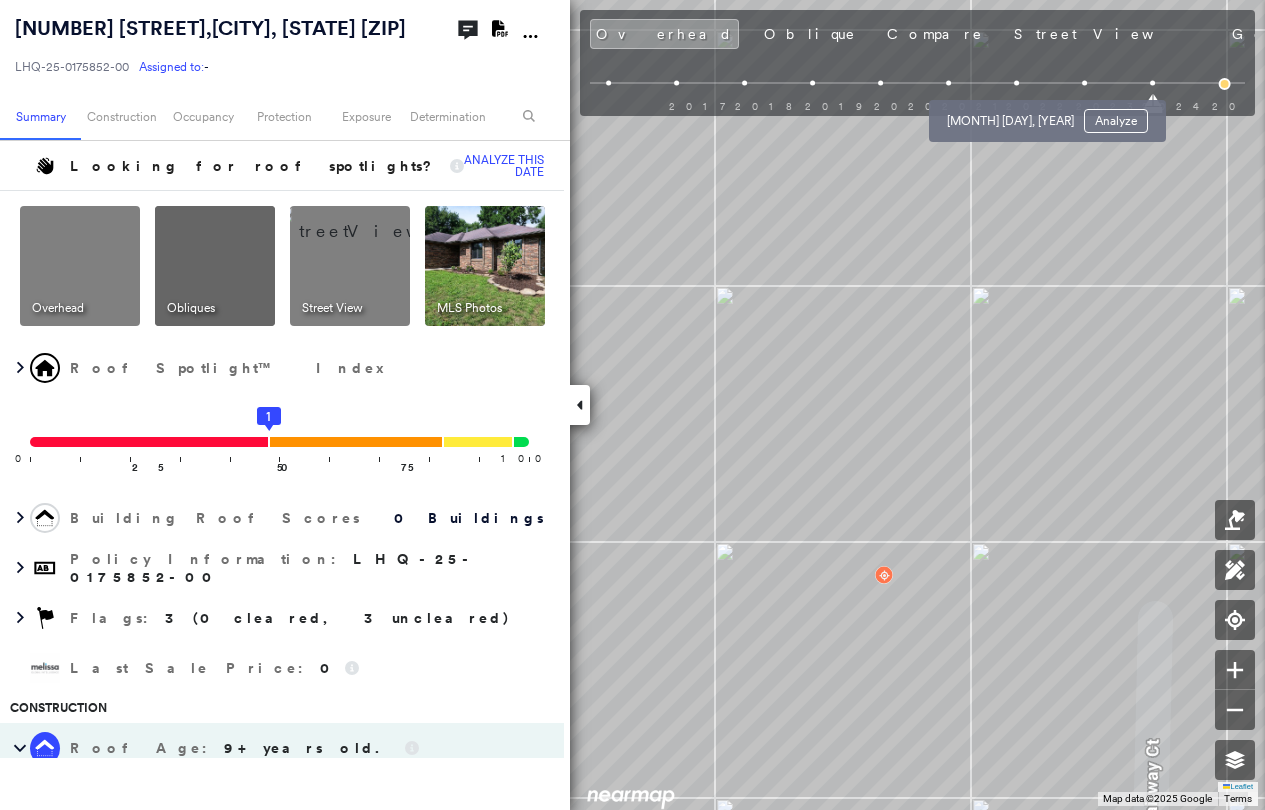 click at bounding box center (1016, 83) 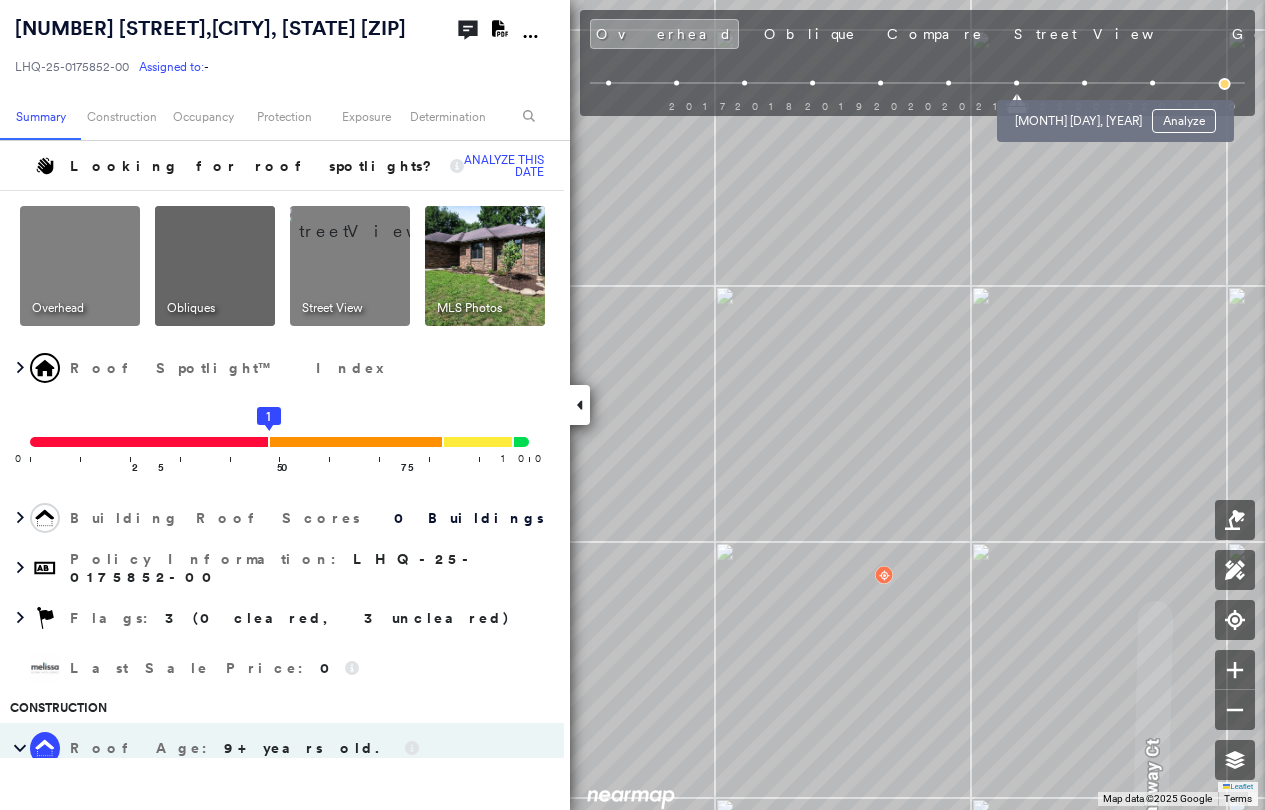 click on "Feb 11, 2023 Analyze" at bounding box center [1115, 115] 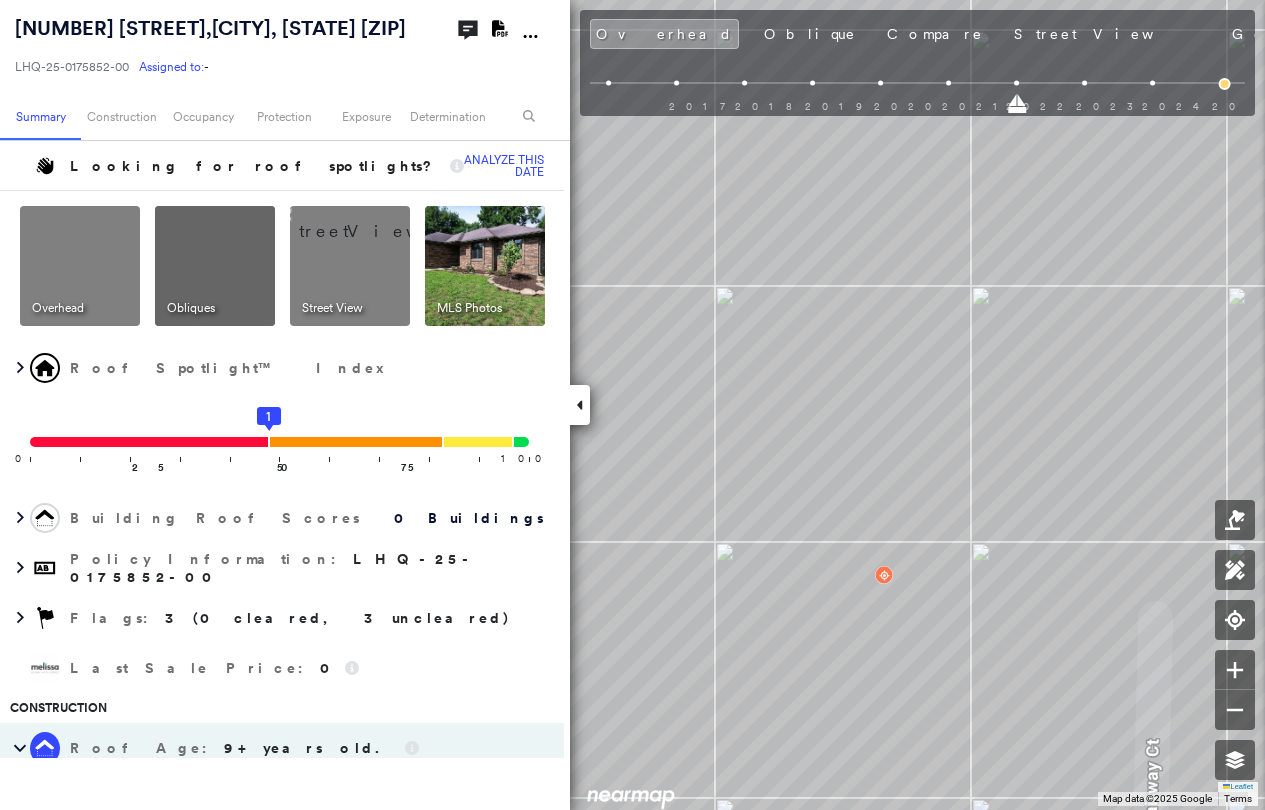 drag, startPoint x: 1142, startPoint y: 76, endPoint x: 1132, endPoint y: 74, distance: 10.198039 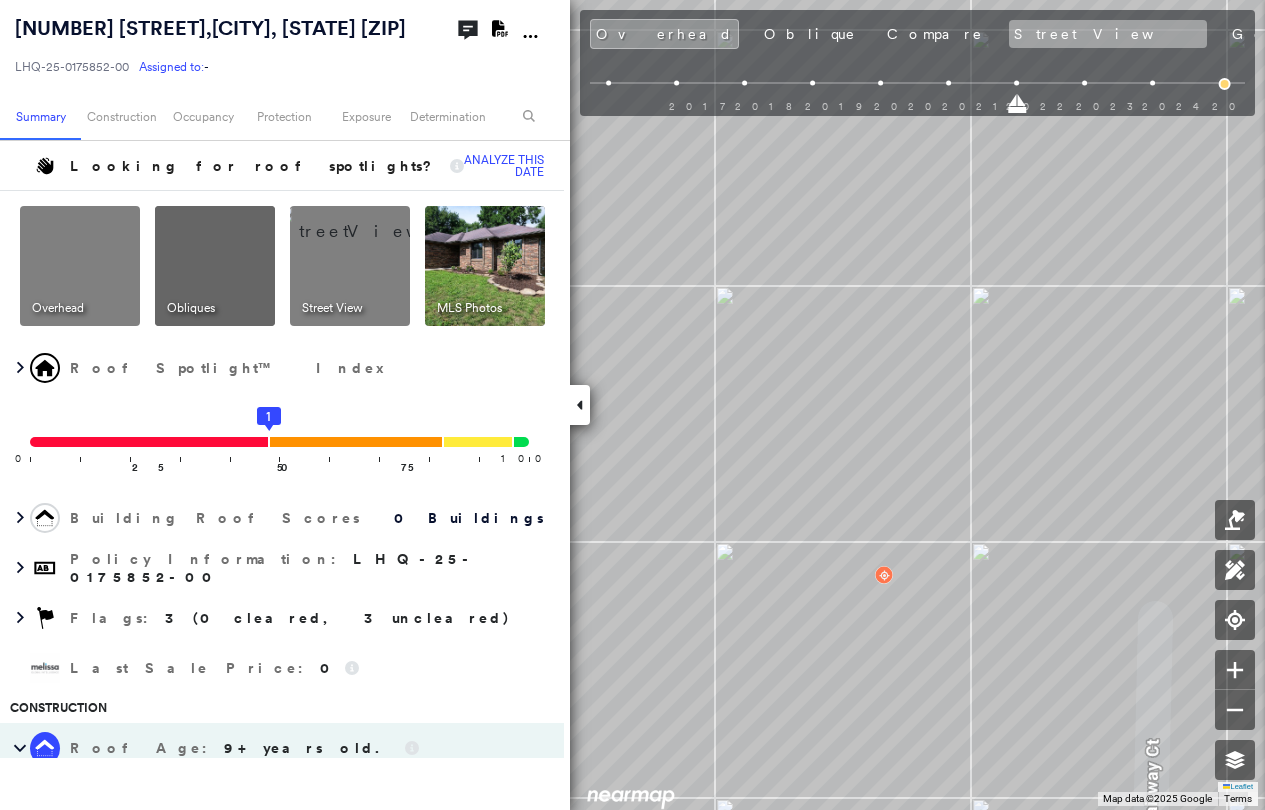 click on "Street View" at bounding box center [1108, 34] 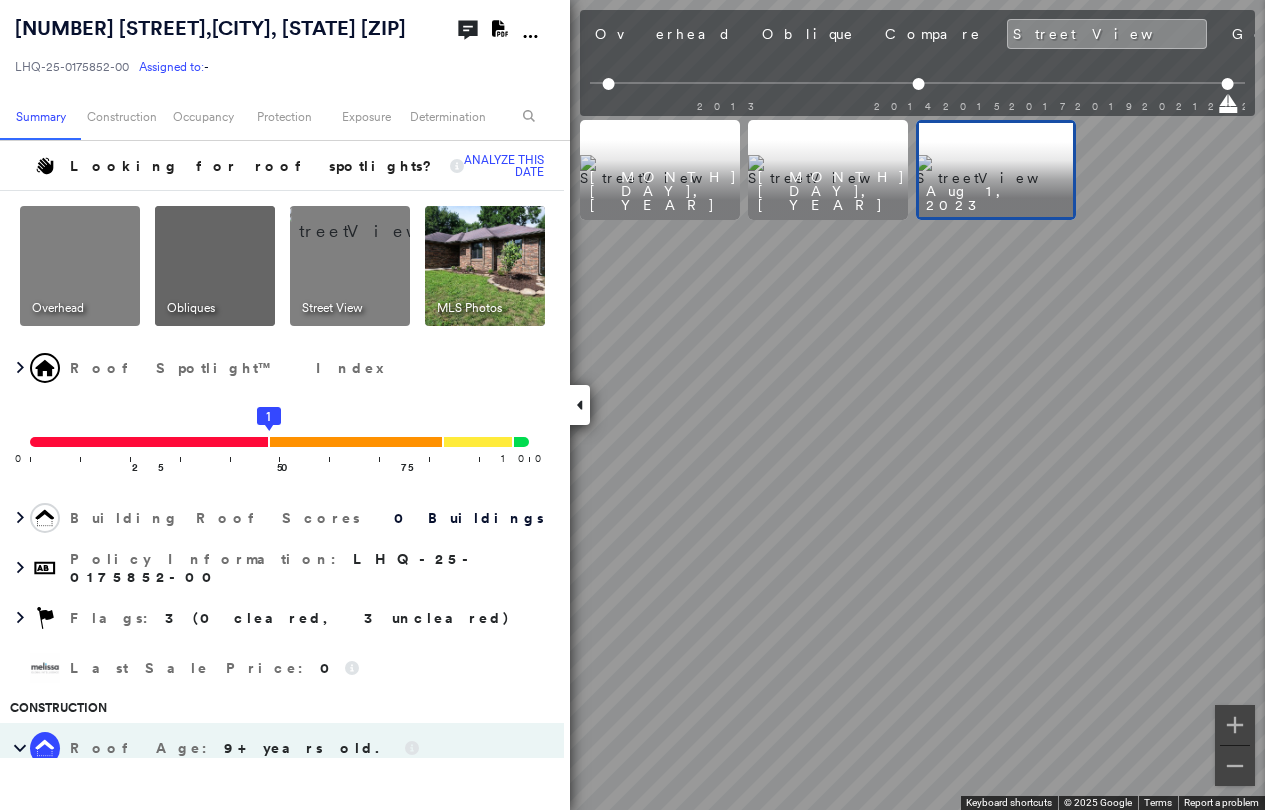 drag, startPoint x: 1059, startPoint y: 27, endPoint x: 1042, endPoint y: 60, distance: 37.12142 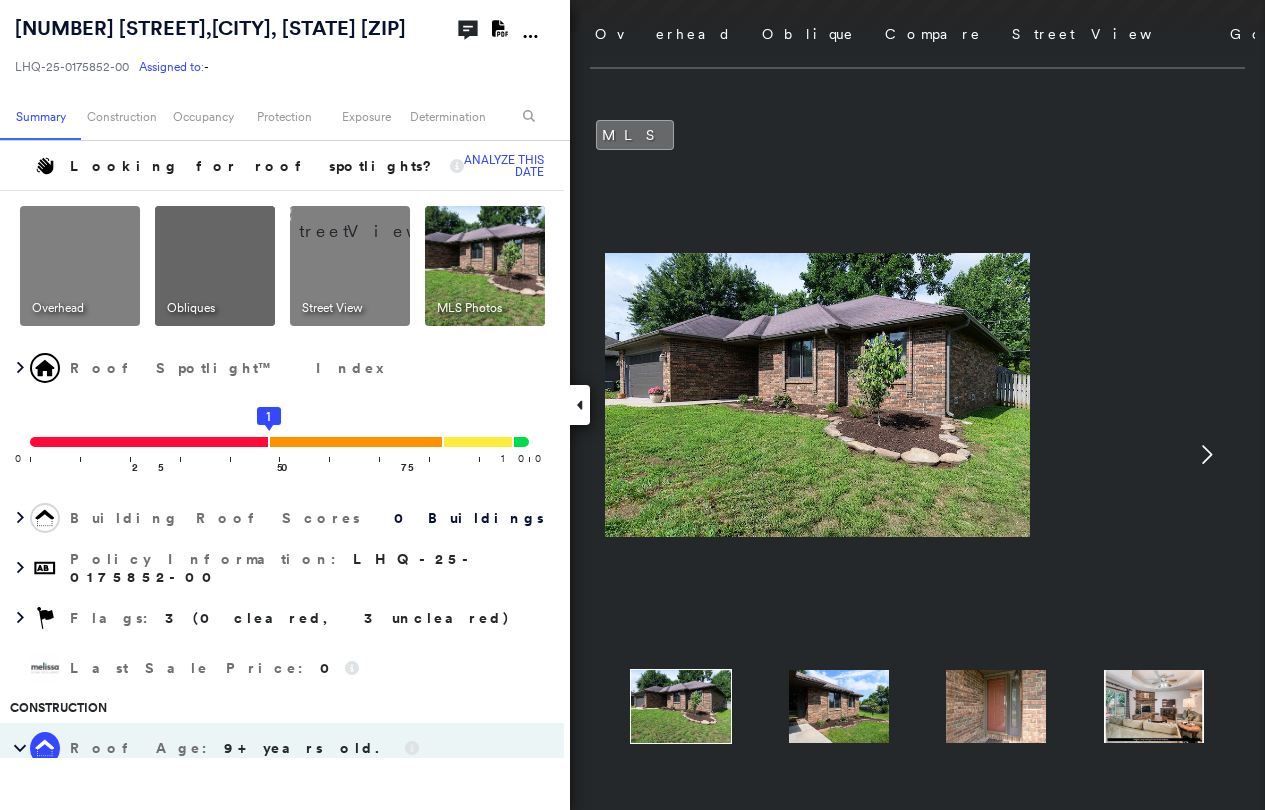 click at bounding box center [580, 405] 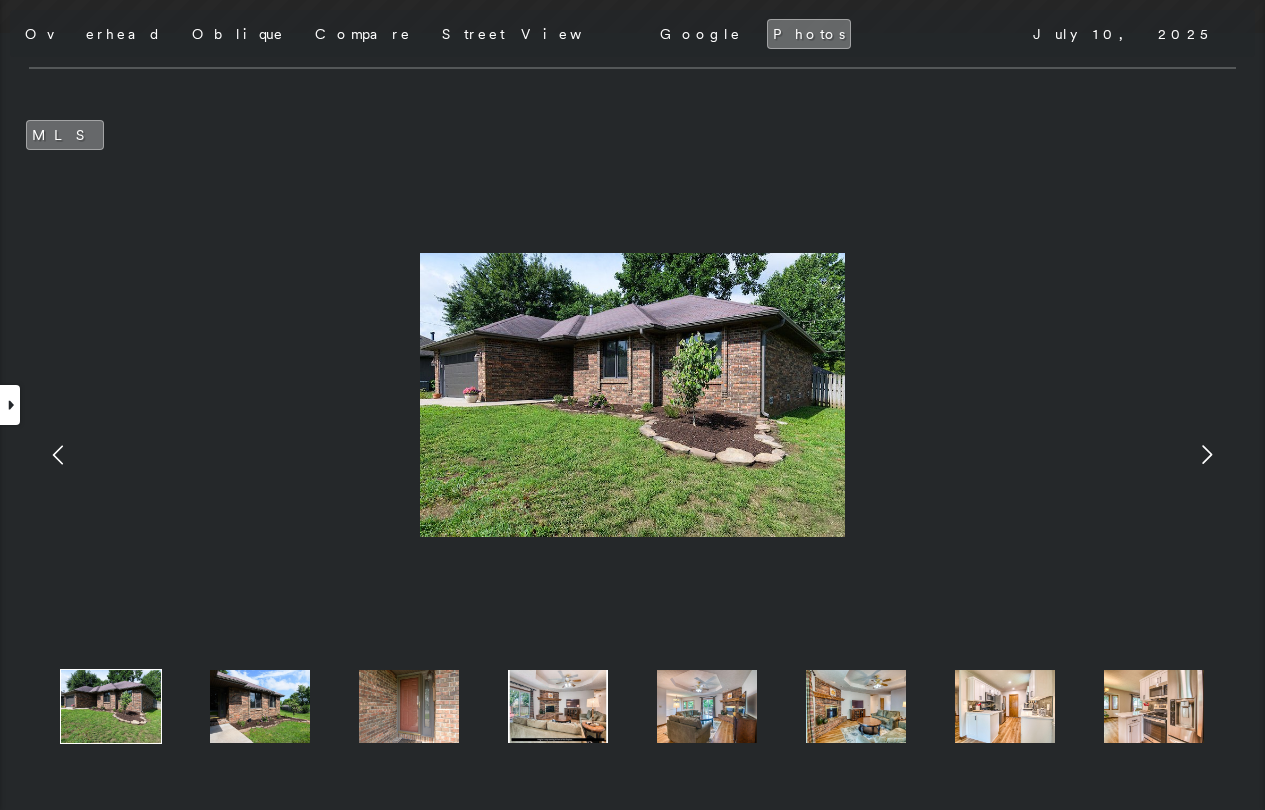 click 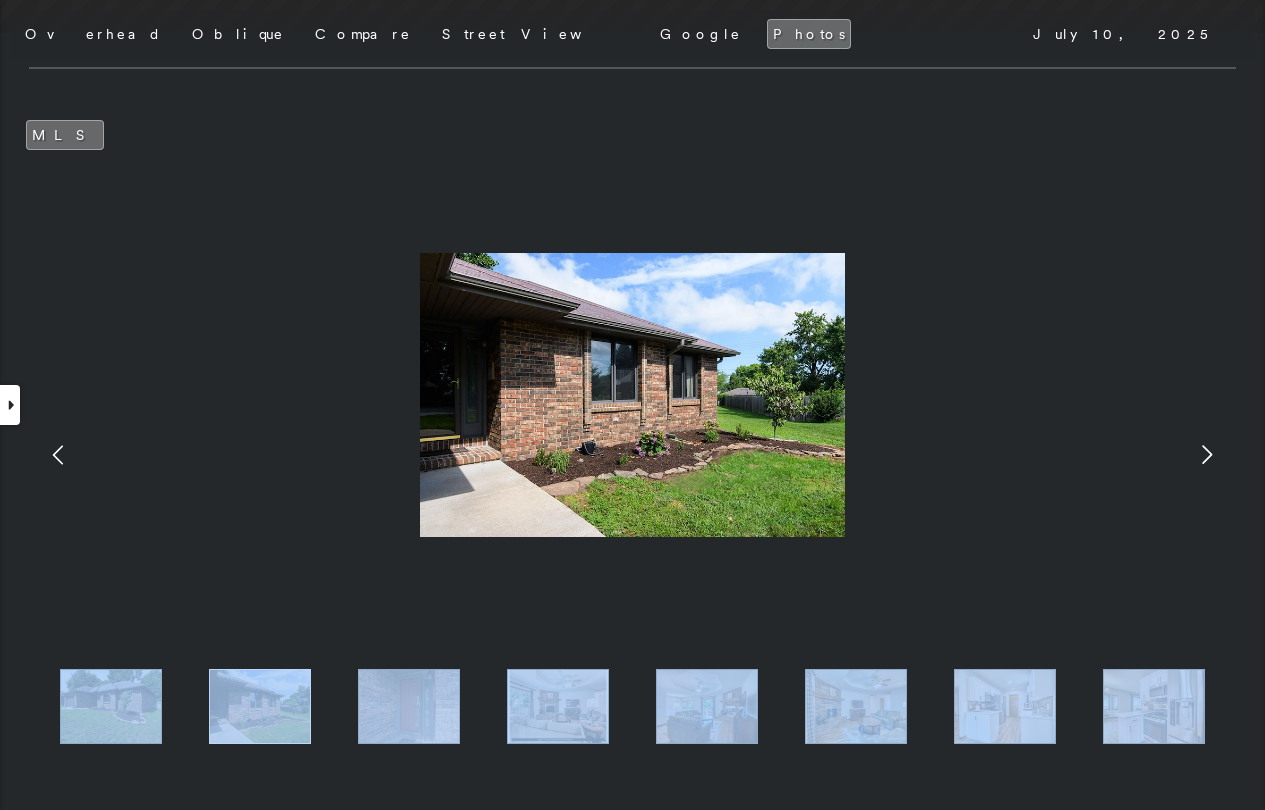click 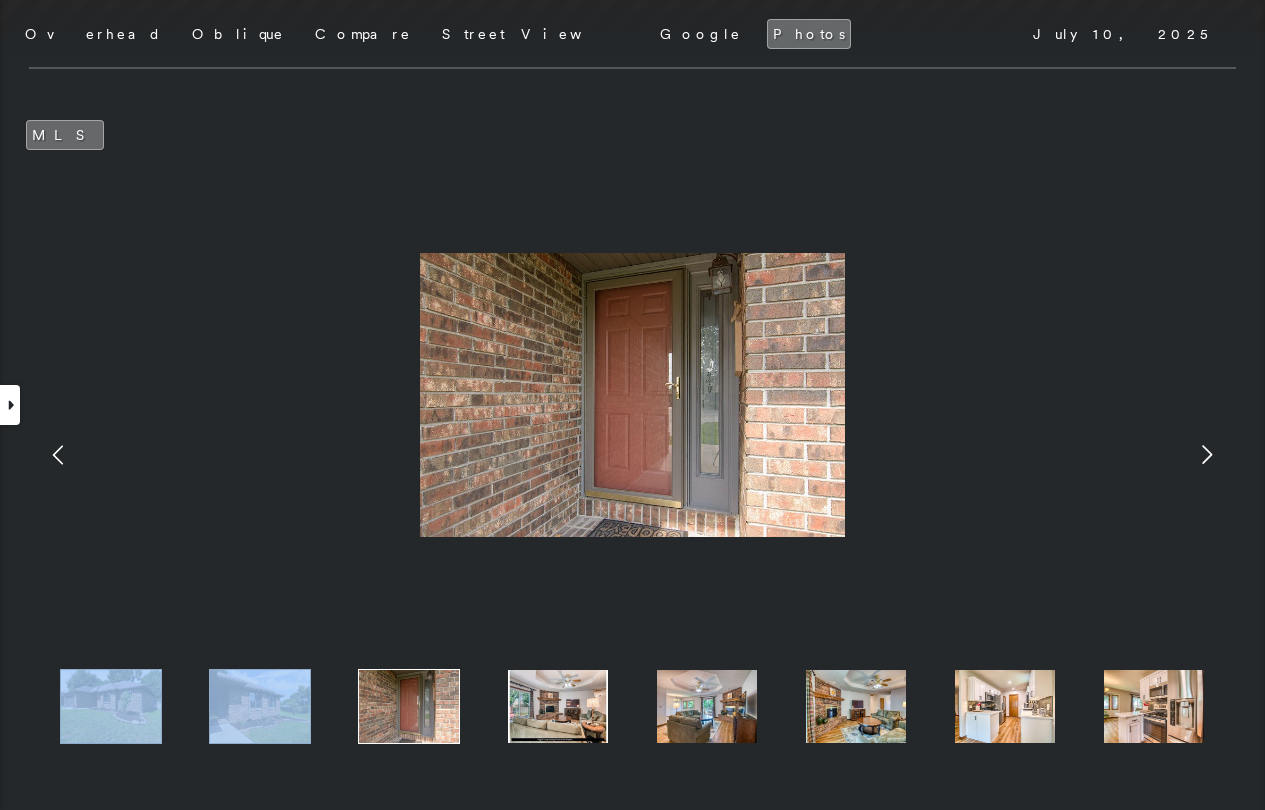 click 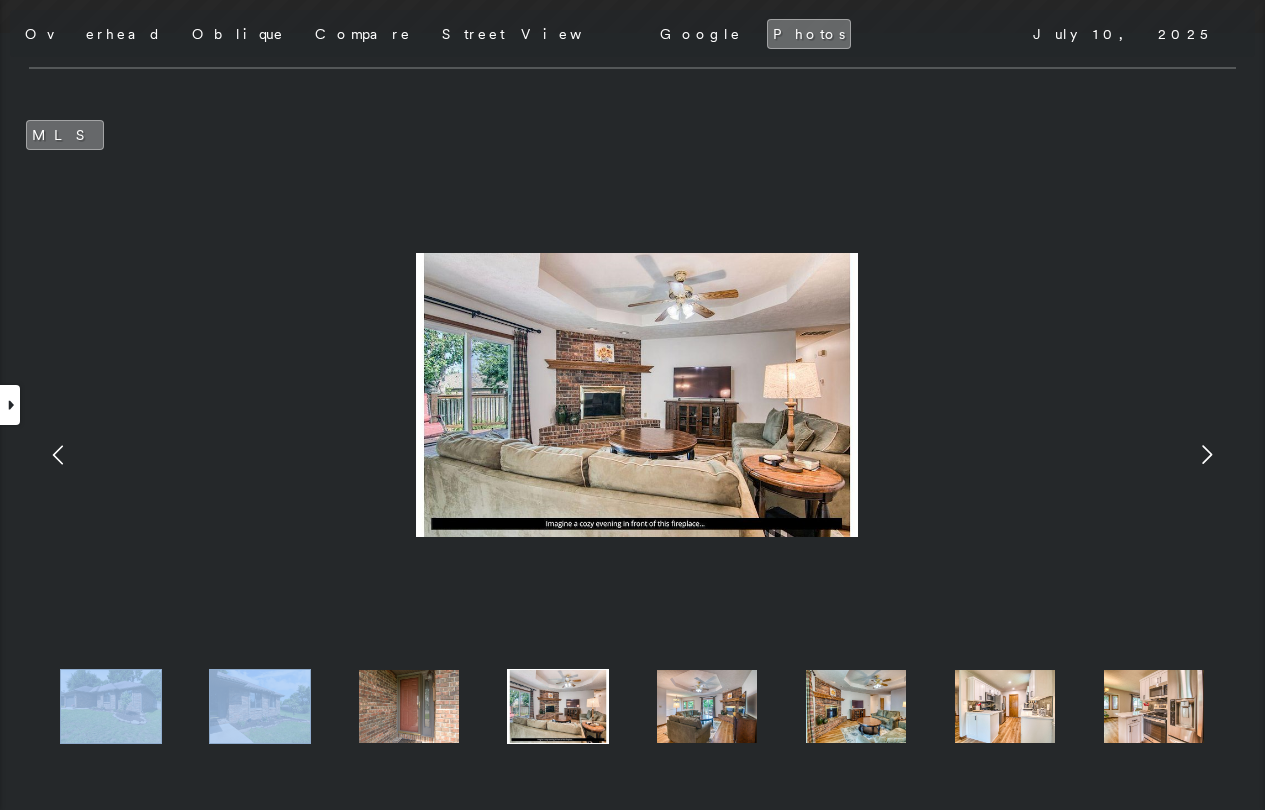 click 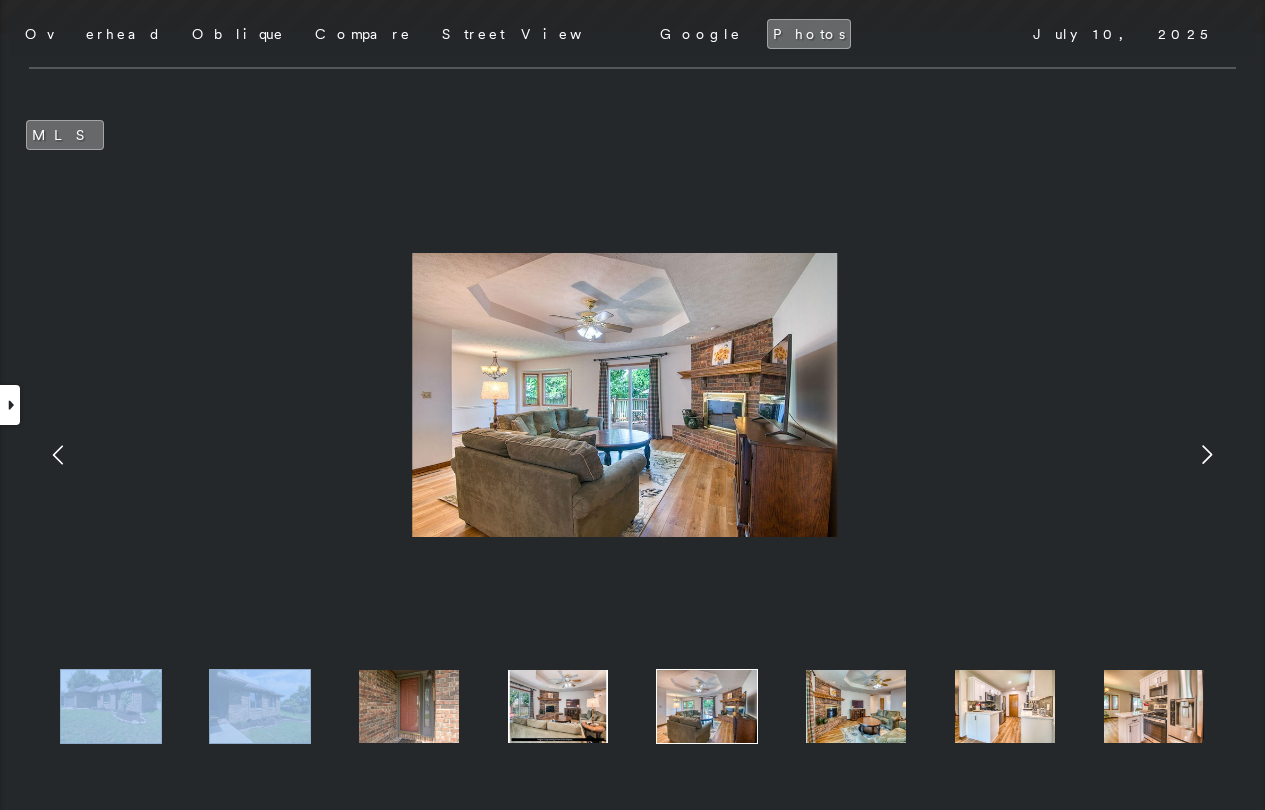 click 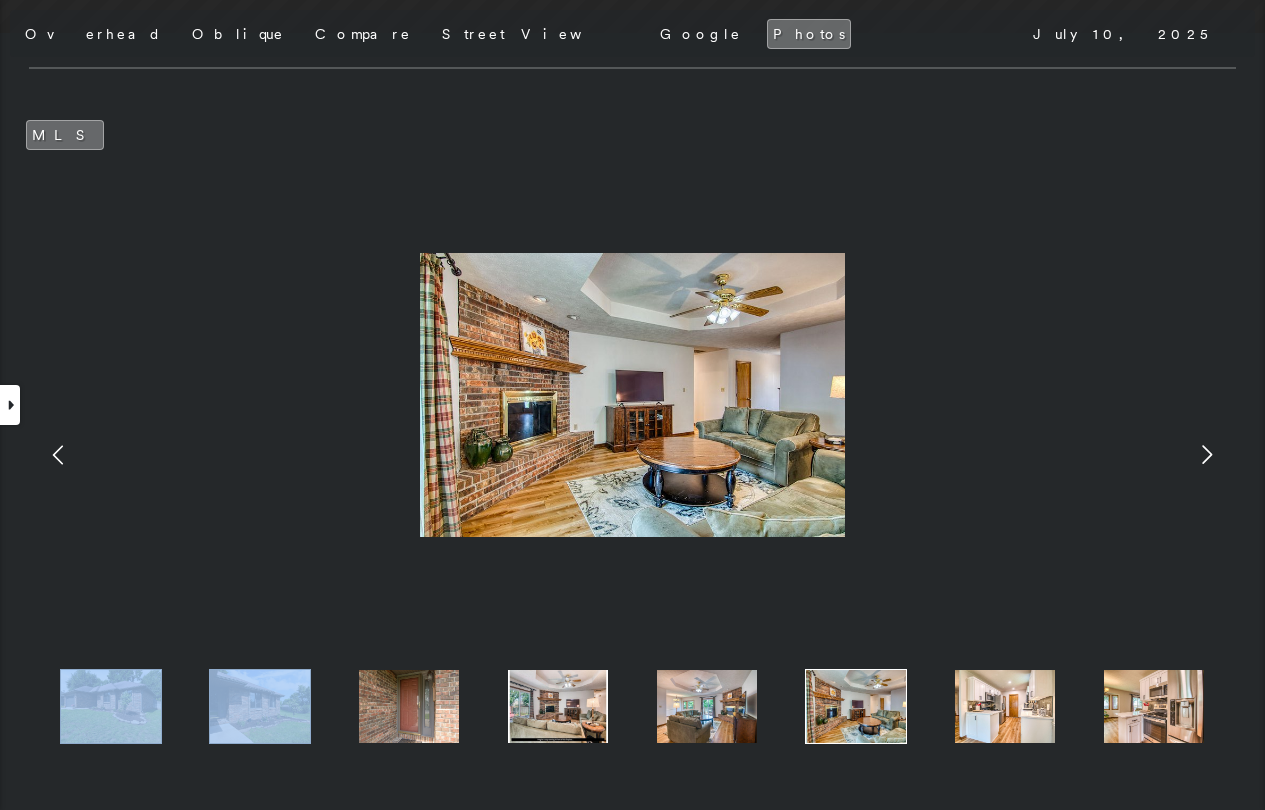 click 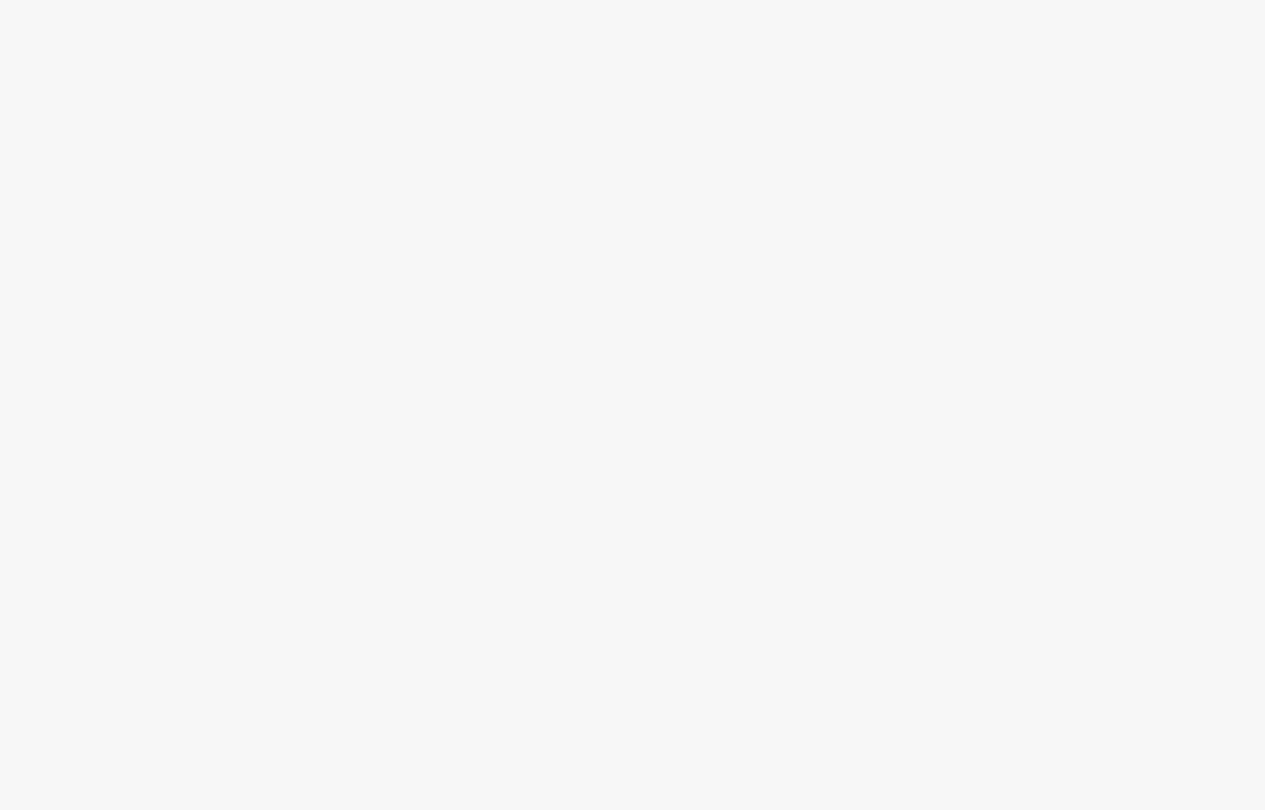 scroll, scrollTop: 0, scrollLeft: 0, axis: both 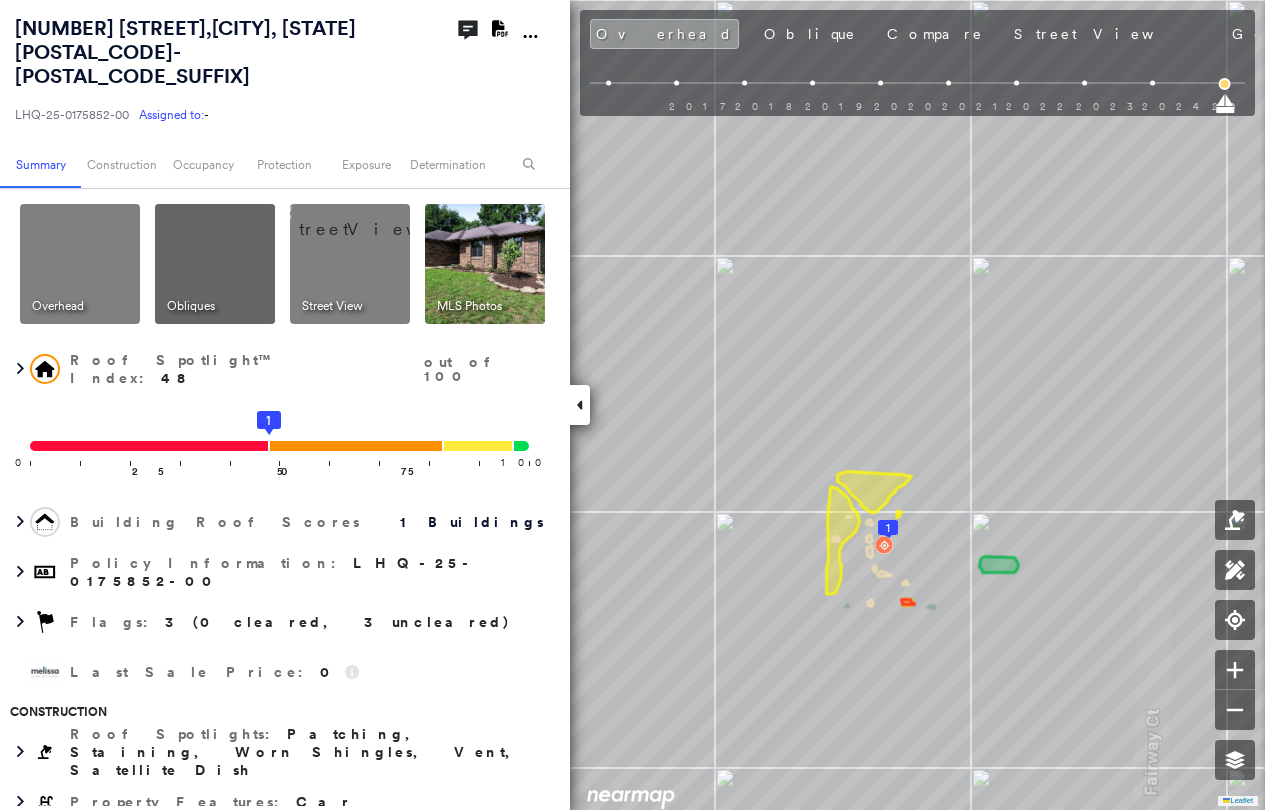 click 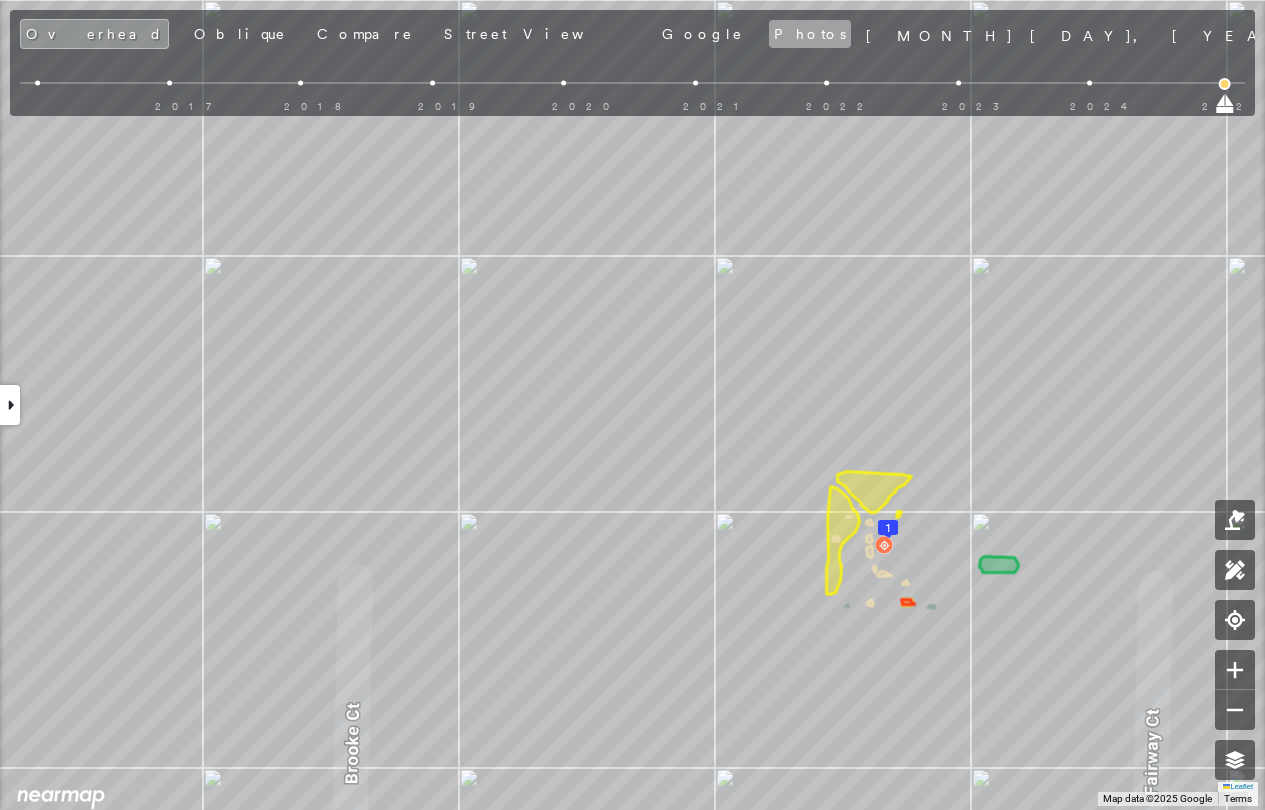 click on "Photos" at bounding box center [810, 34] 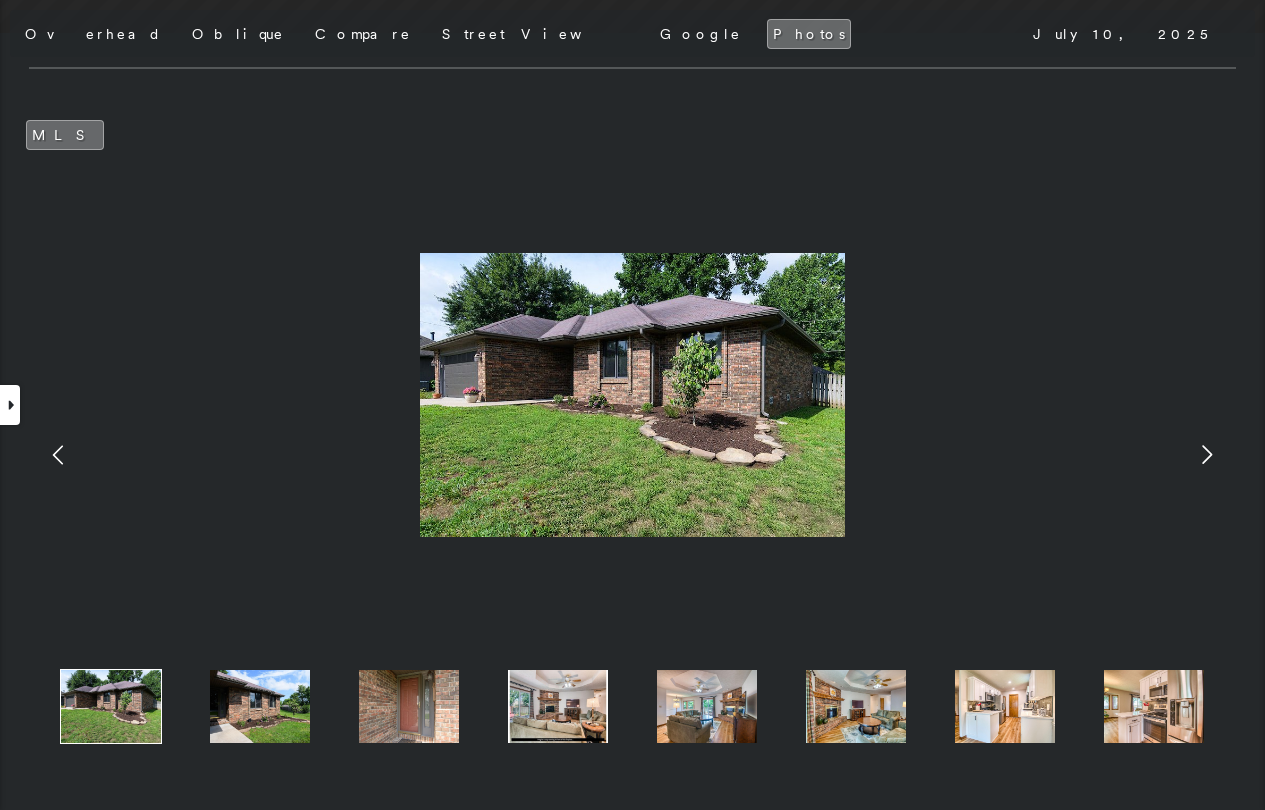 click 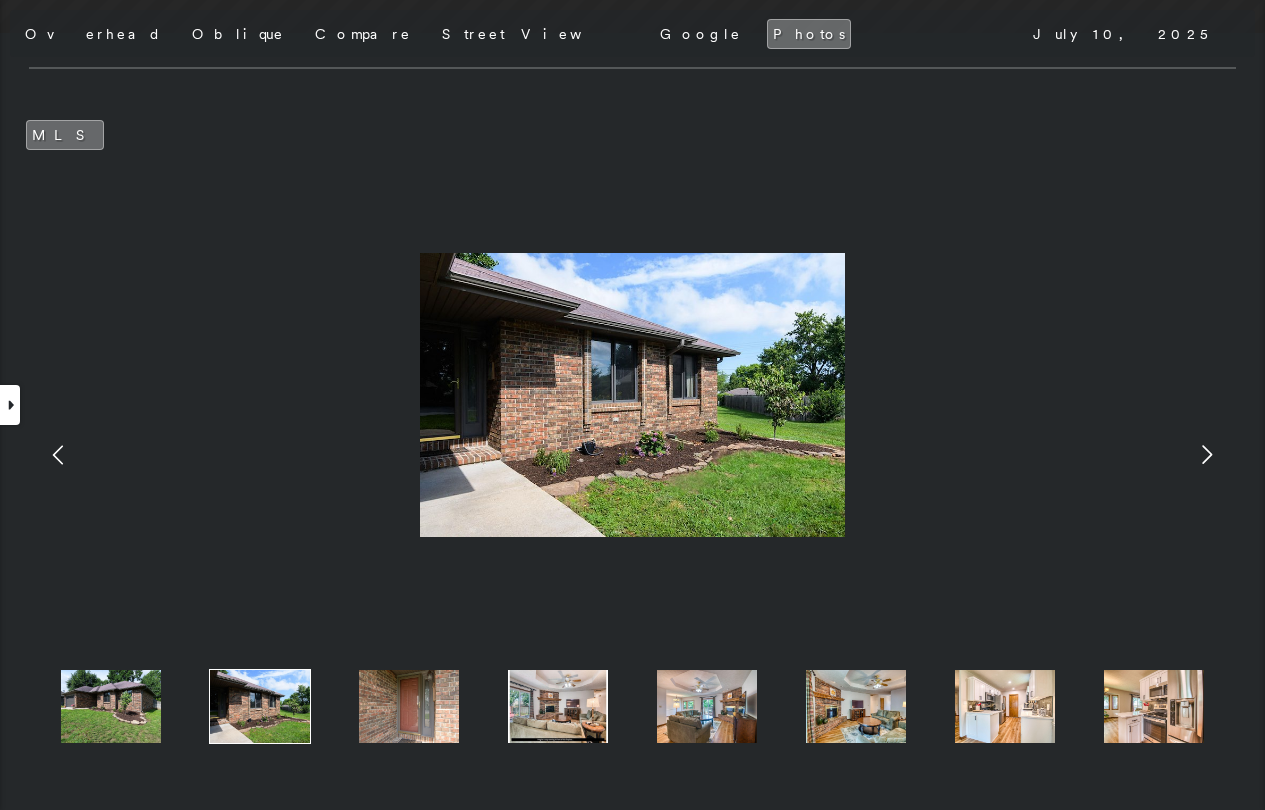 click 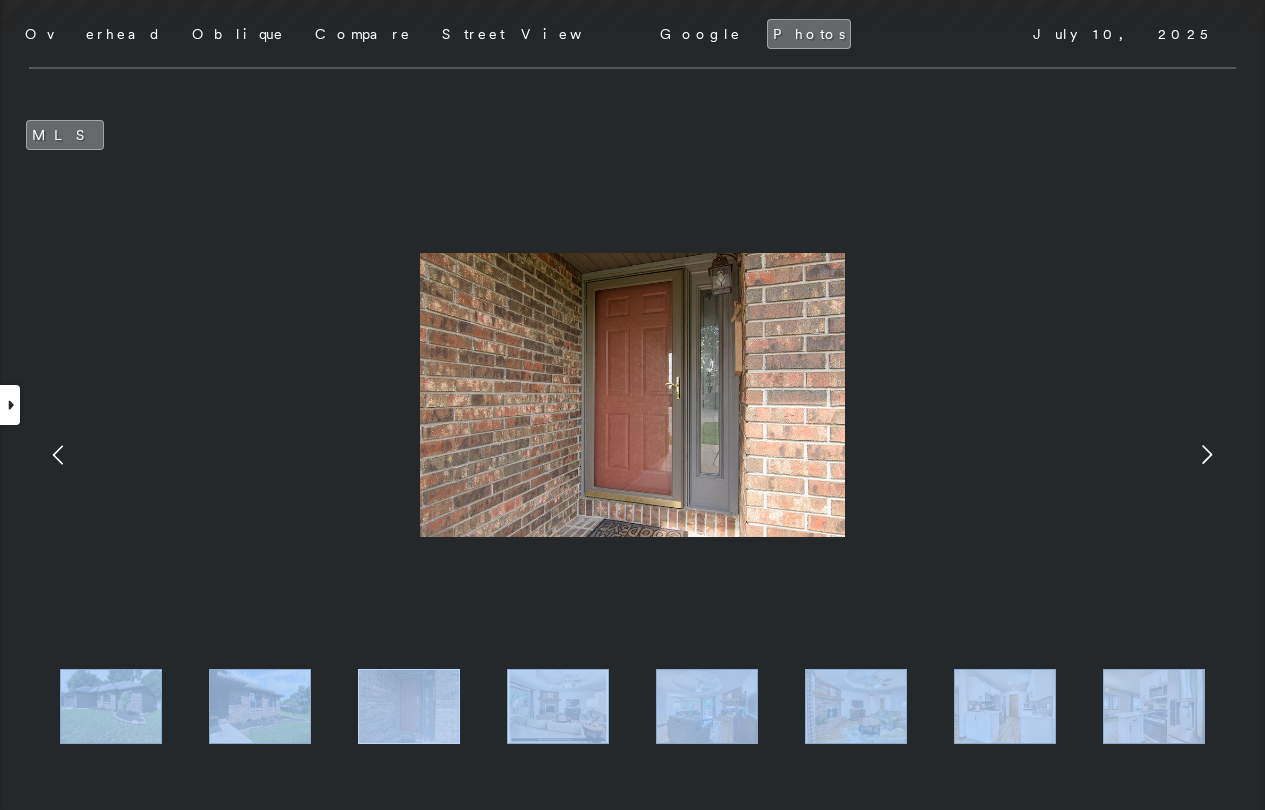click 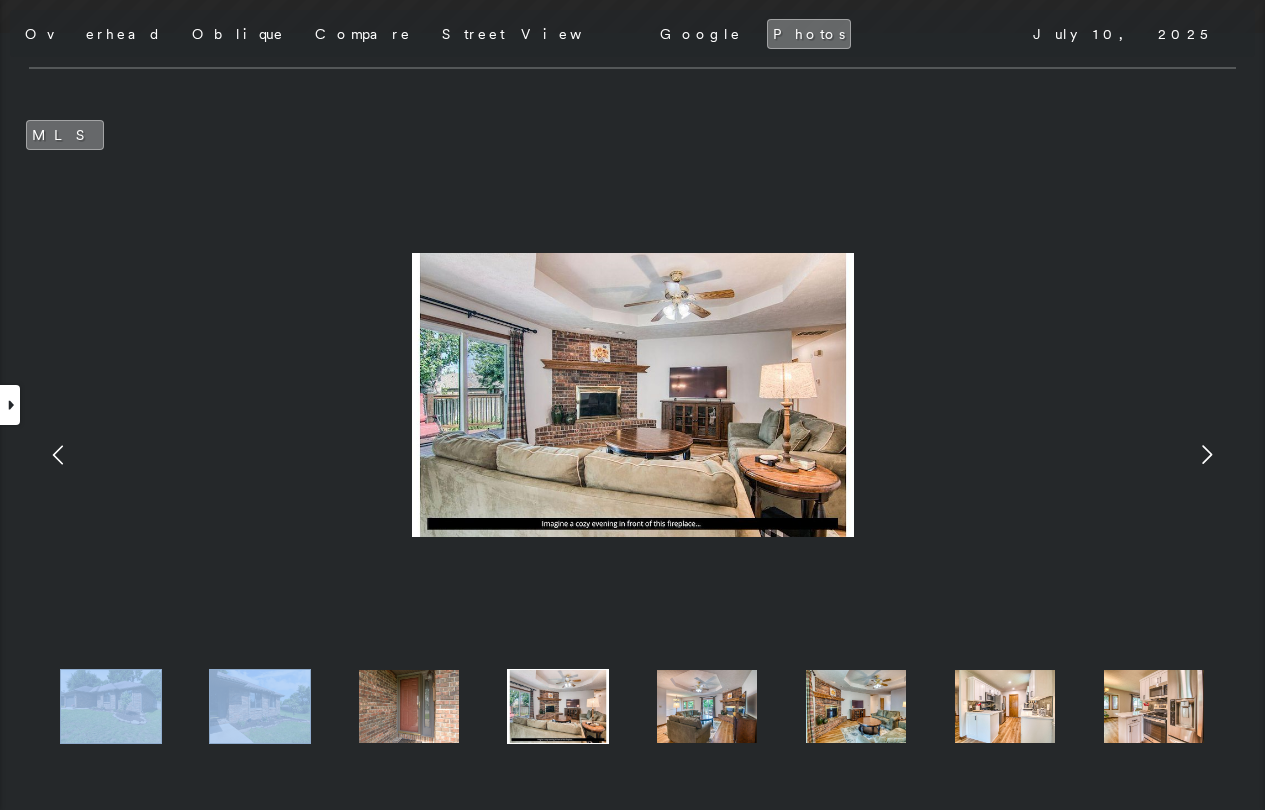 click 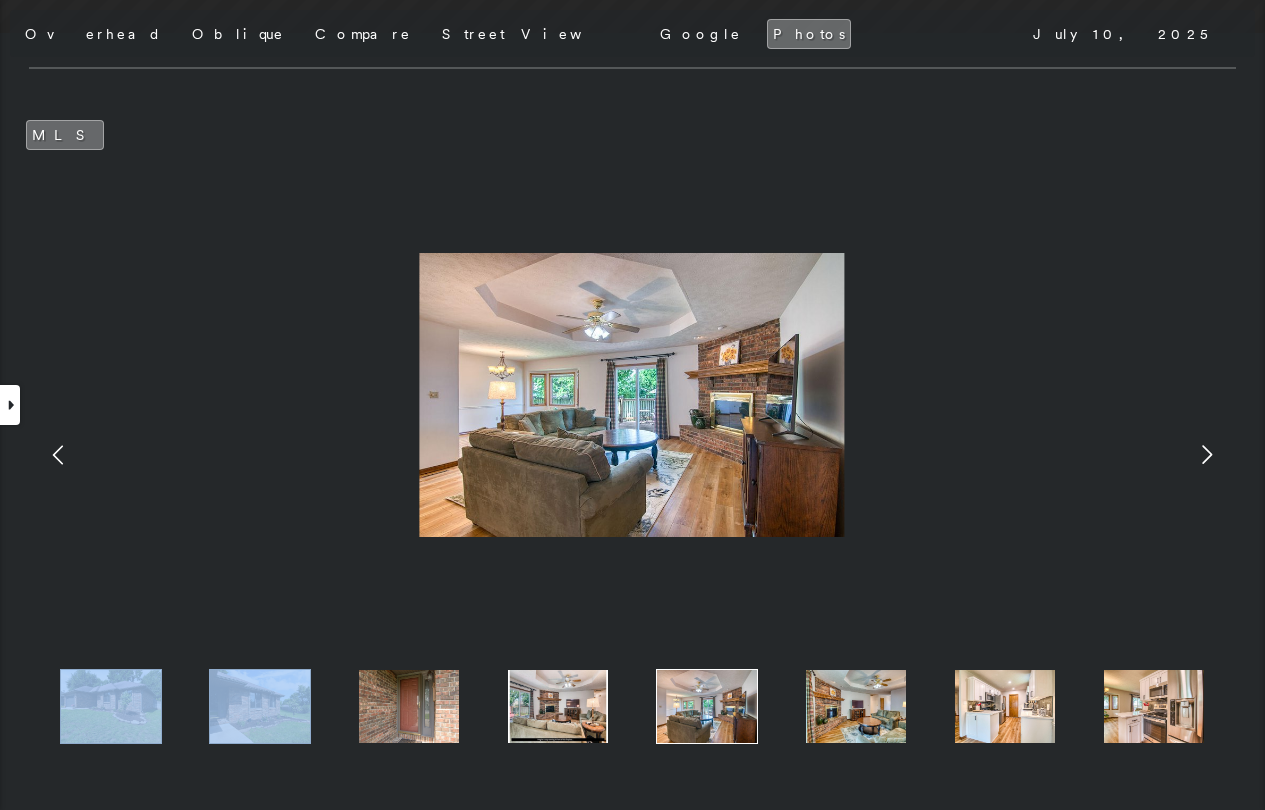 click 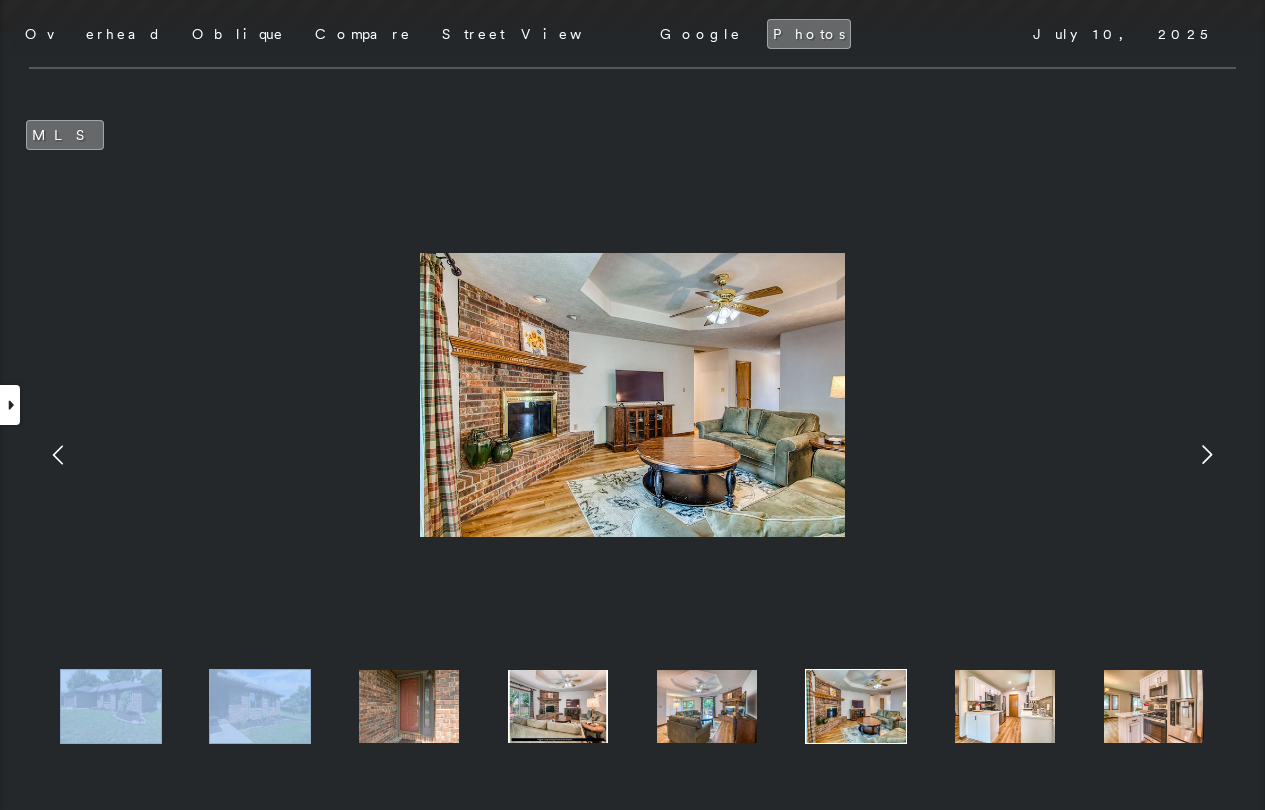 click 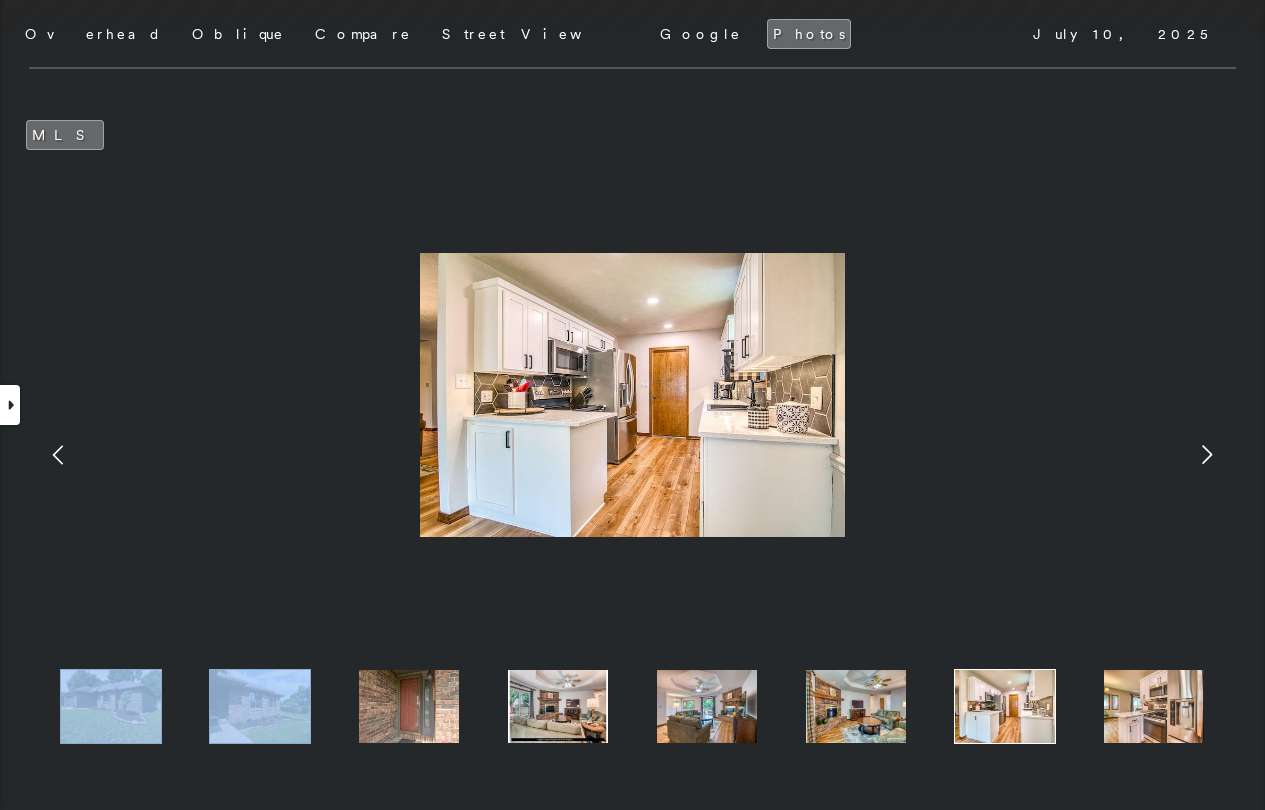click 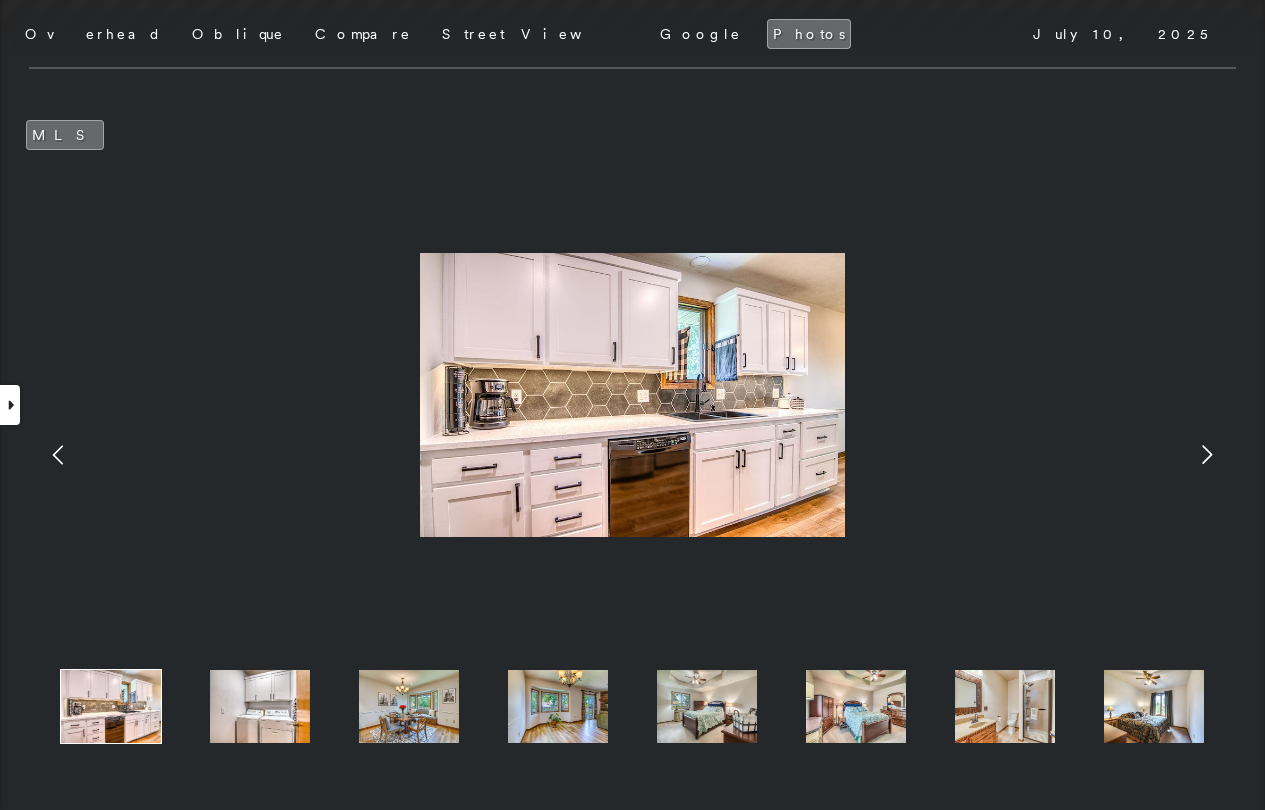 click 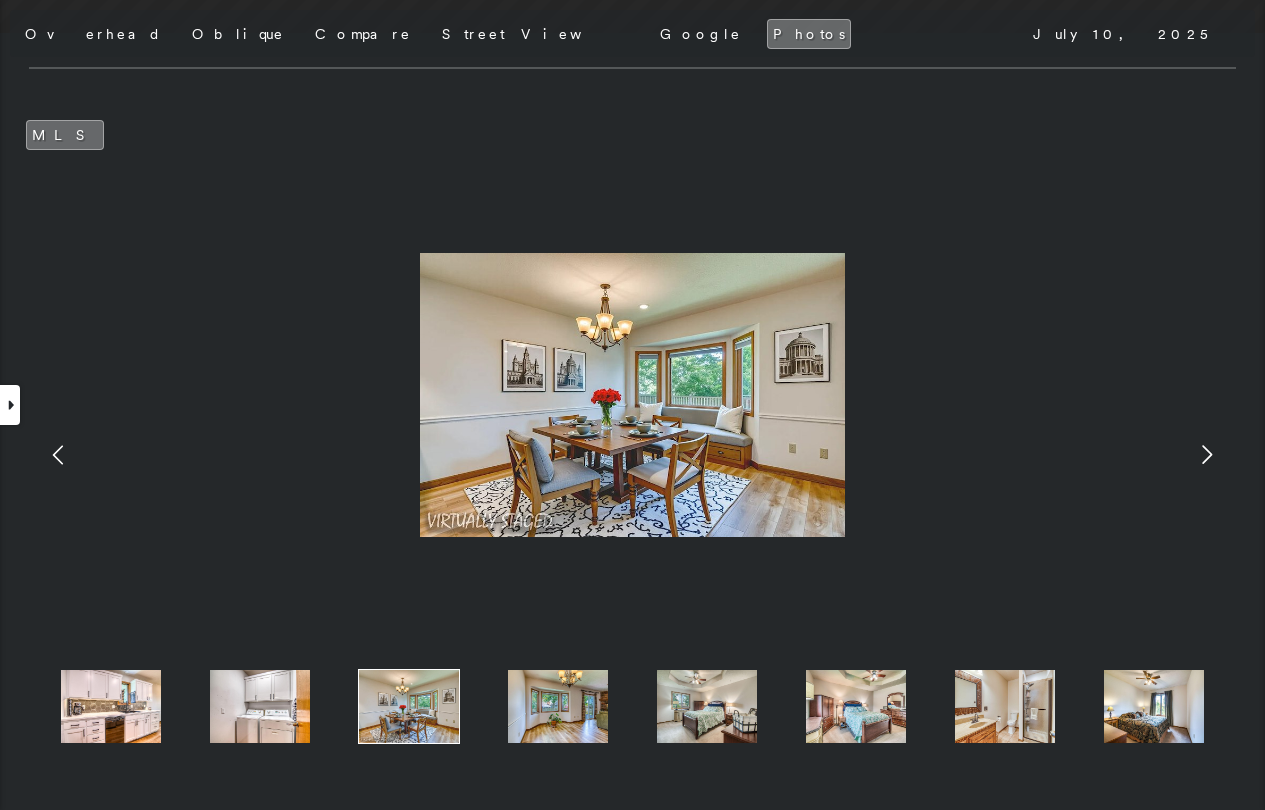 click 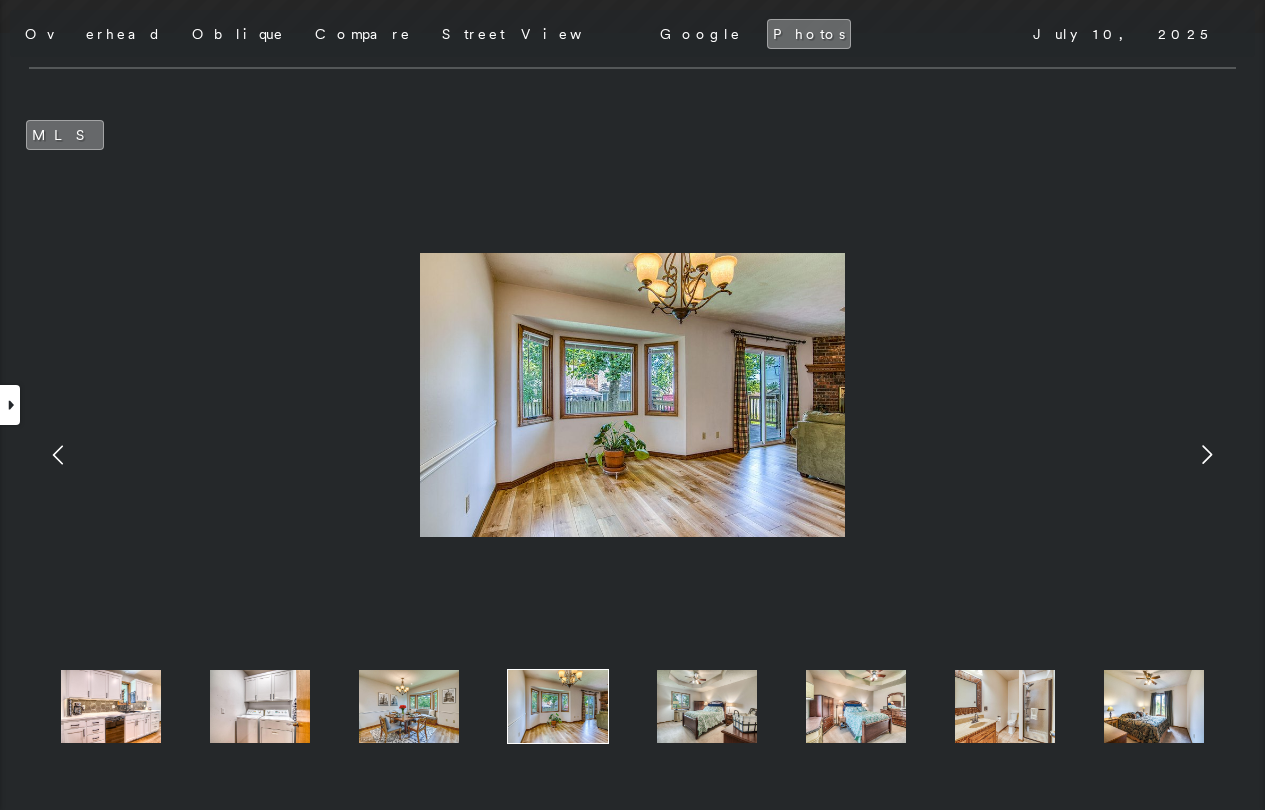 click 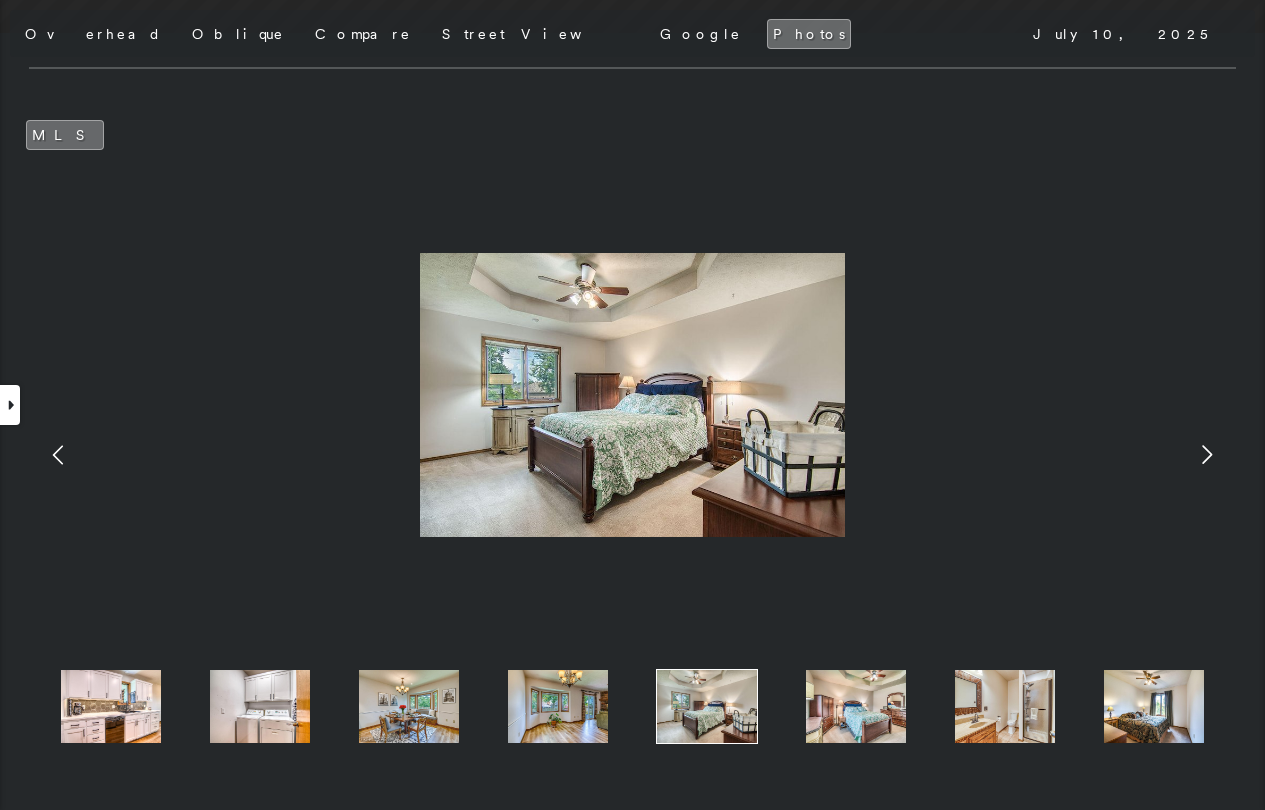 click 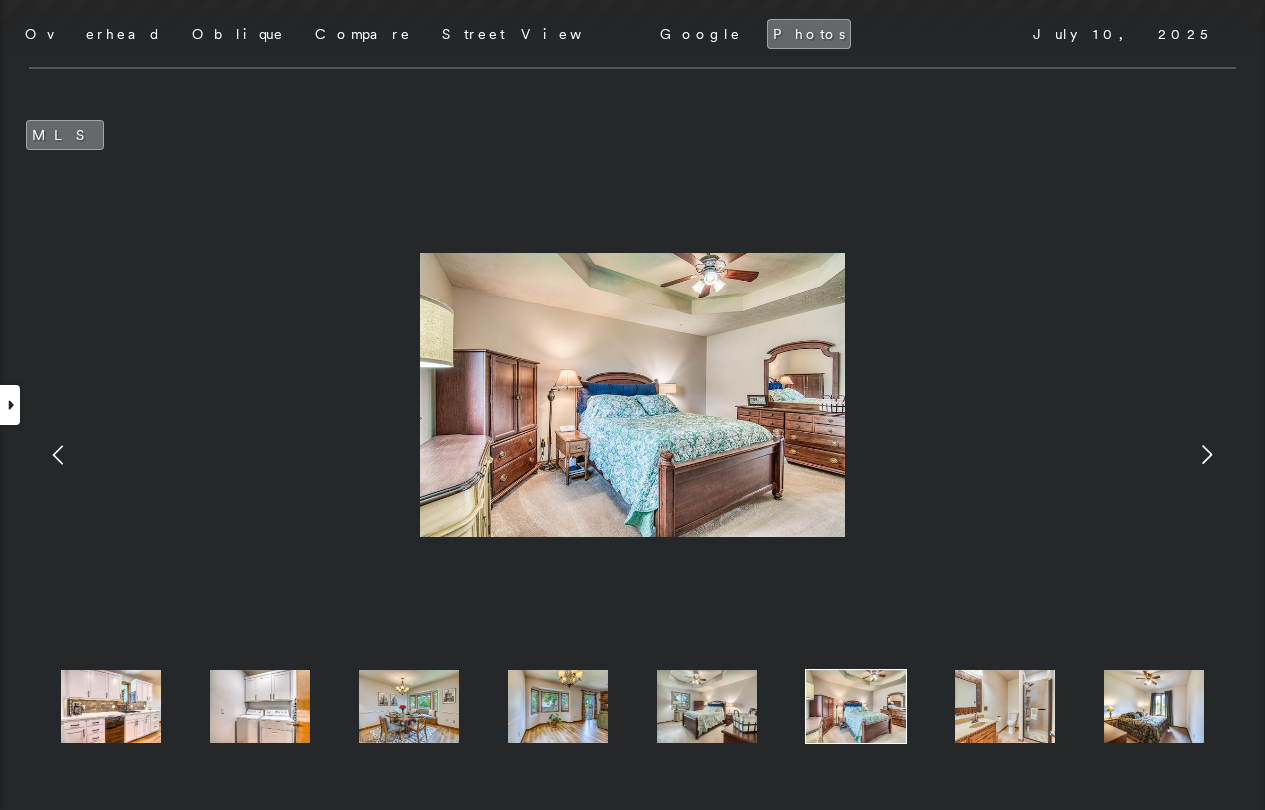 click 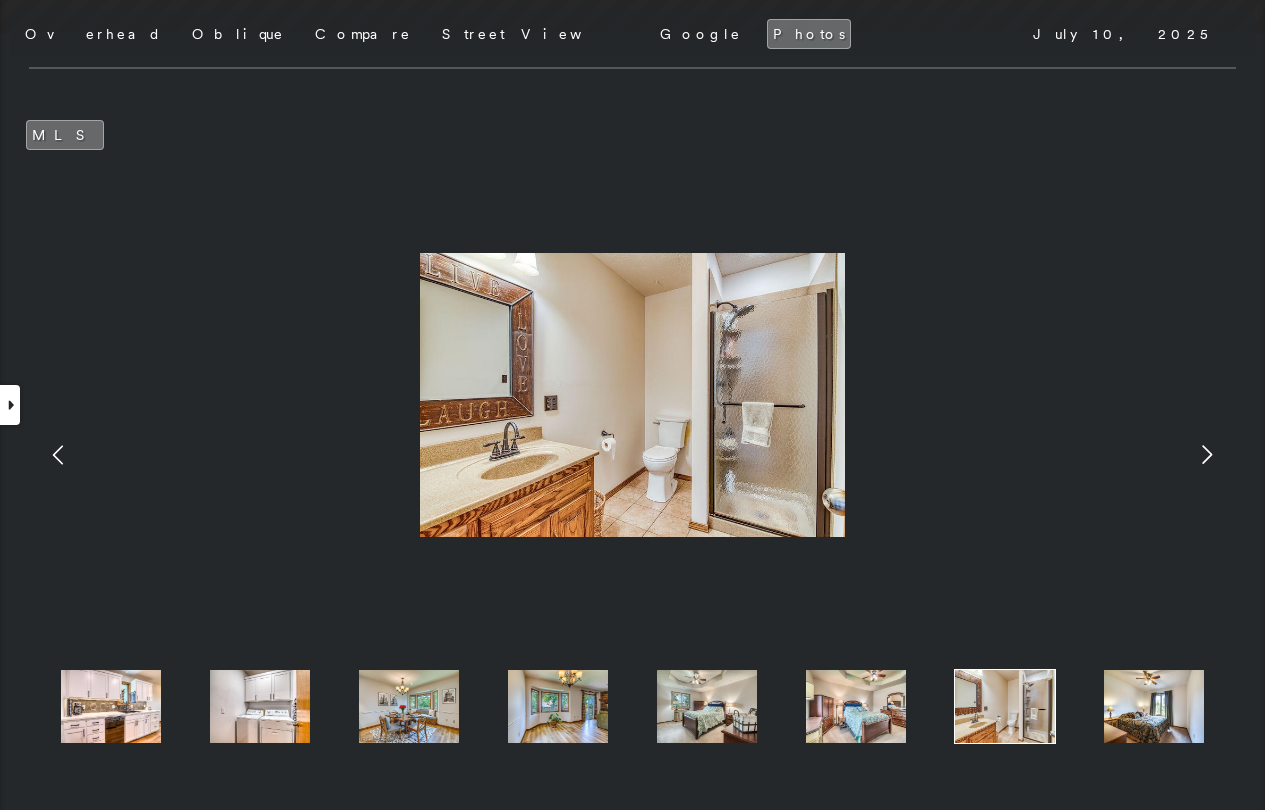 click 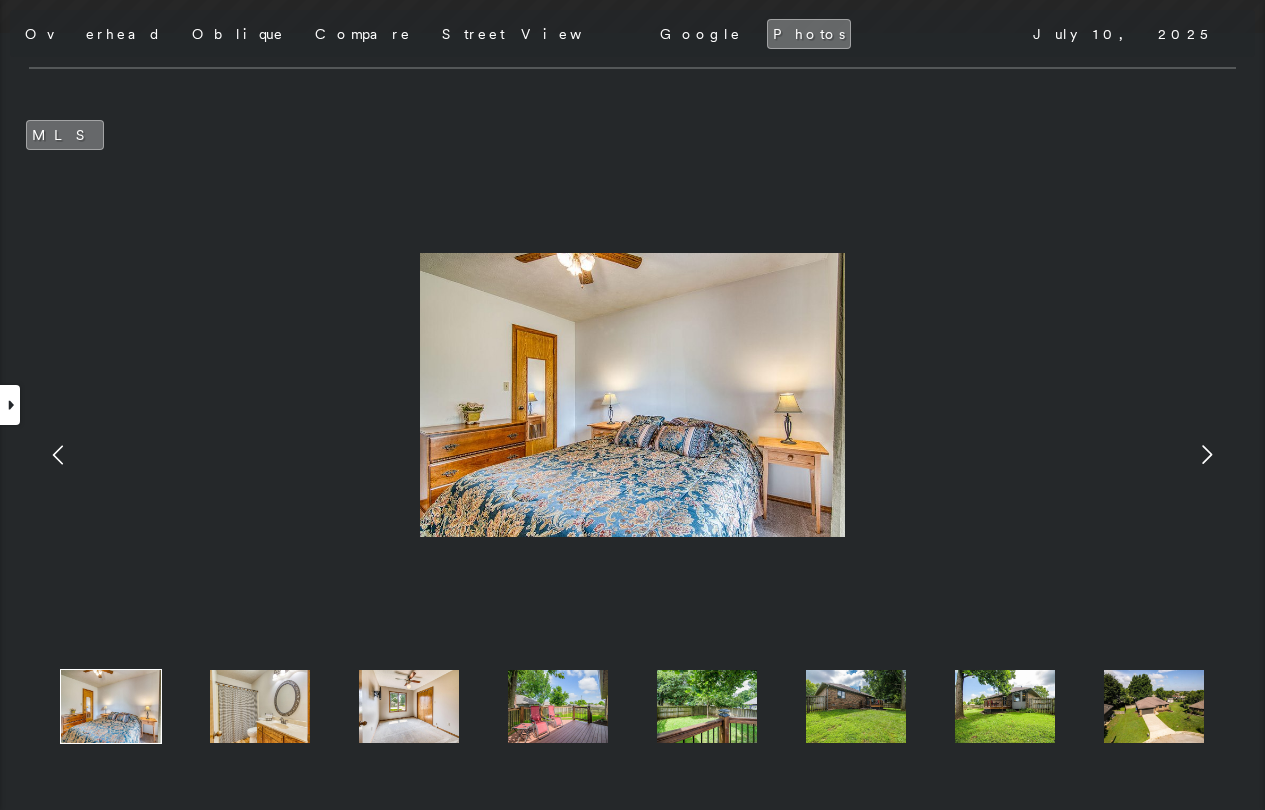 click 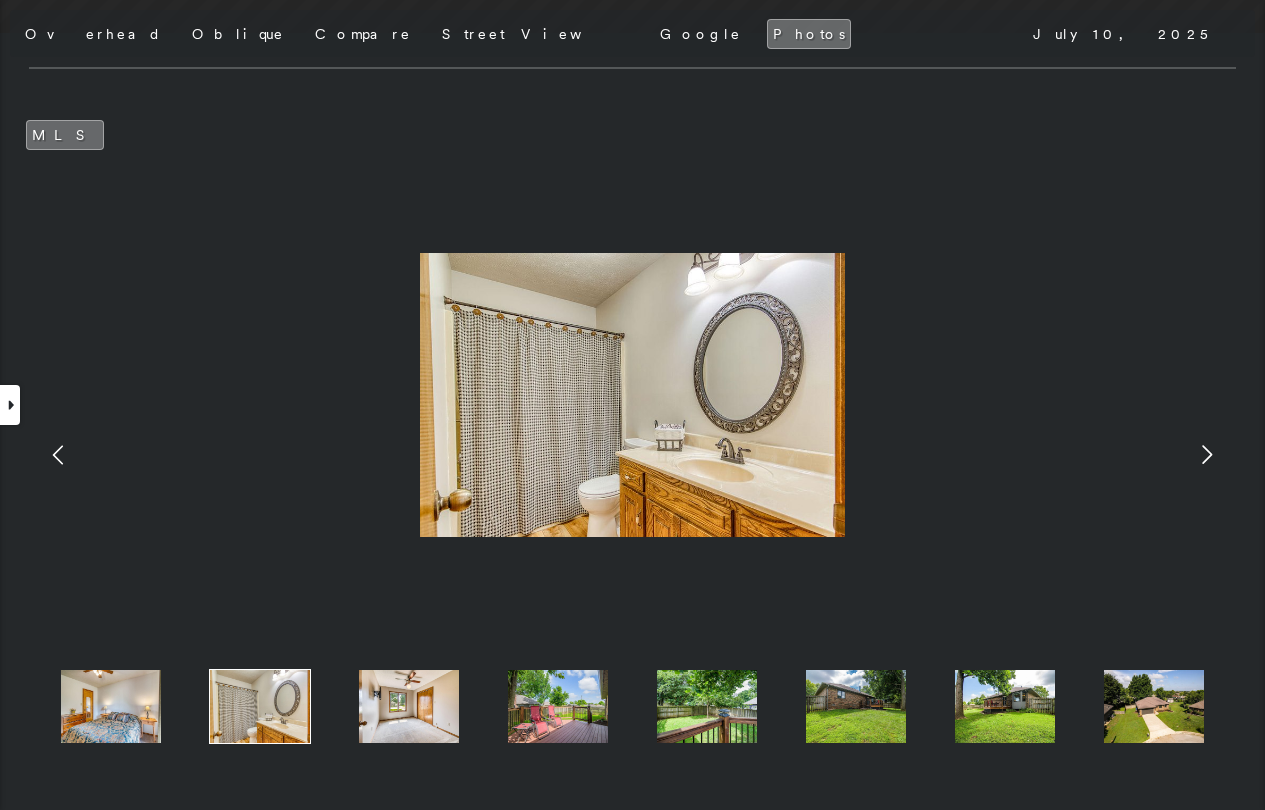 click 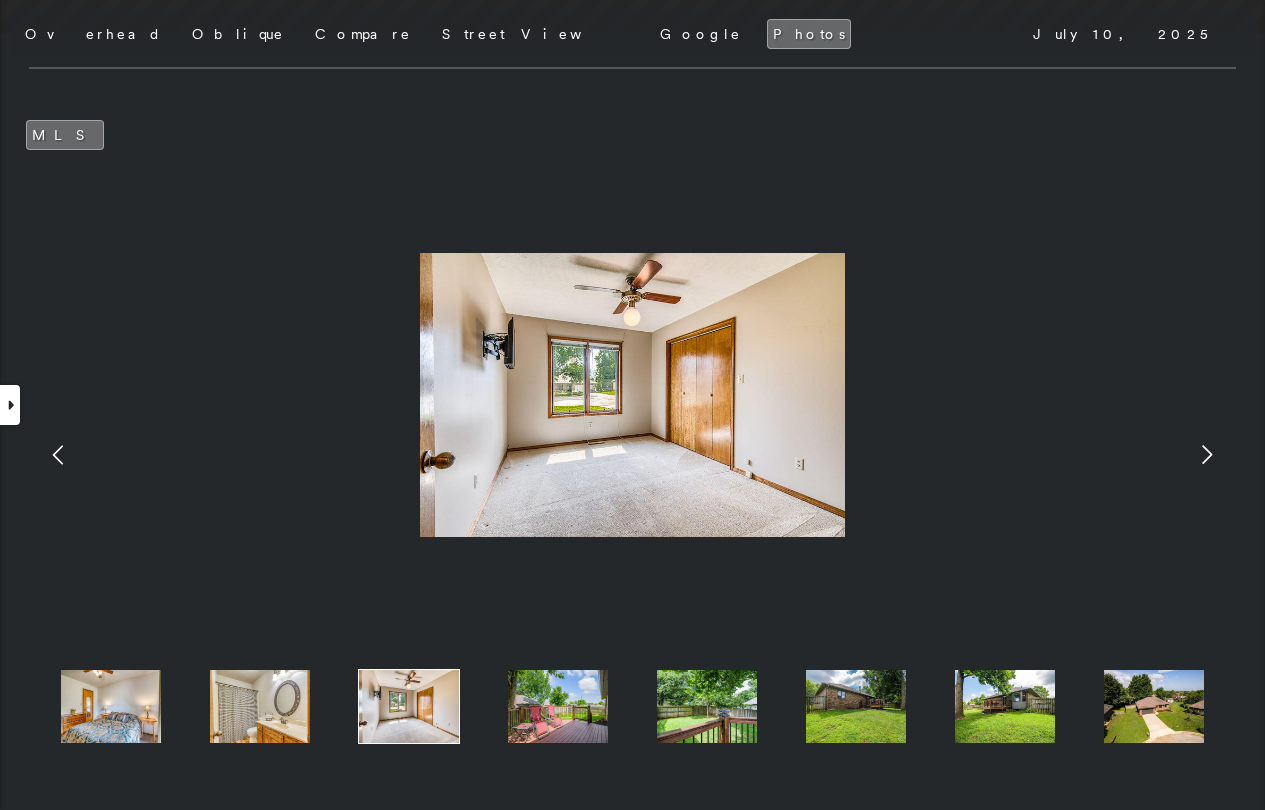 click 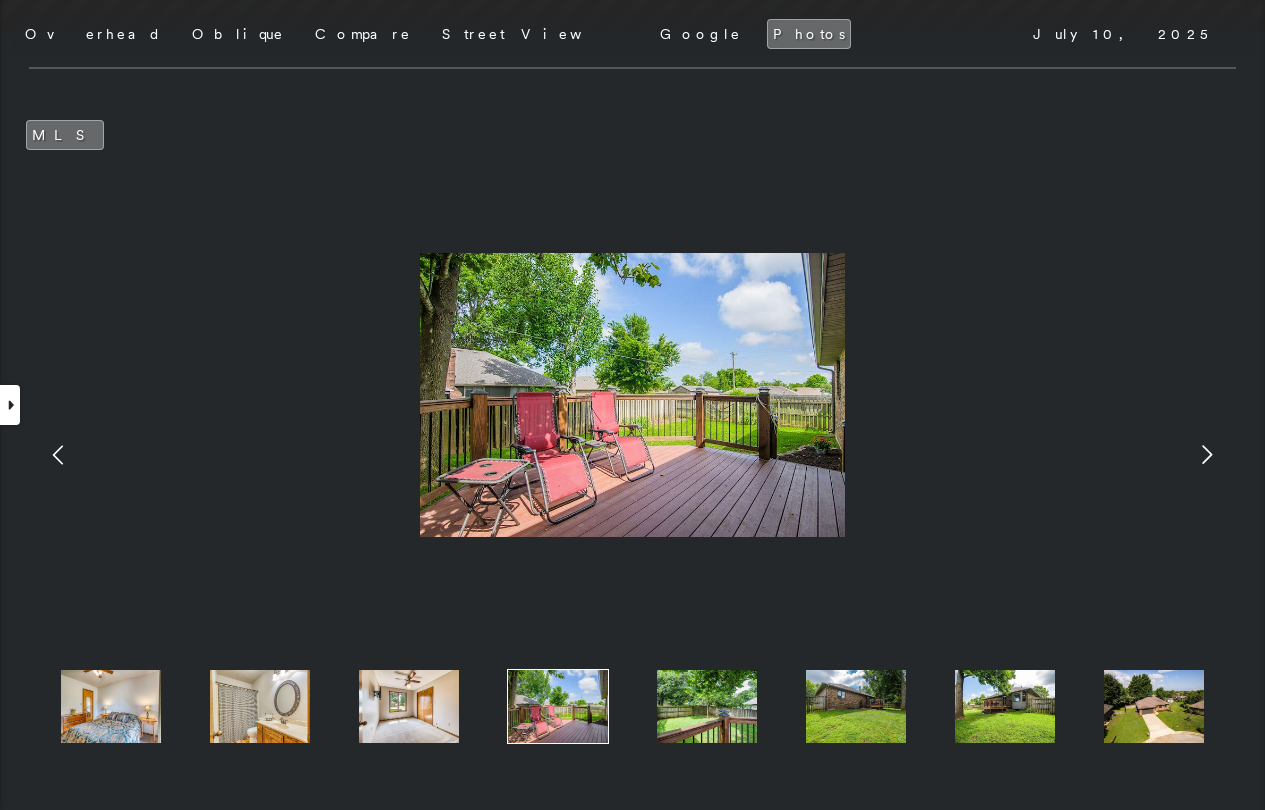 click 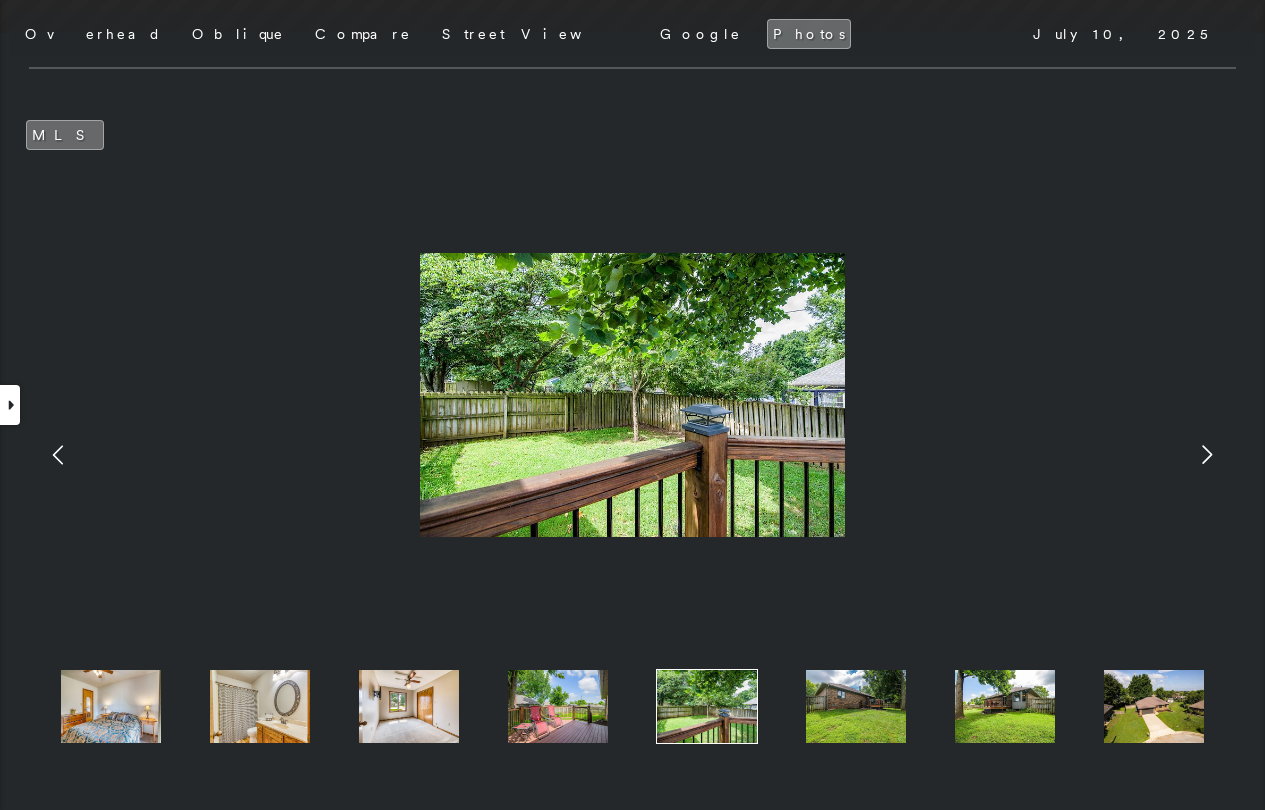 click 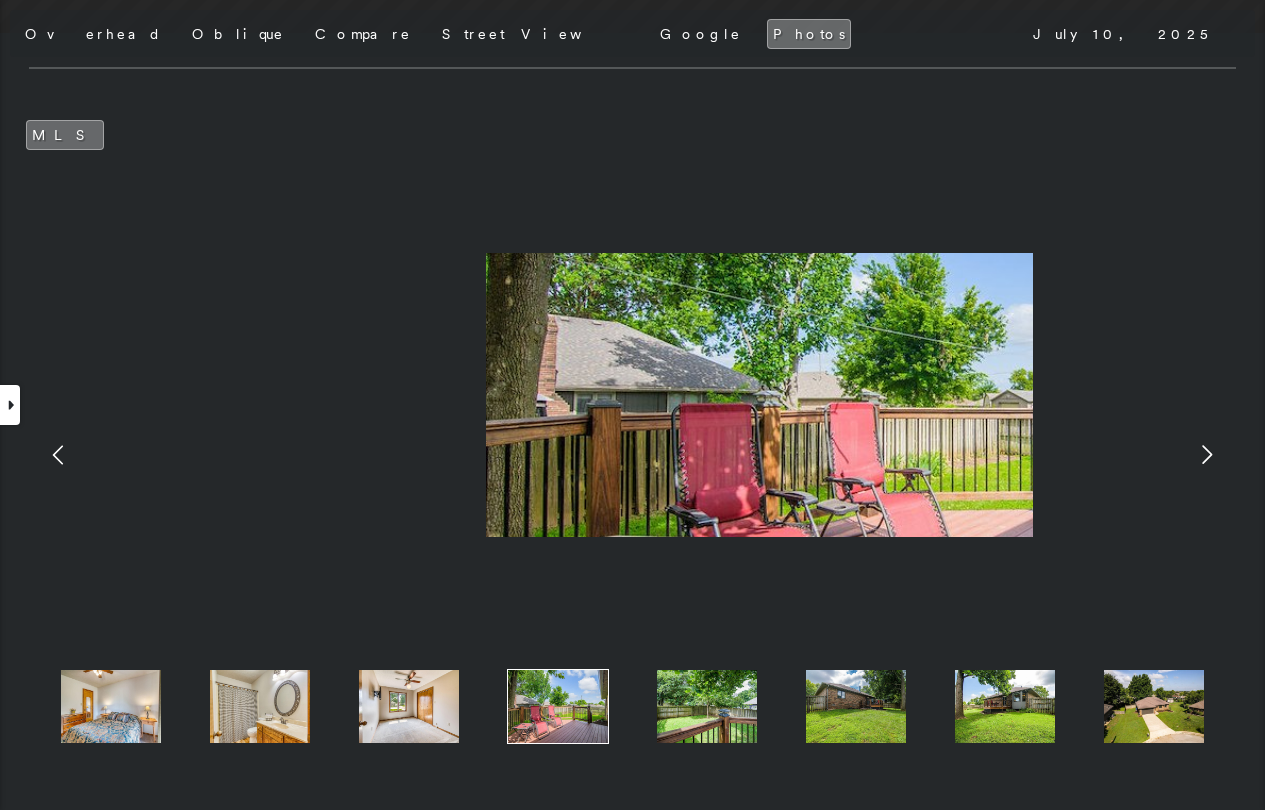 drag, startPoint x: 547, startPoint y: 456, endPoint x: 701, endPoint y: 521, distance: 167.15561 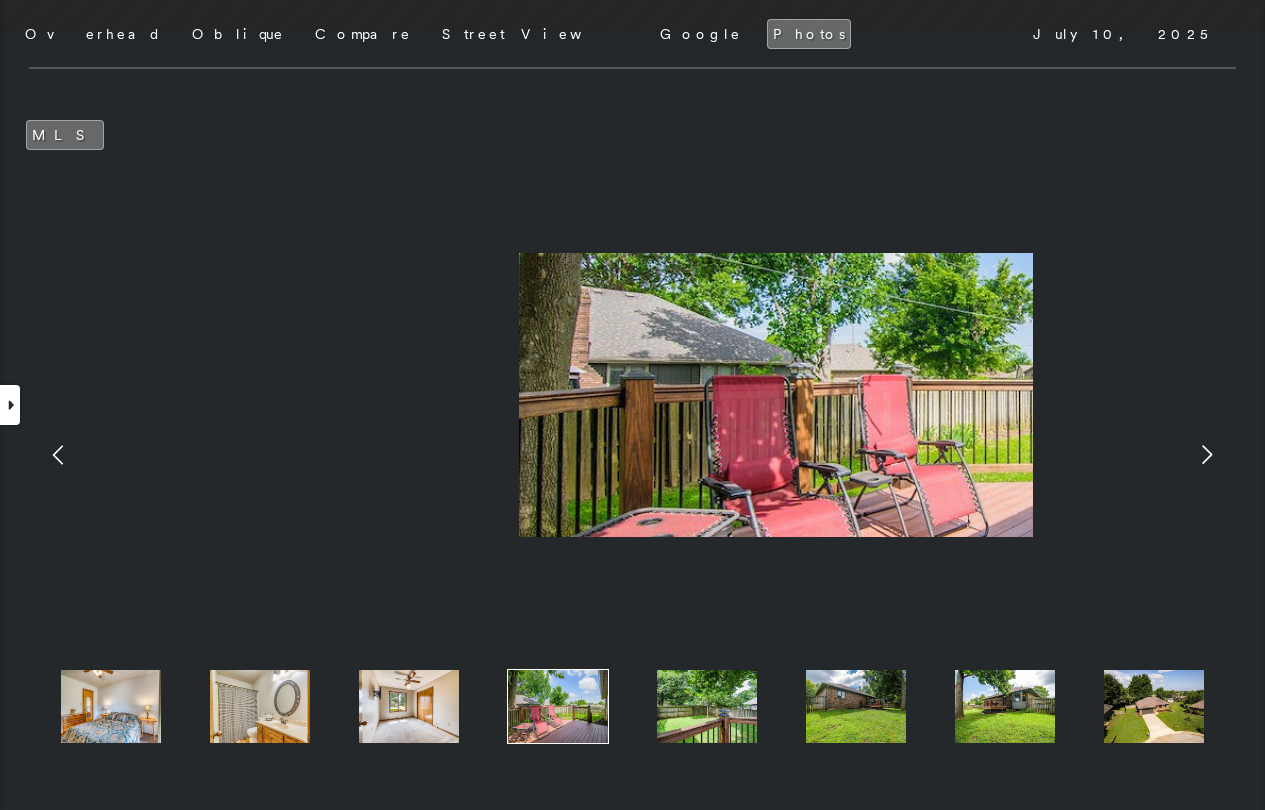 drag, startPoint x: 692, startPoint y: 467, endPoint x: 740, endPoint y: 399, distance: 83.23461 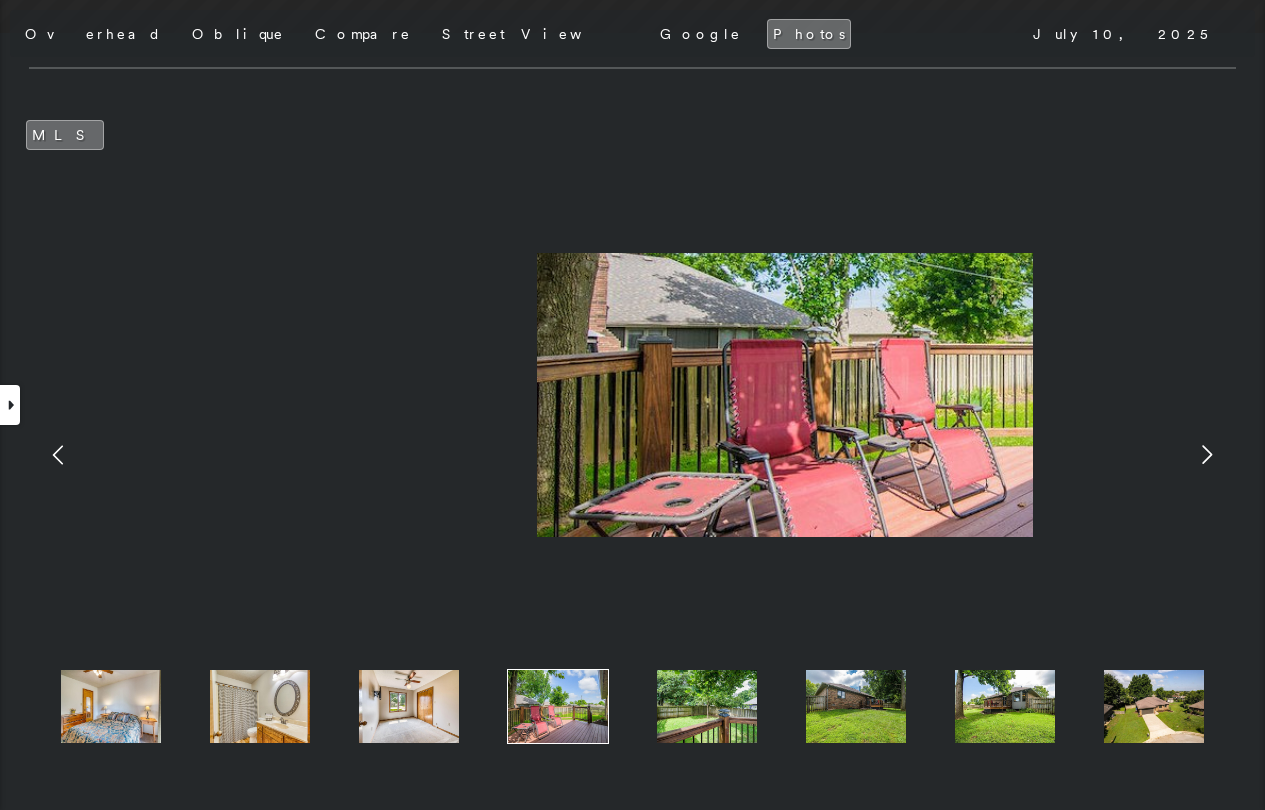 drag, startPoint x: 673, startPoint y: 473, endPoint x: 736, endPoint y: 442, distance: 70.21396 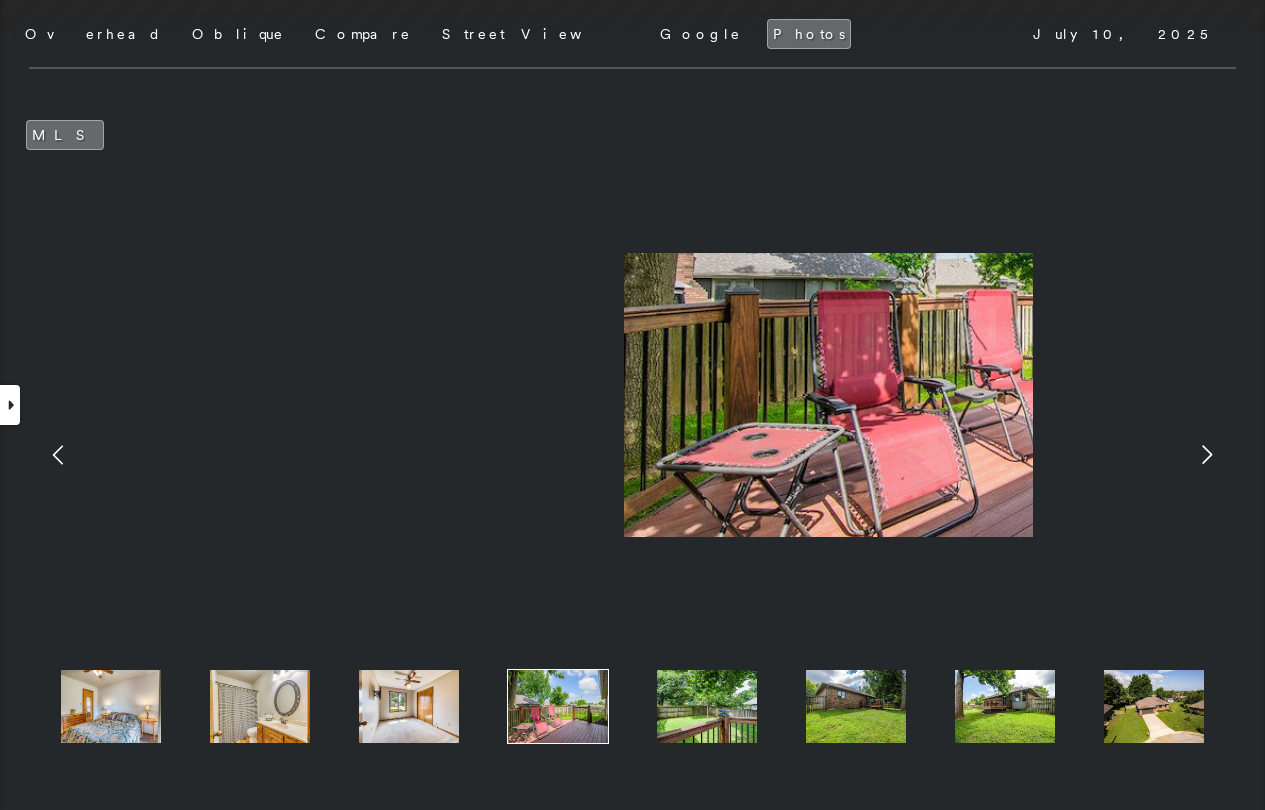 click at bounding box center (633, 395) 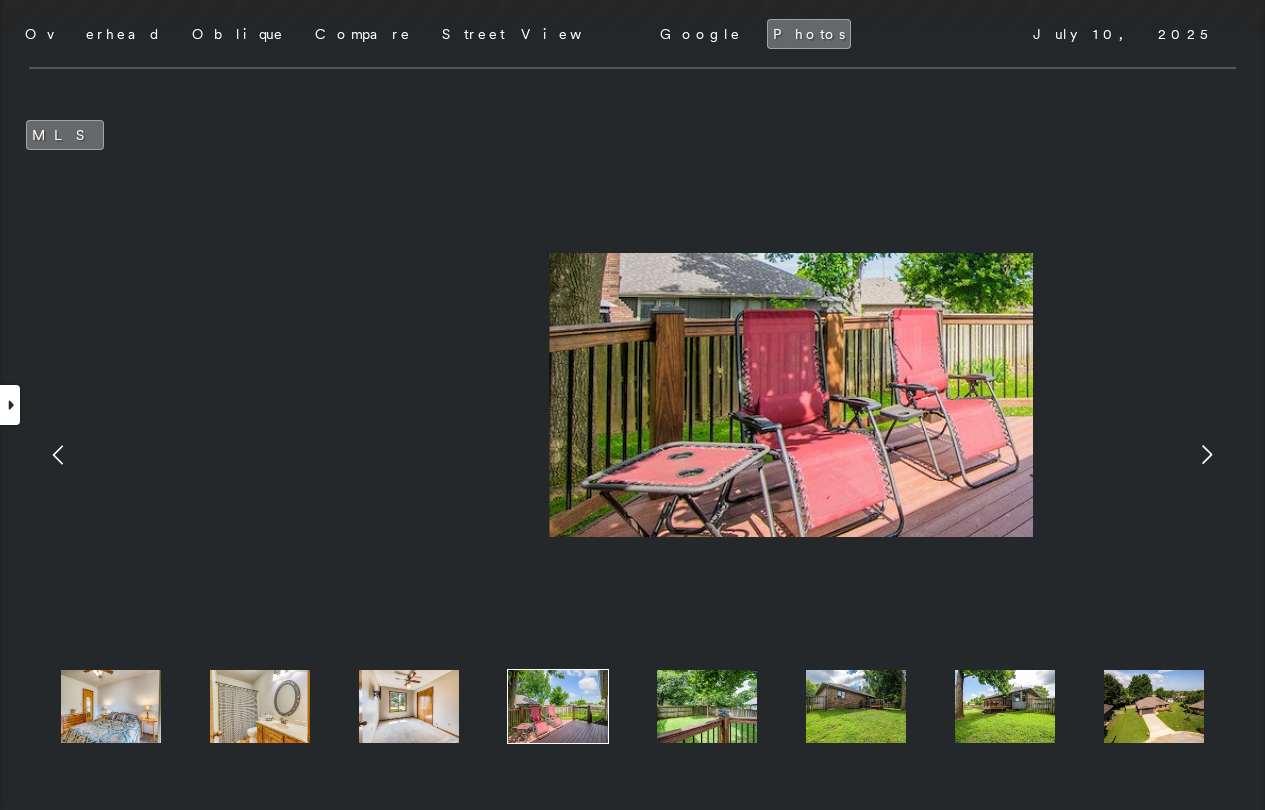click at bounding box center [633, 395] 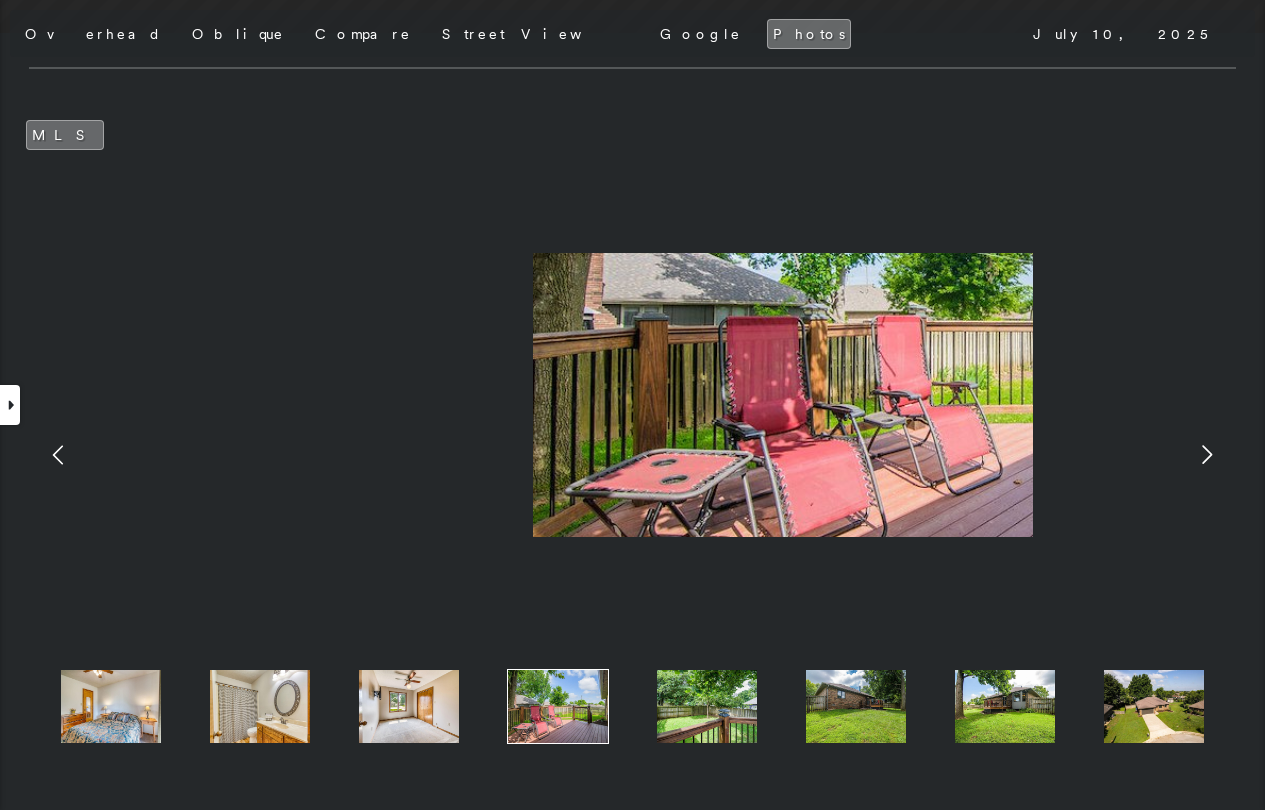drag, startPoint x: 742, startPoint y: 406, endPoint x: 701, endPoint y: 489, distance: 92.574295 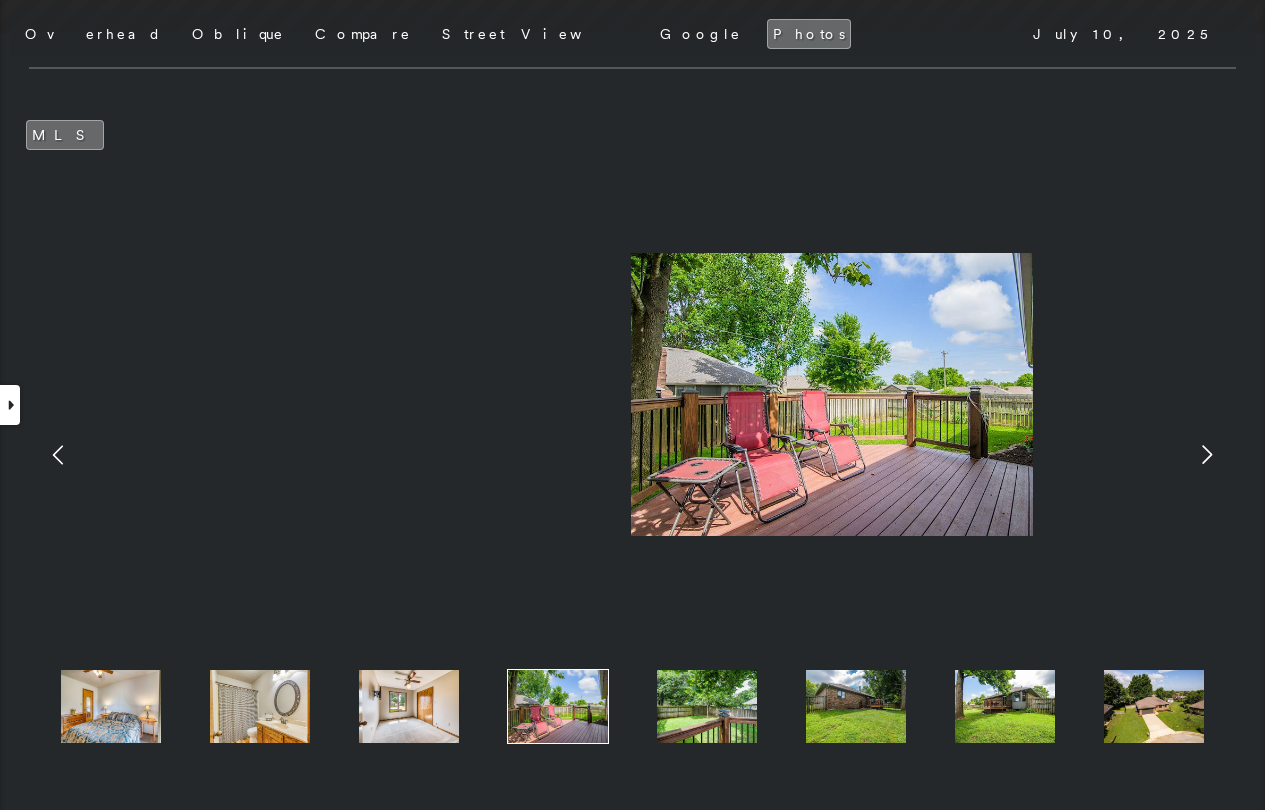 click 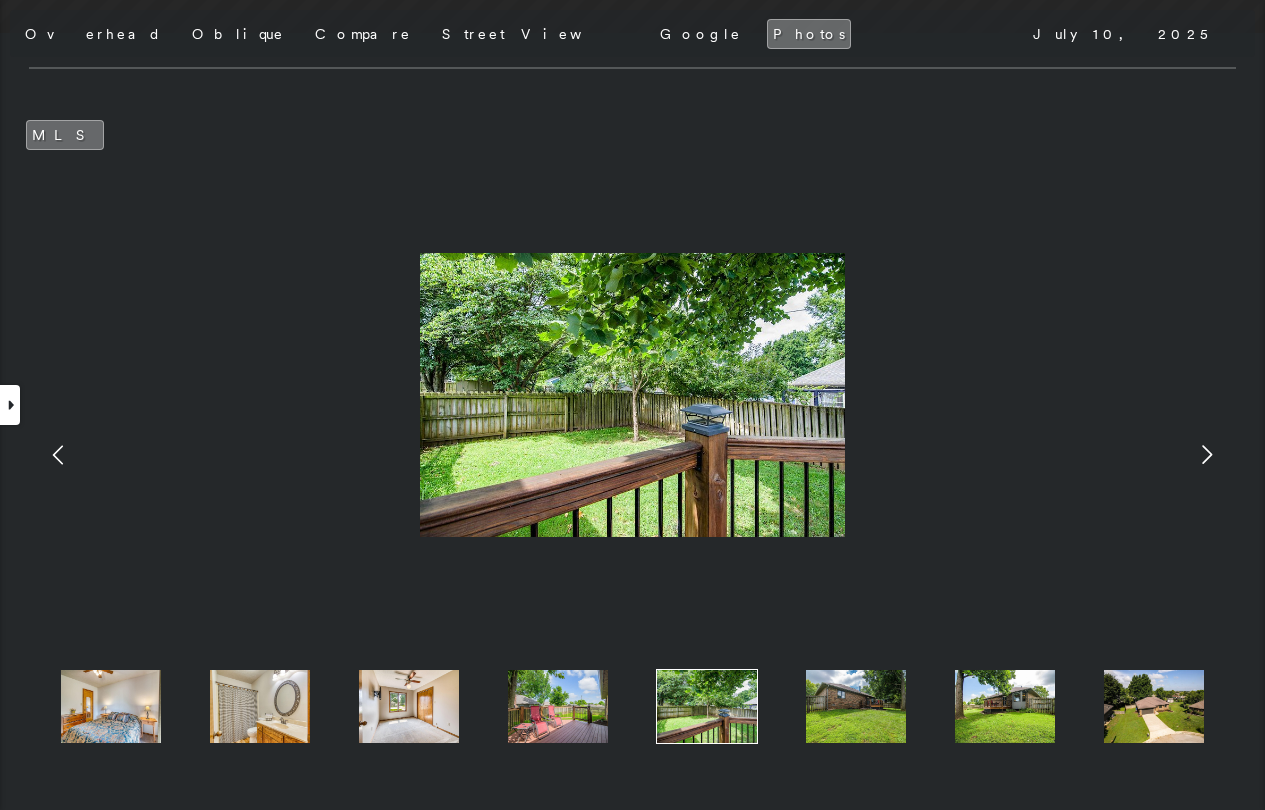 click 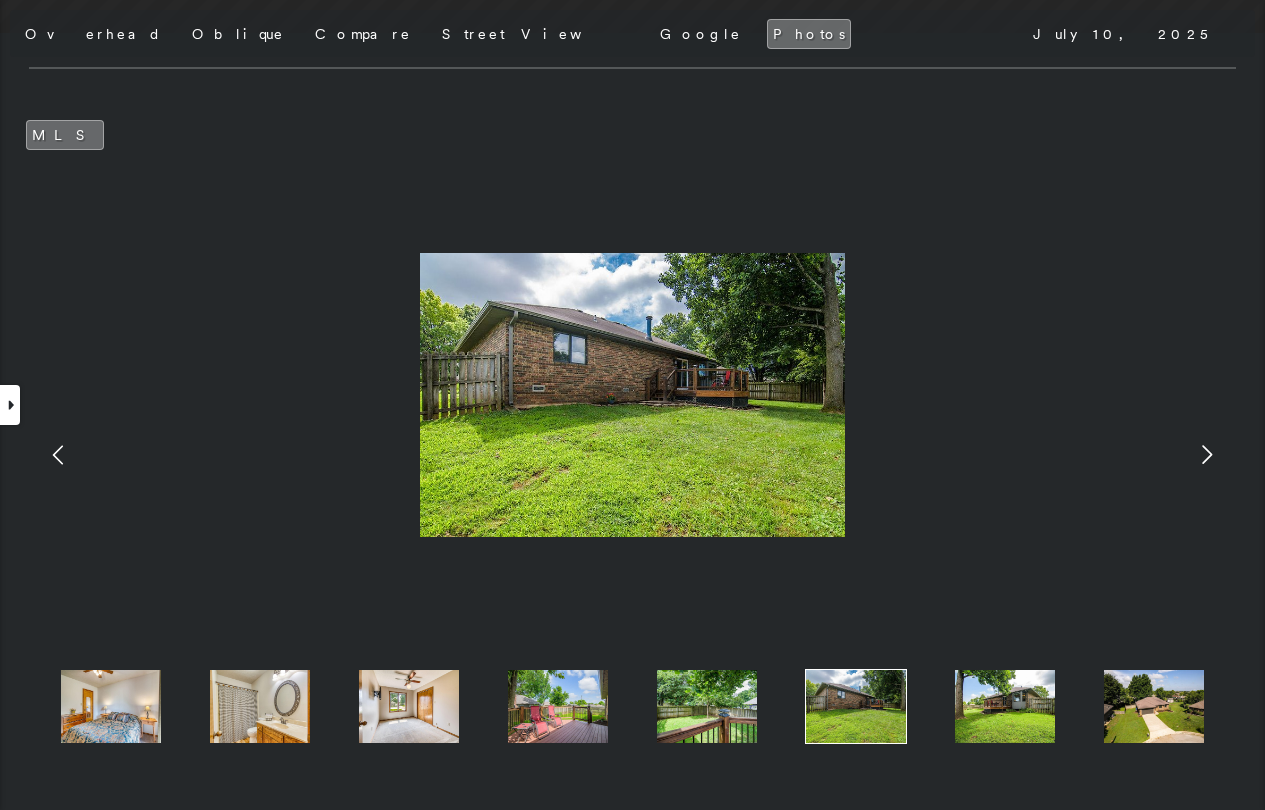 click 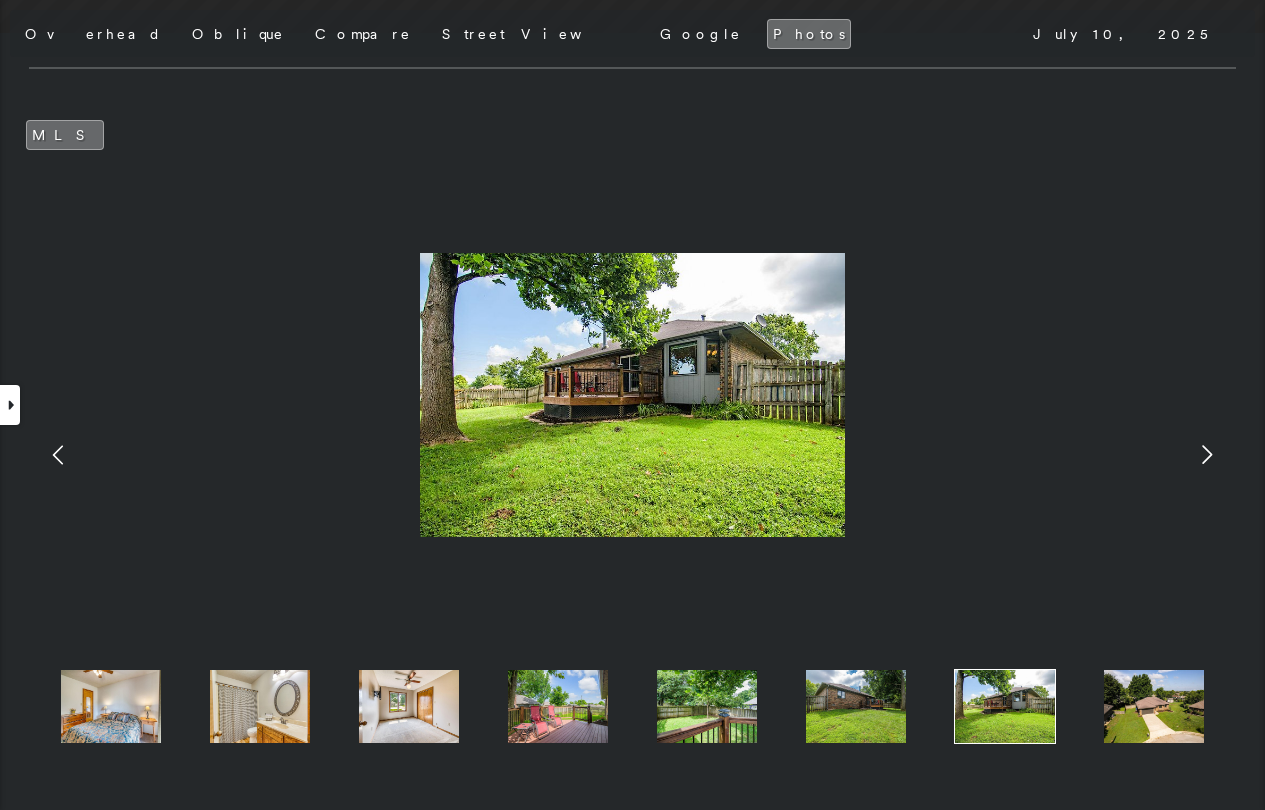 click 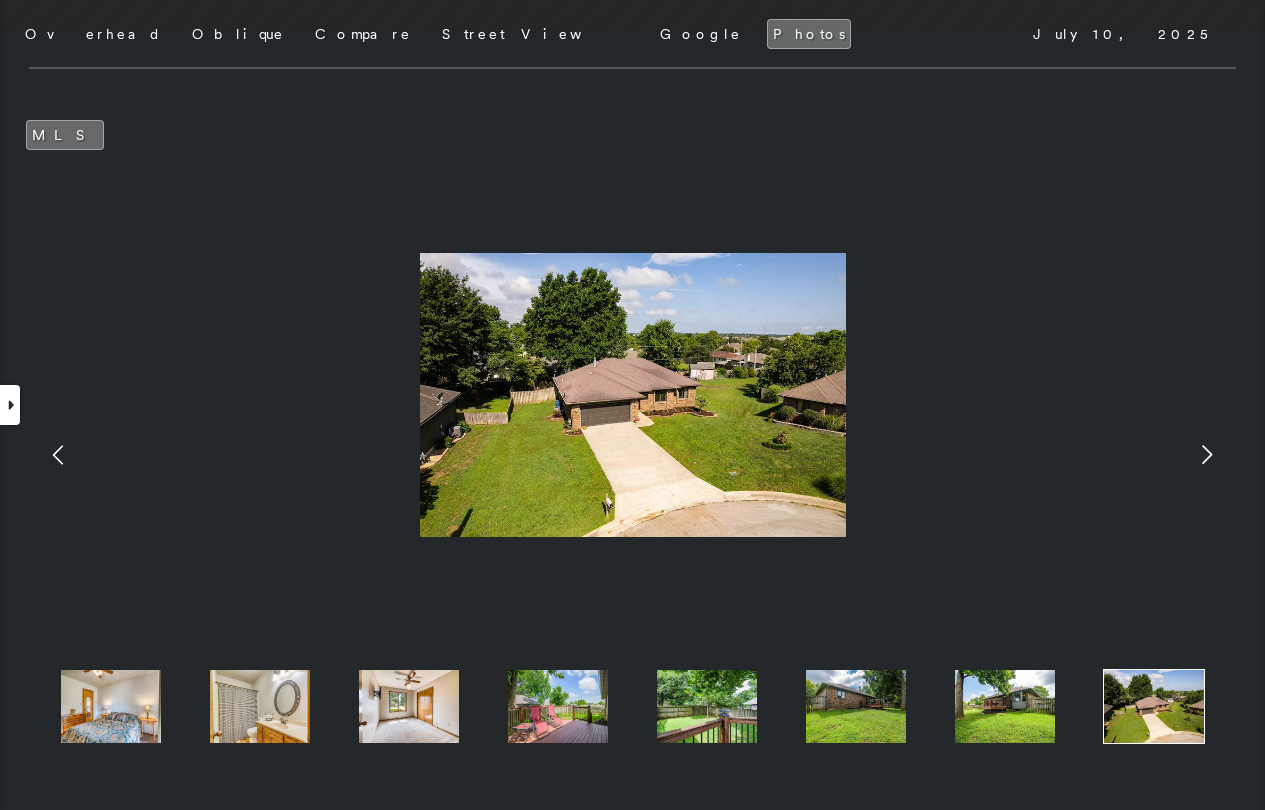 click 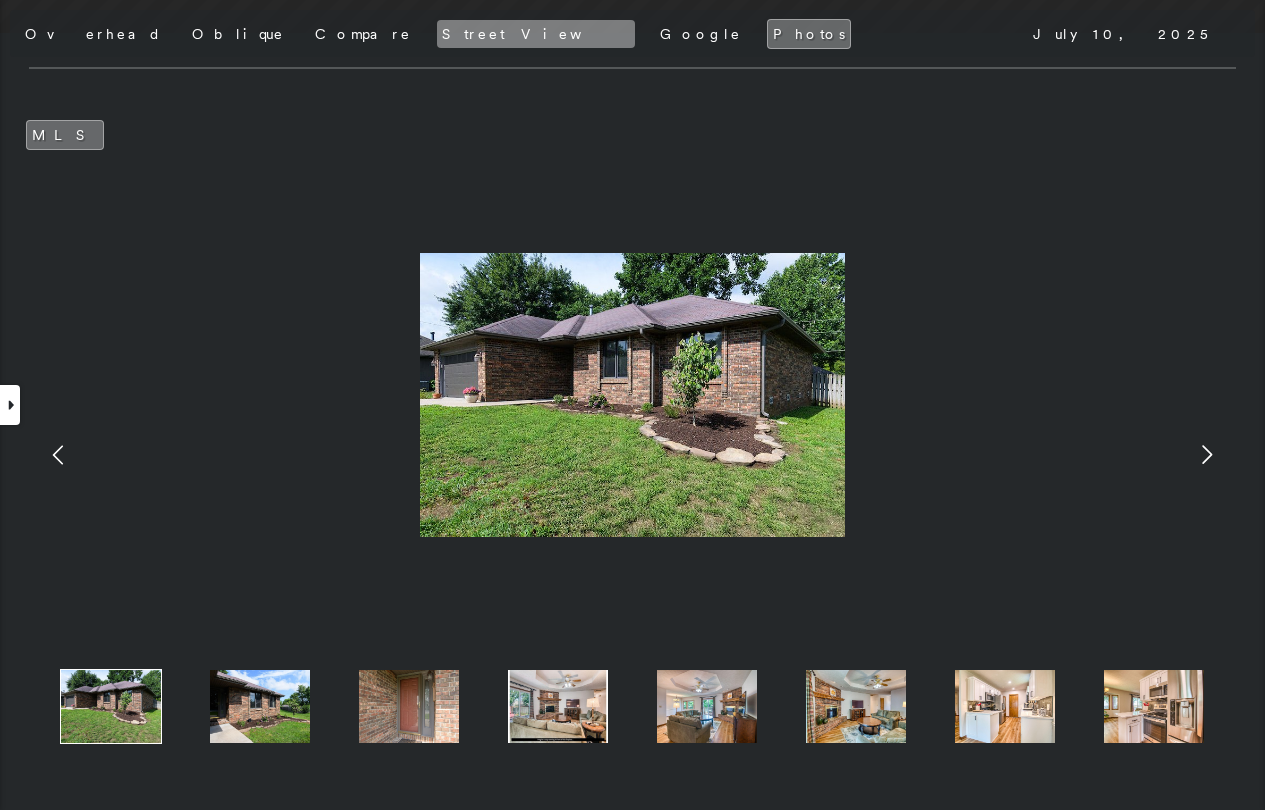 click on "Street View" at bounding box center [536, 34] 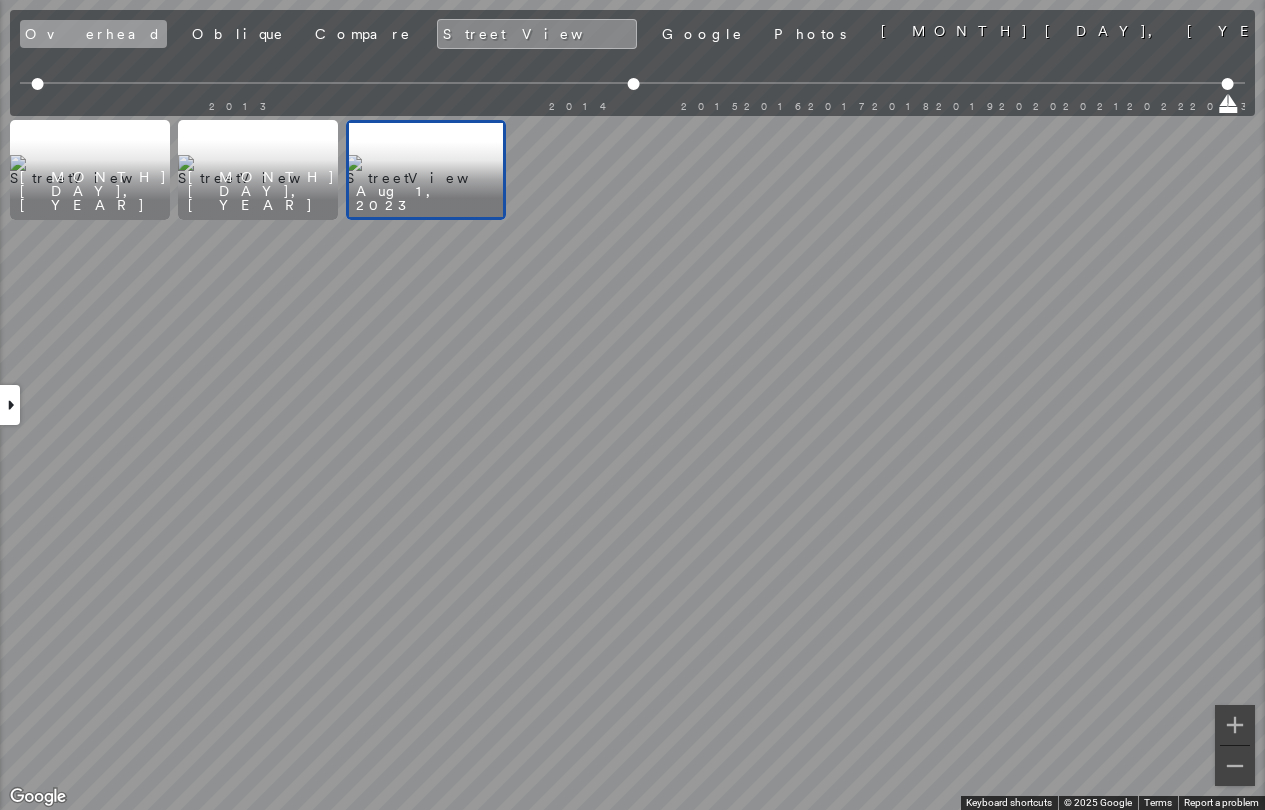 click on "Overhead" at bounding box center [93, 34] 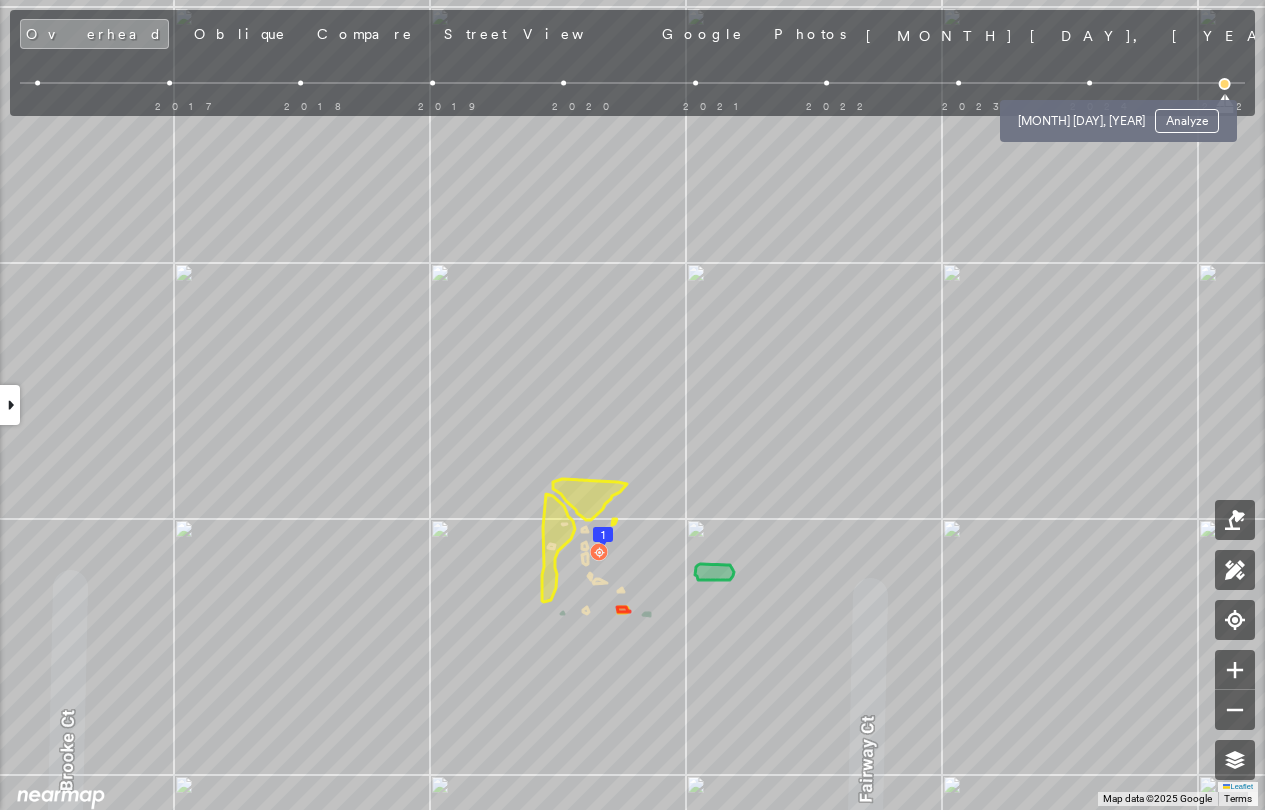 click at bounding box center [1089, 83] 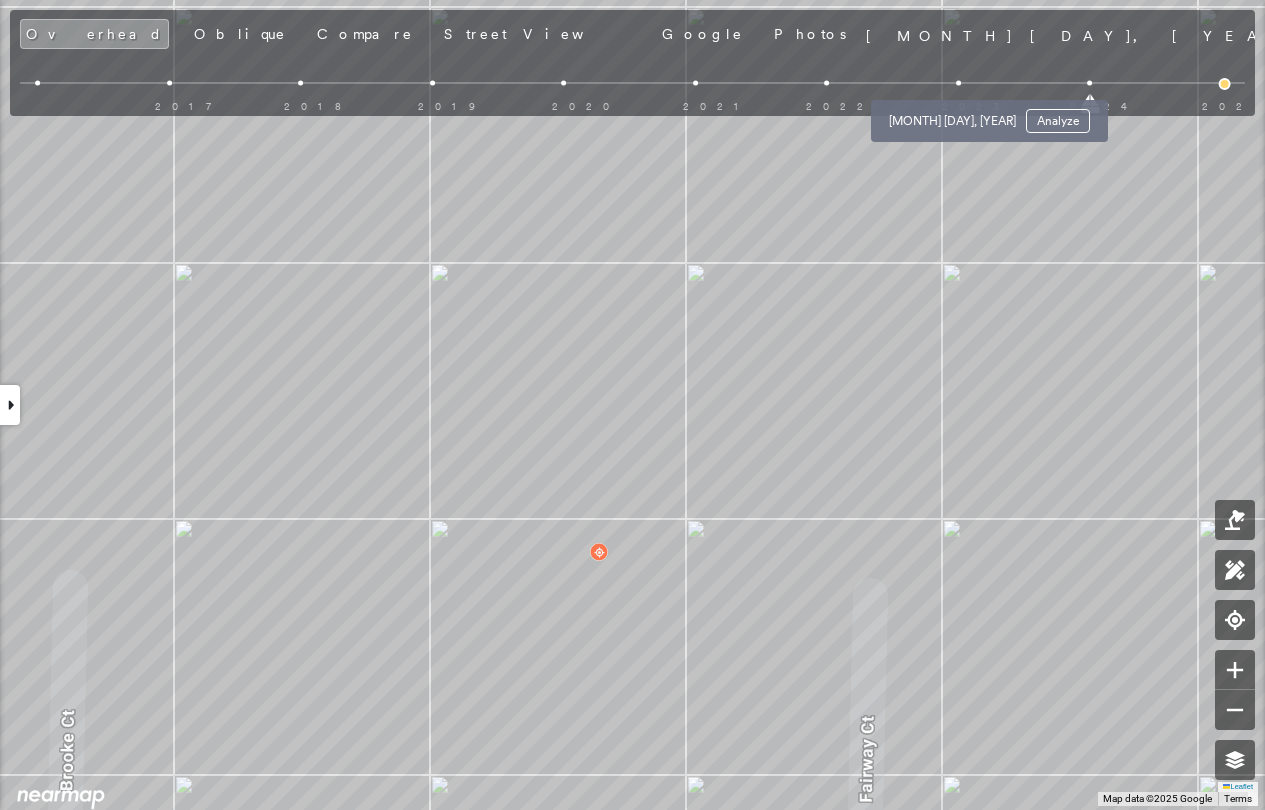 click at bounding box center (958, 83) 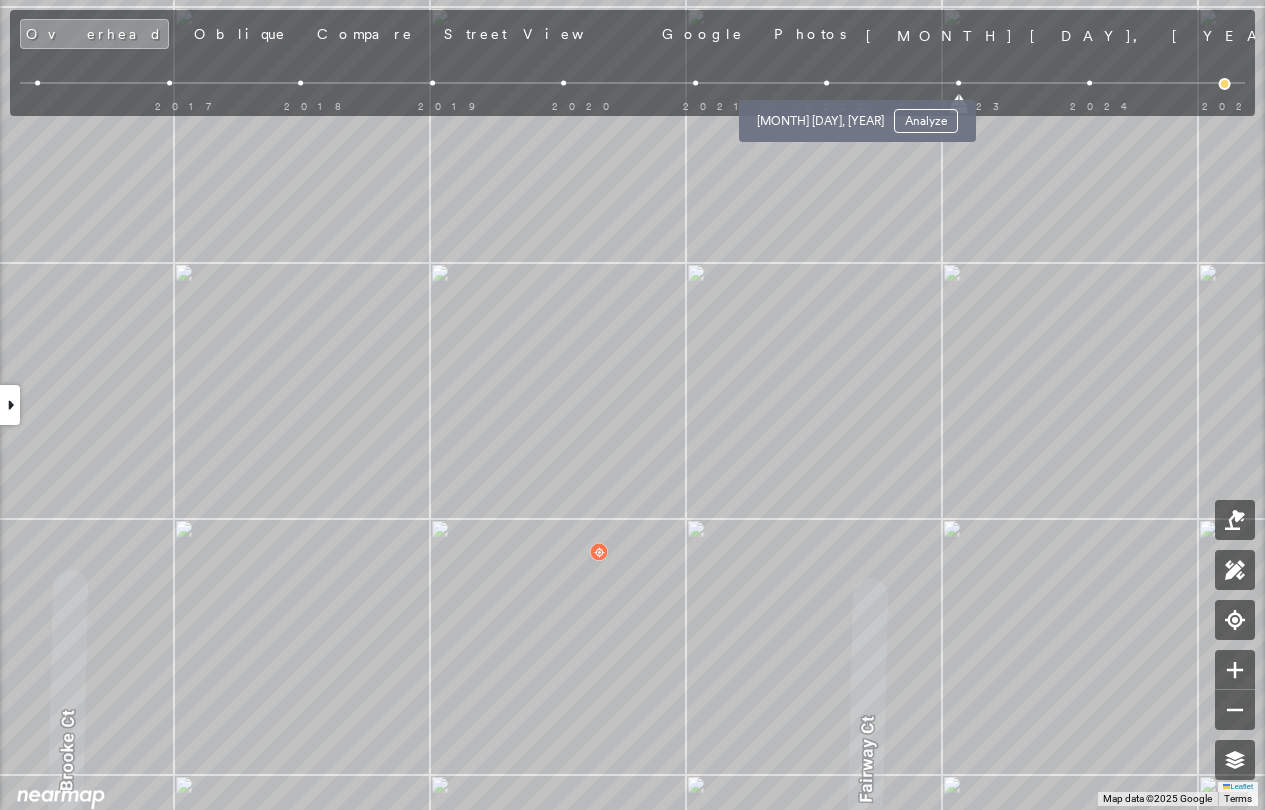 click at bounding box center (826, 83) 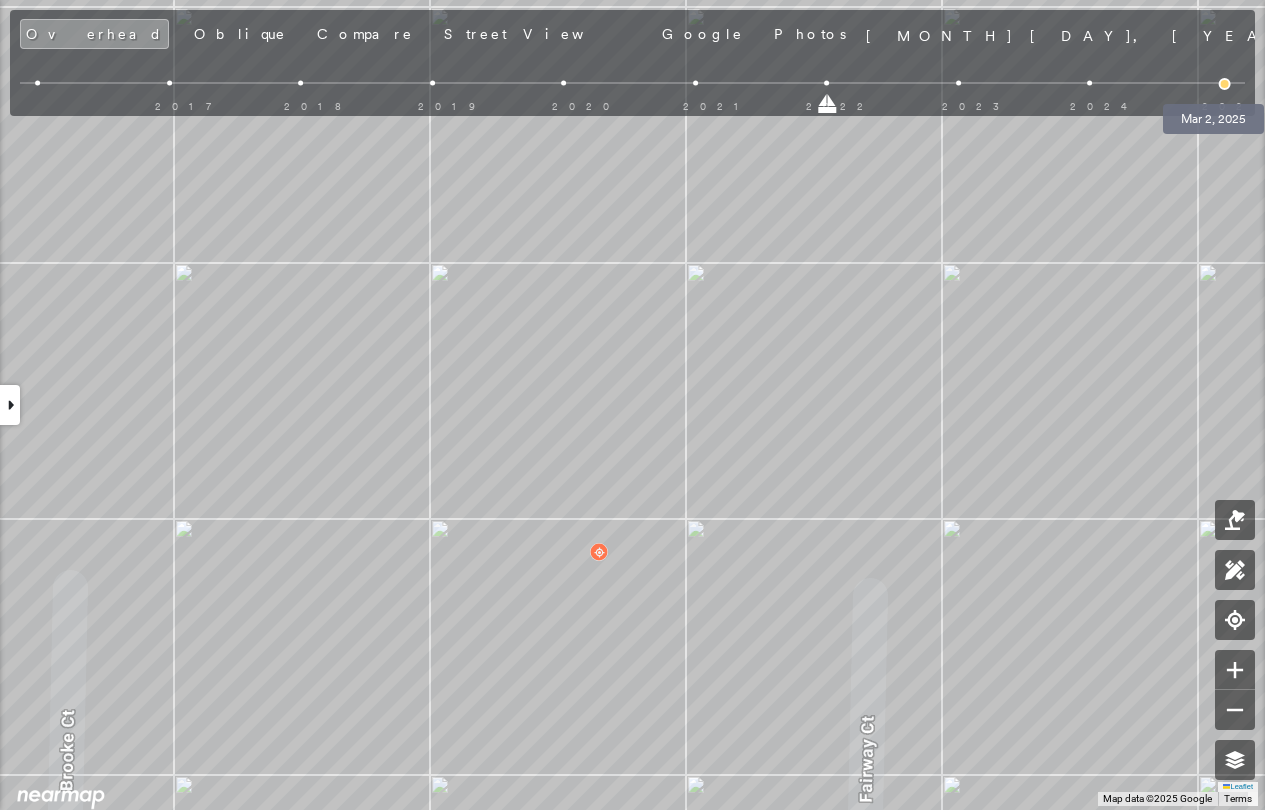 click at bounding box center [1225, 84] 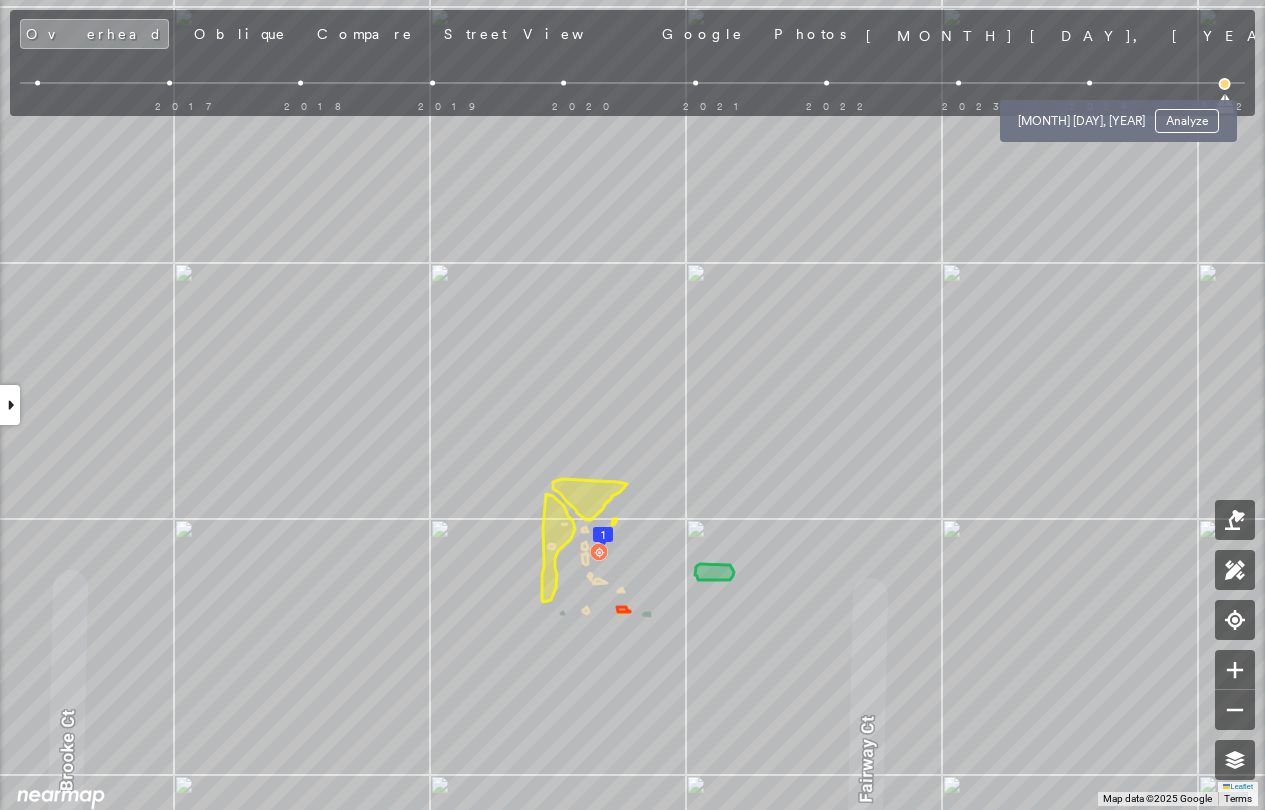 click at bounding box center [1089, 83] 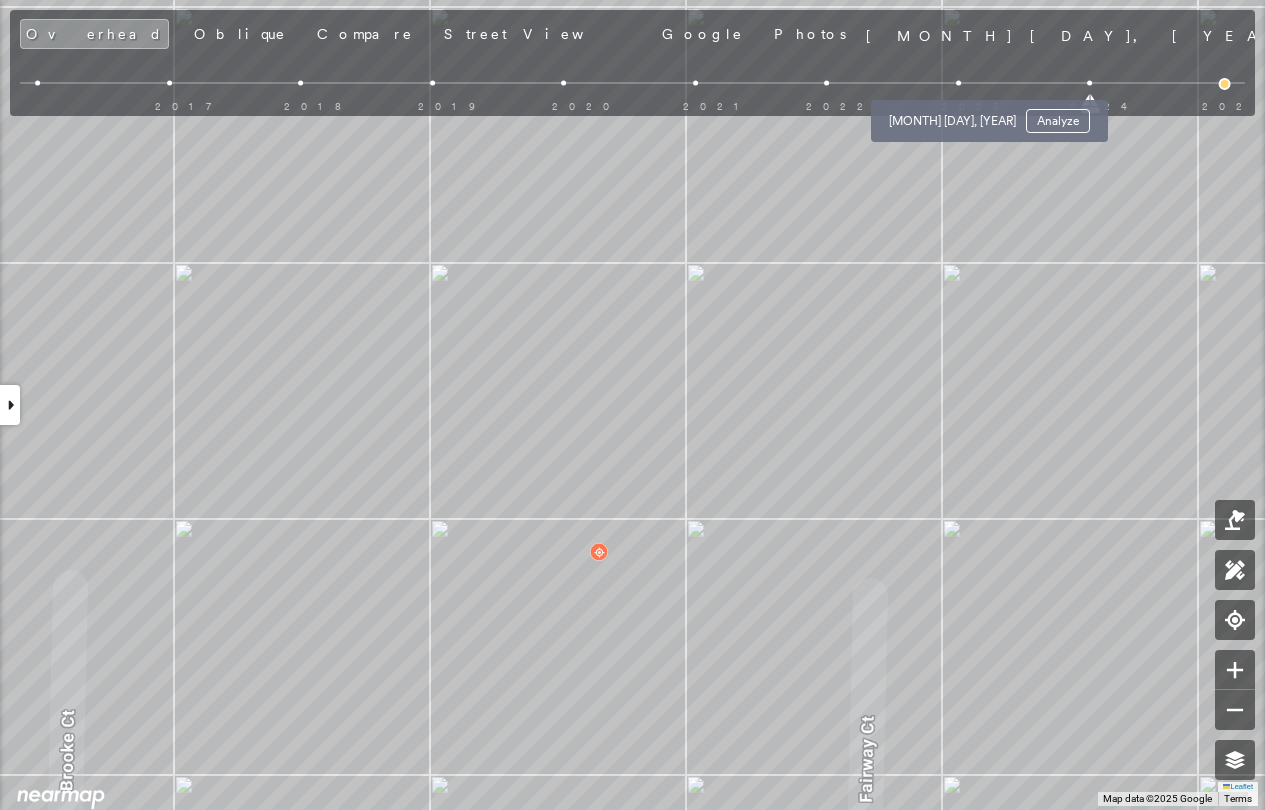 click at bounding box center (958, 83) 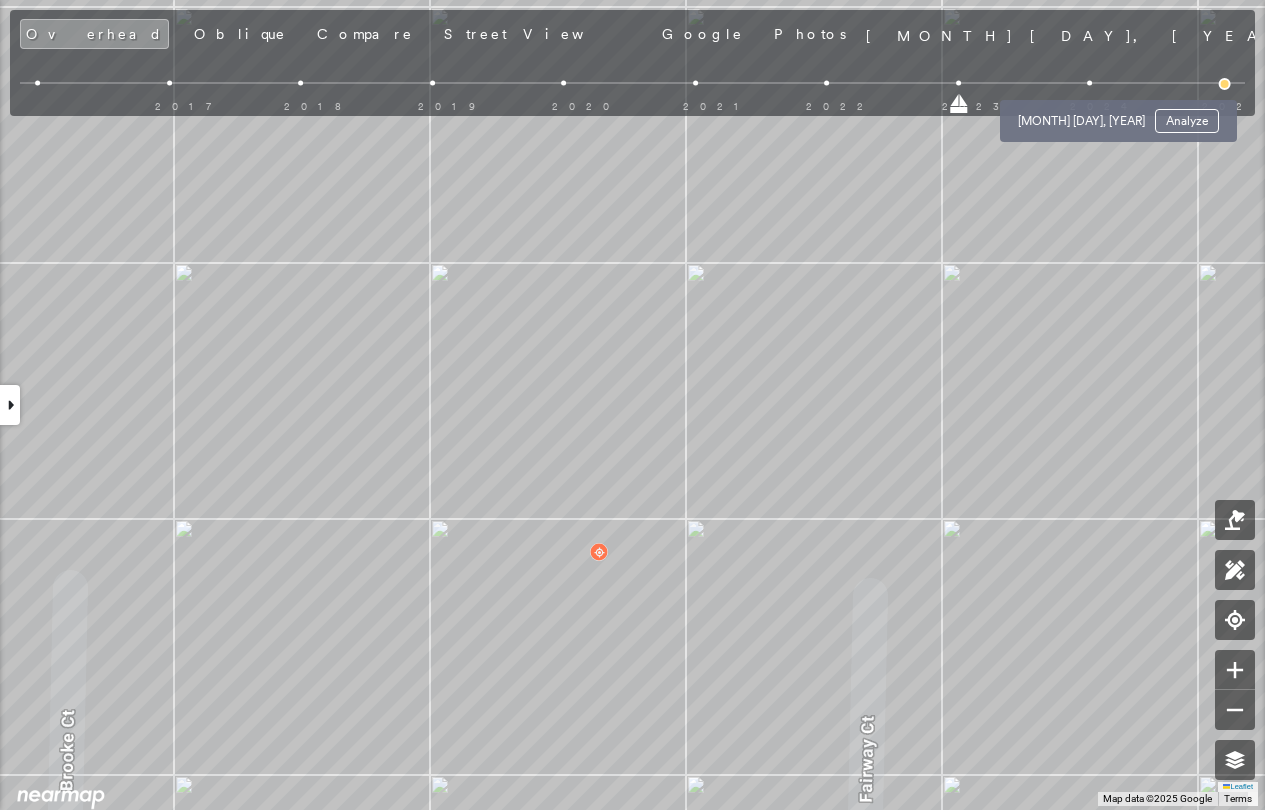 click at bounding box center [1089, 83] 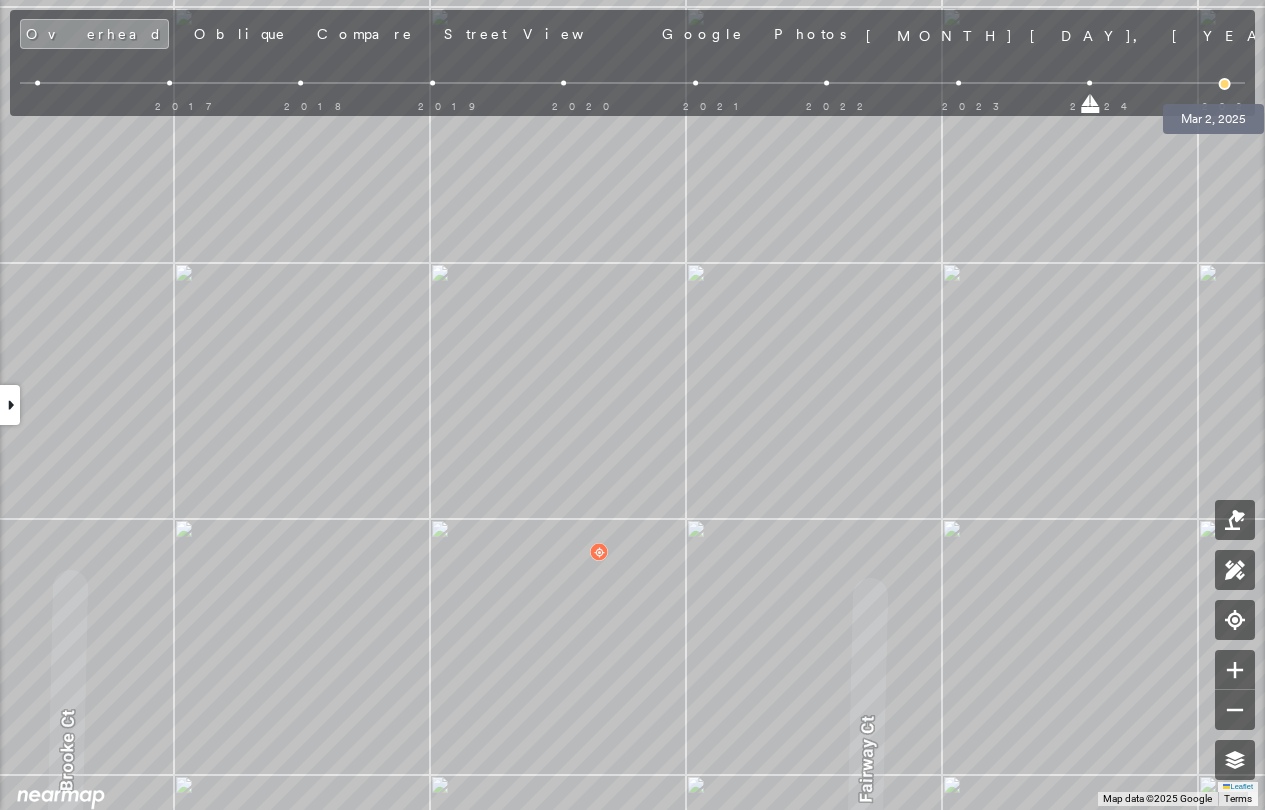 click at bounding box center [1225, 84] 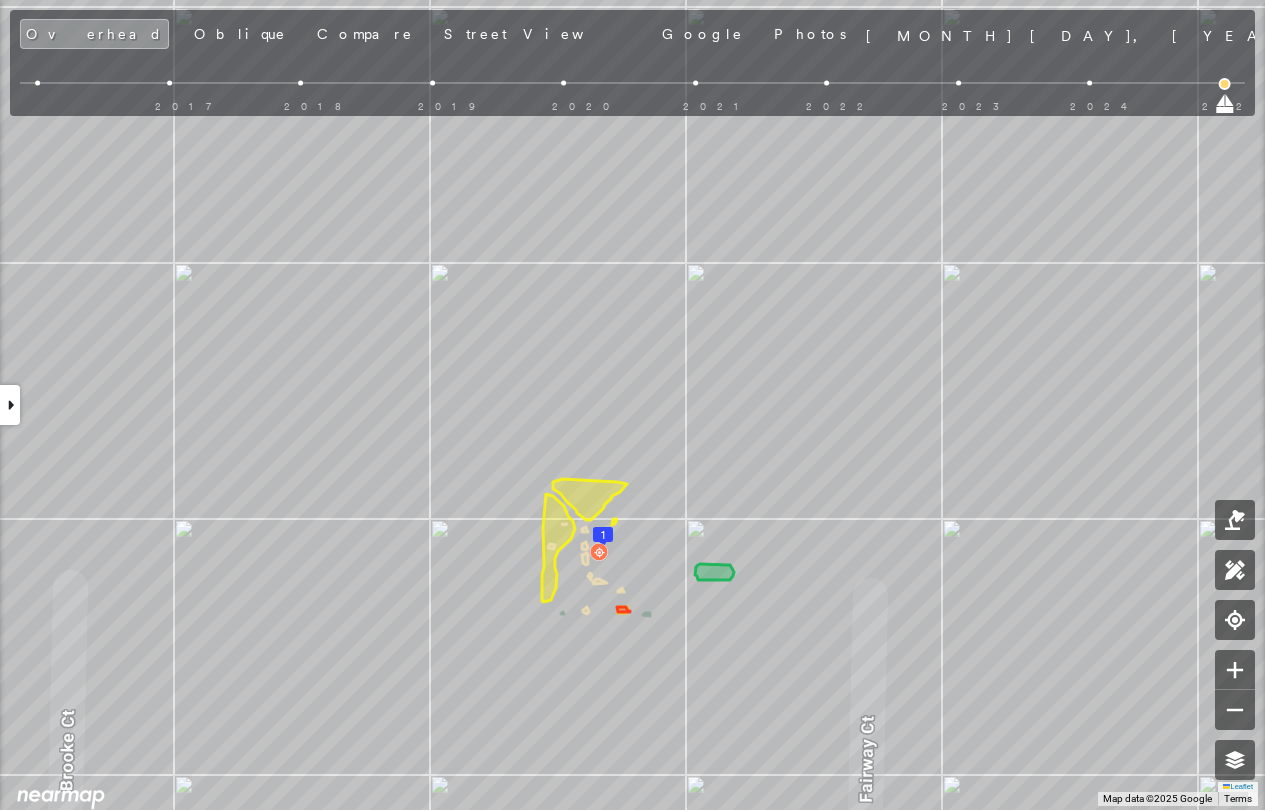 click 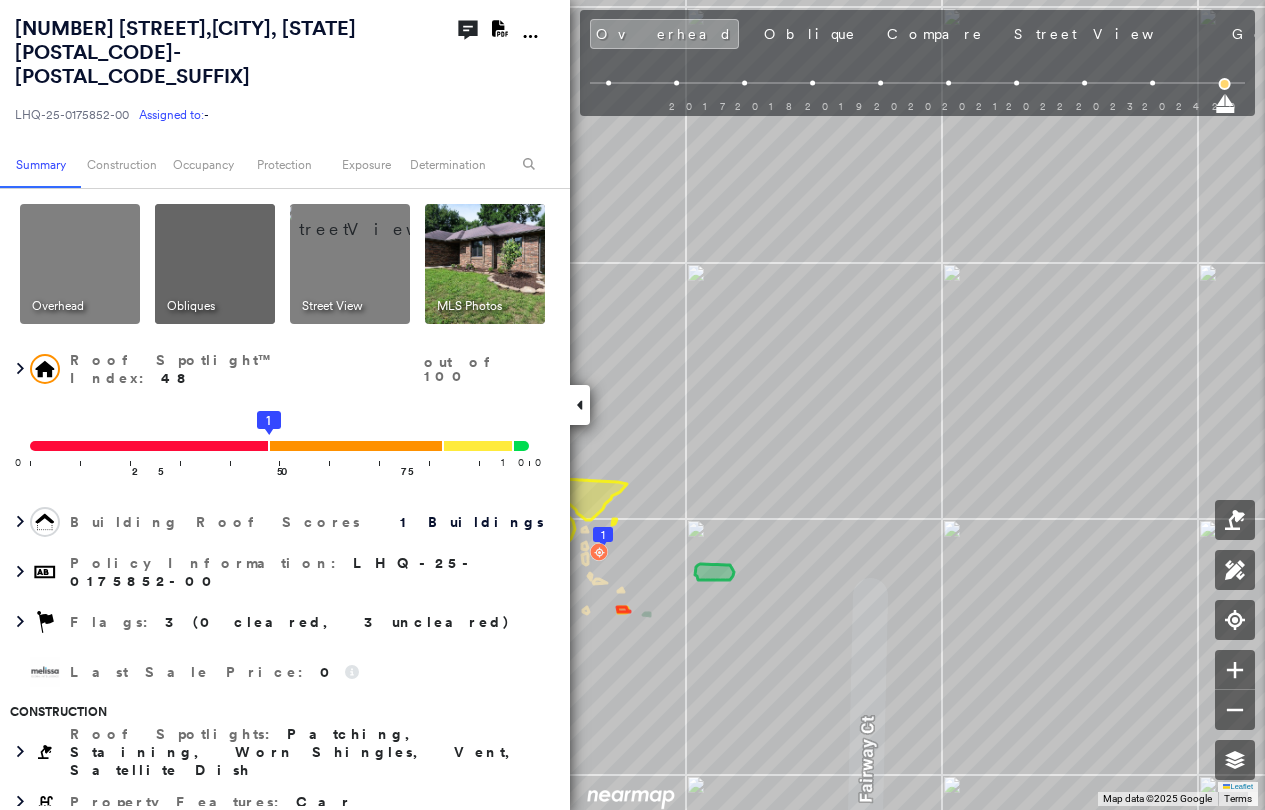 click at bounding box center [580, 405] 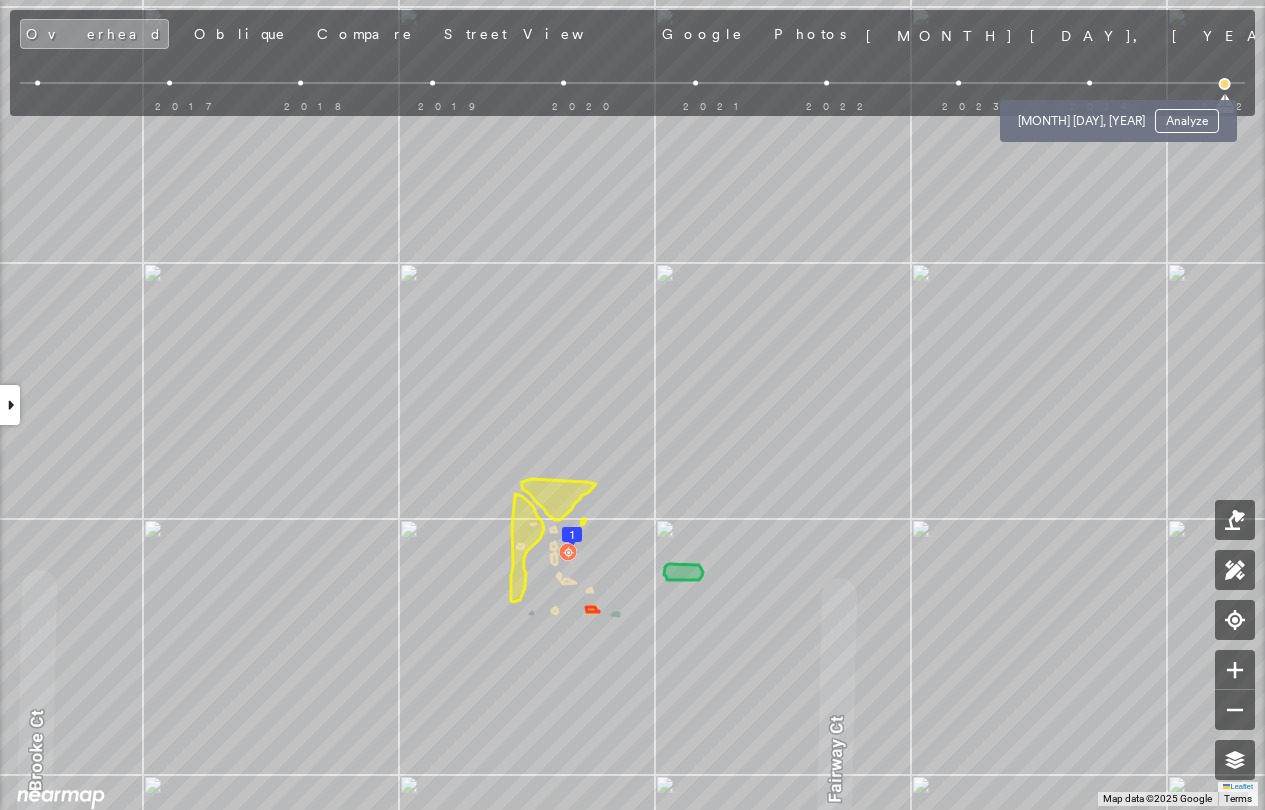 click at bounding box center (1089, 83) 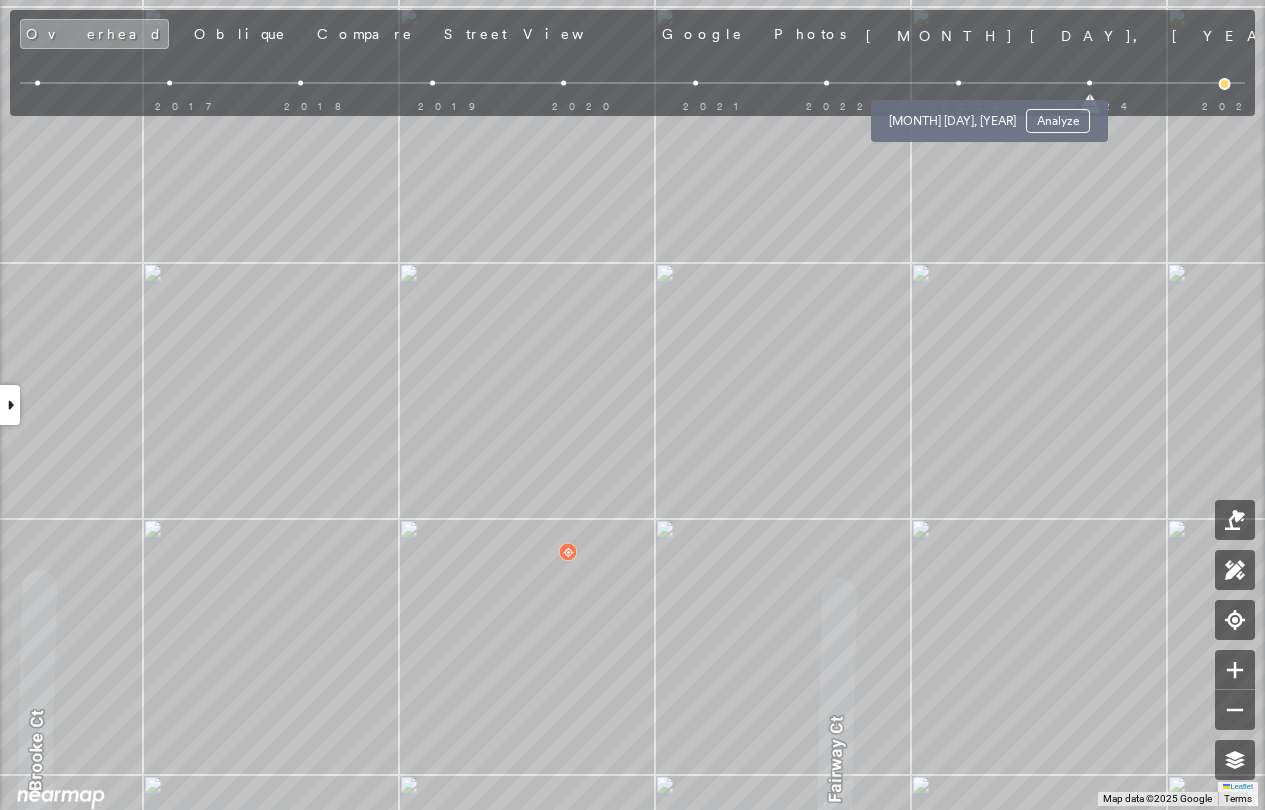 click at bounding box center [958, 83] 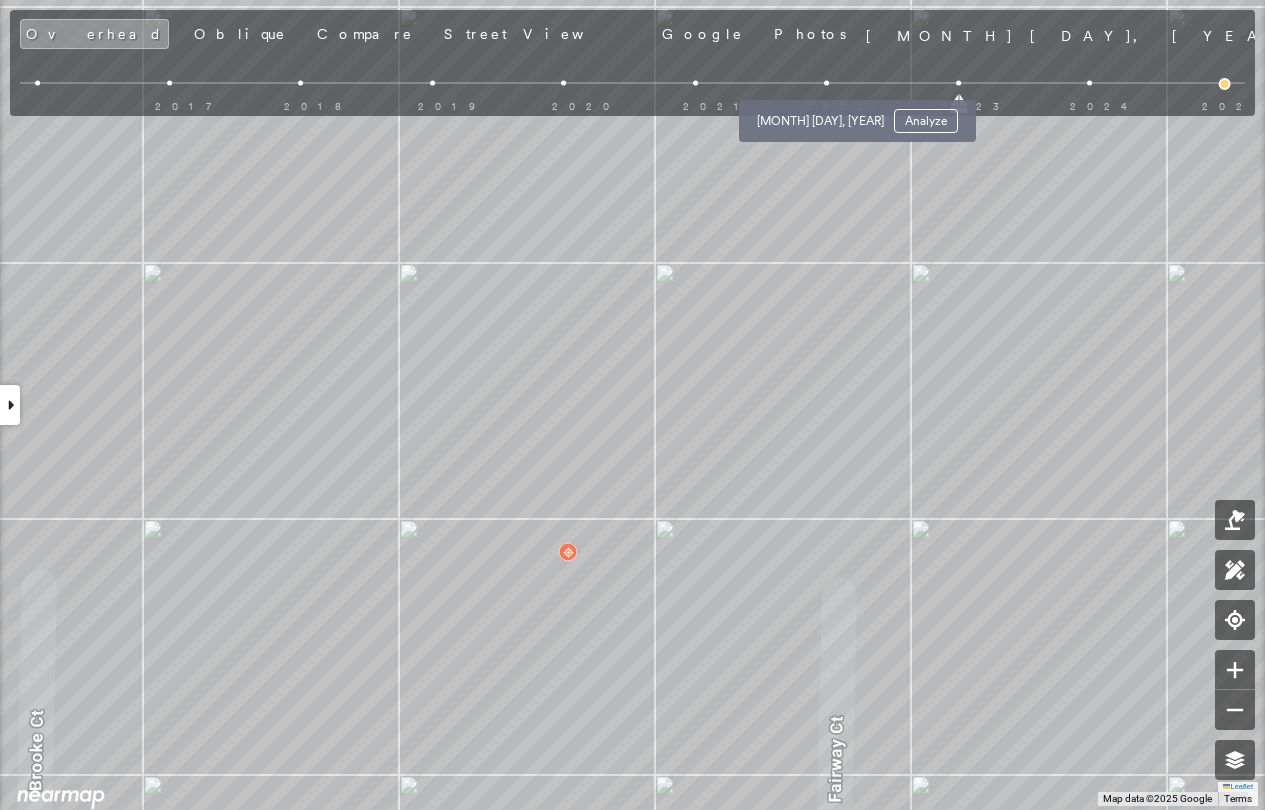 click at bounding box center [826, 83] 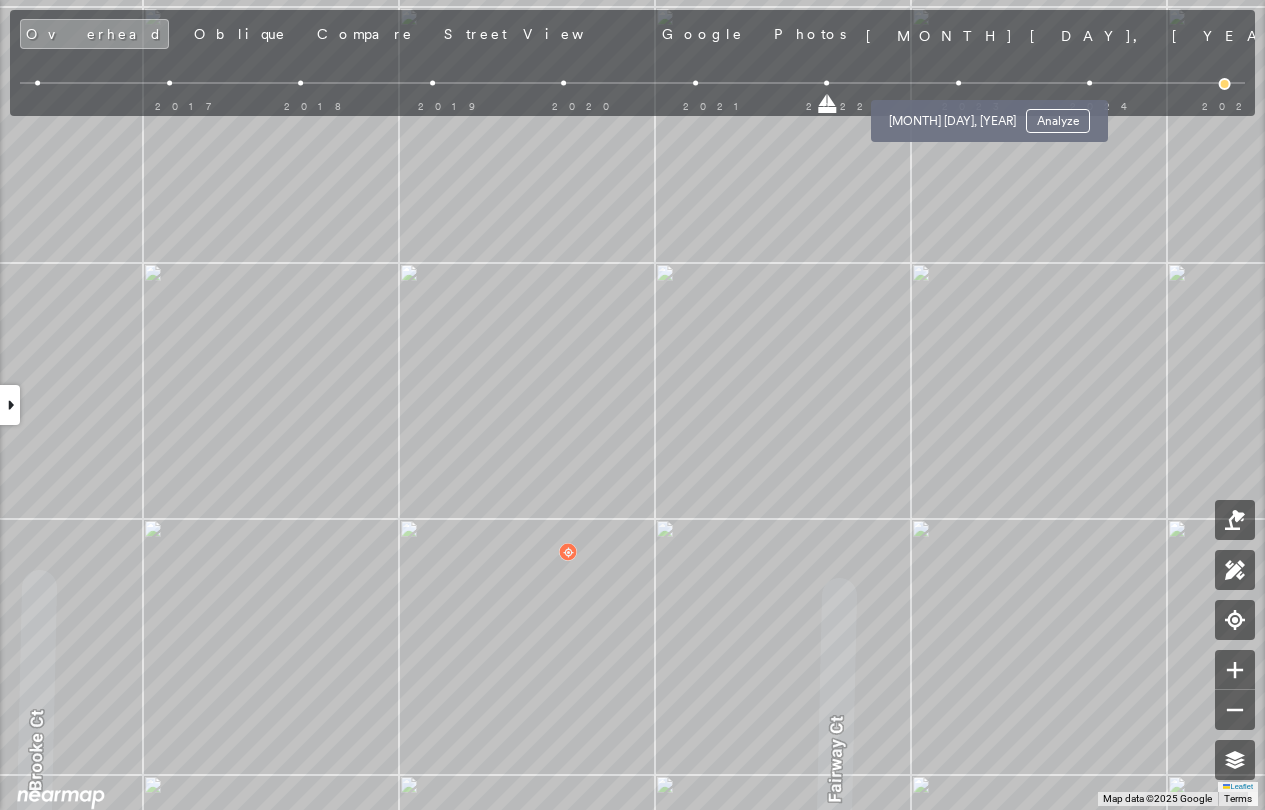 click at bounding box center (958, 83) 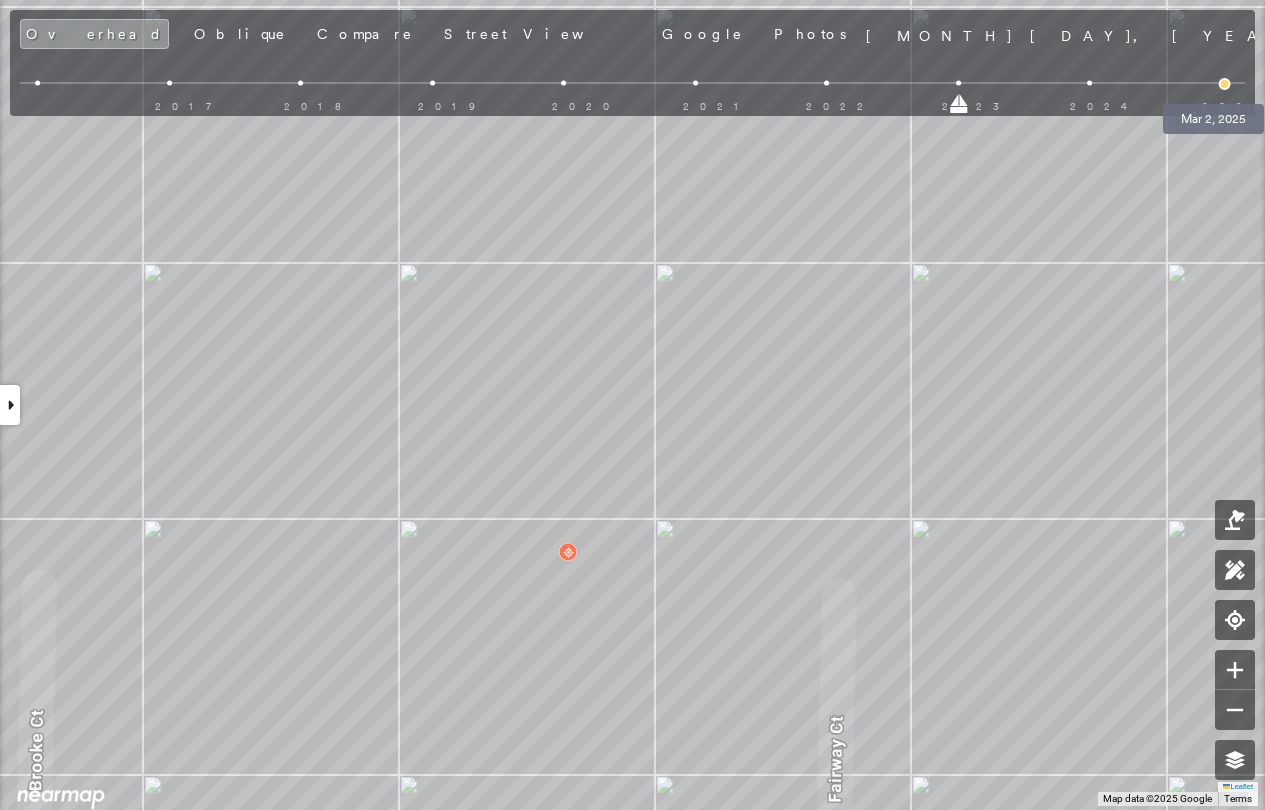 click at bounding box center [1225, 84] 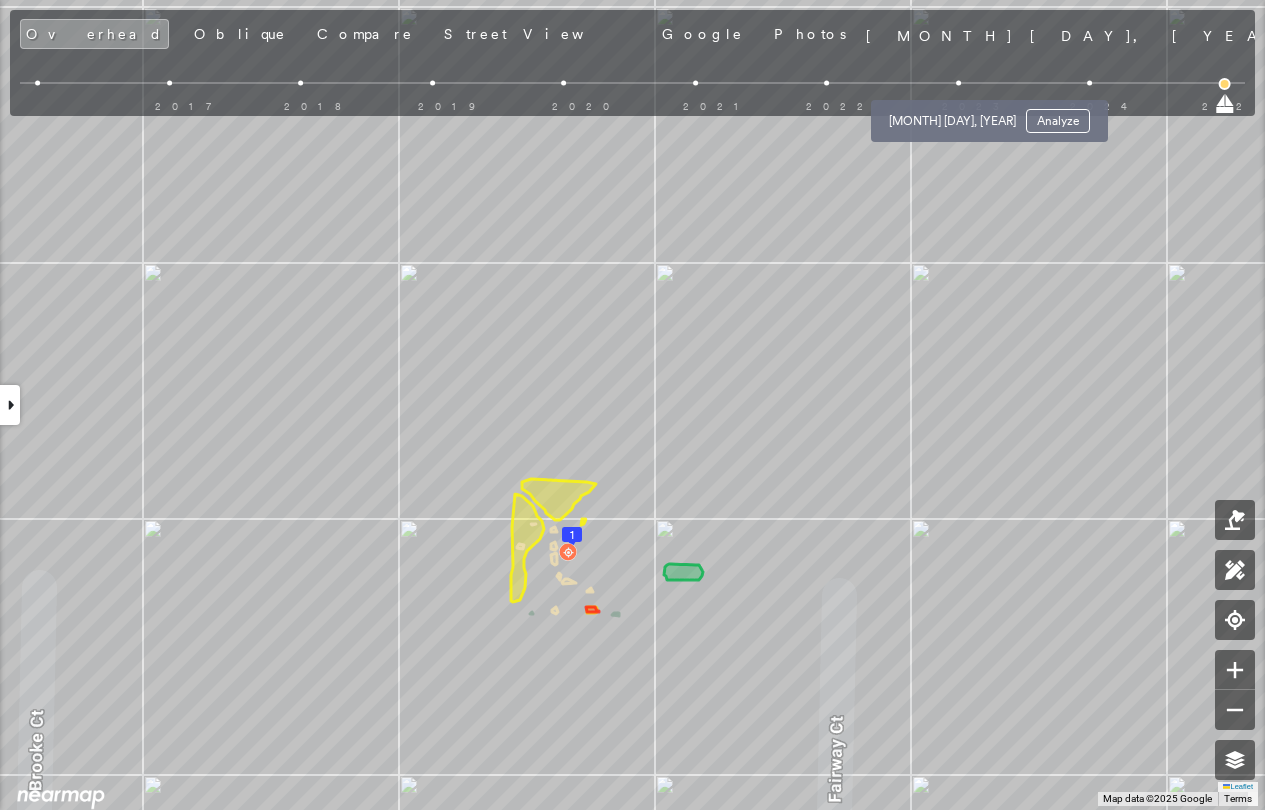 click at bounding box center [958, 83] 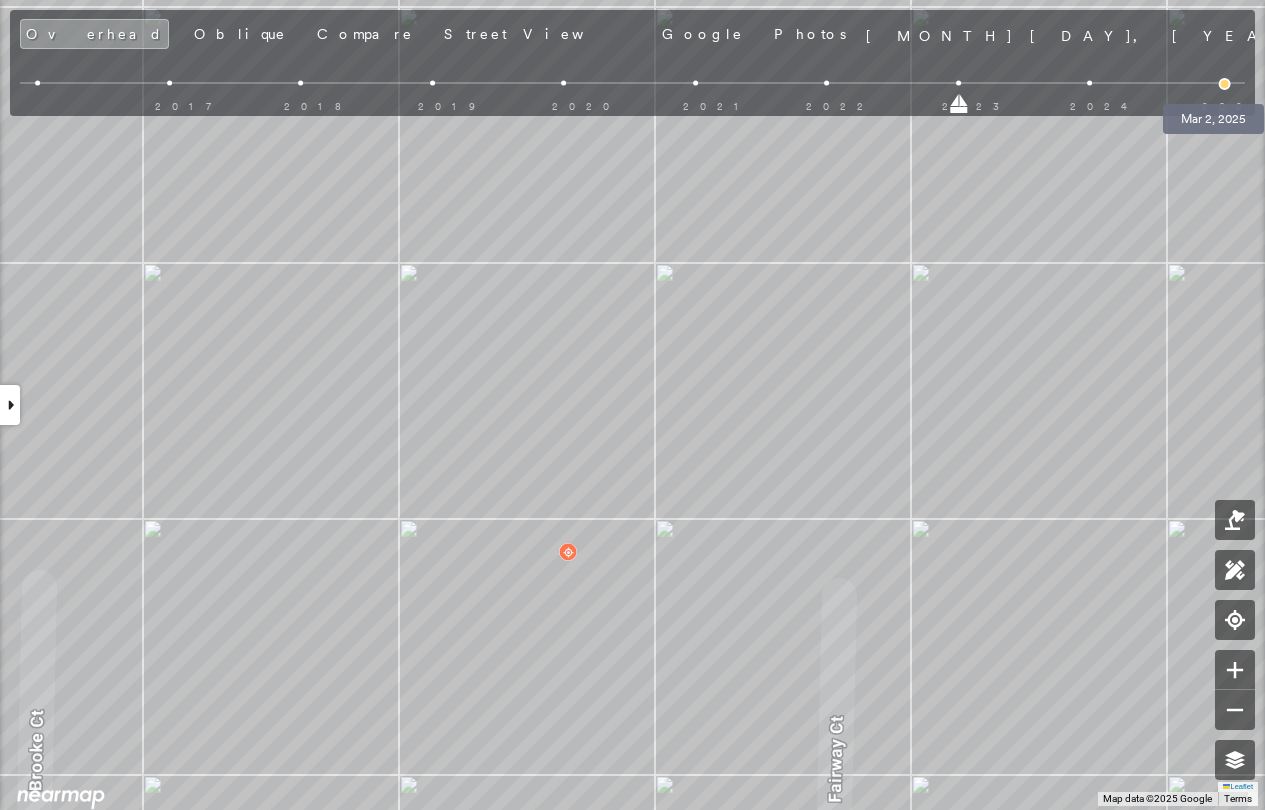 click at bounding box center [1225, 84] 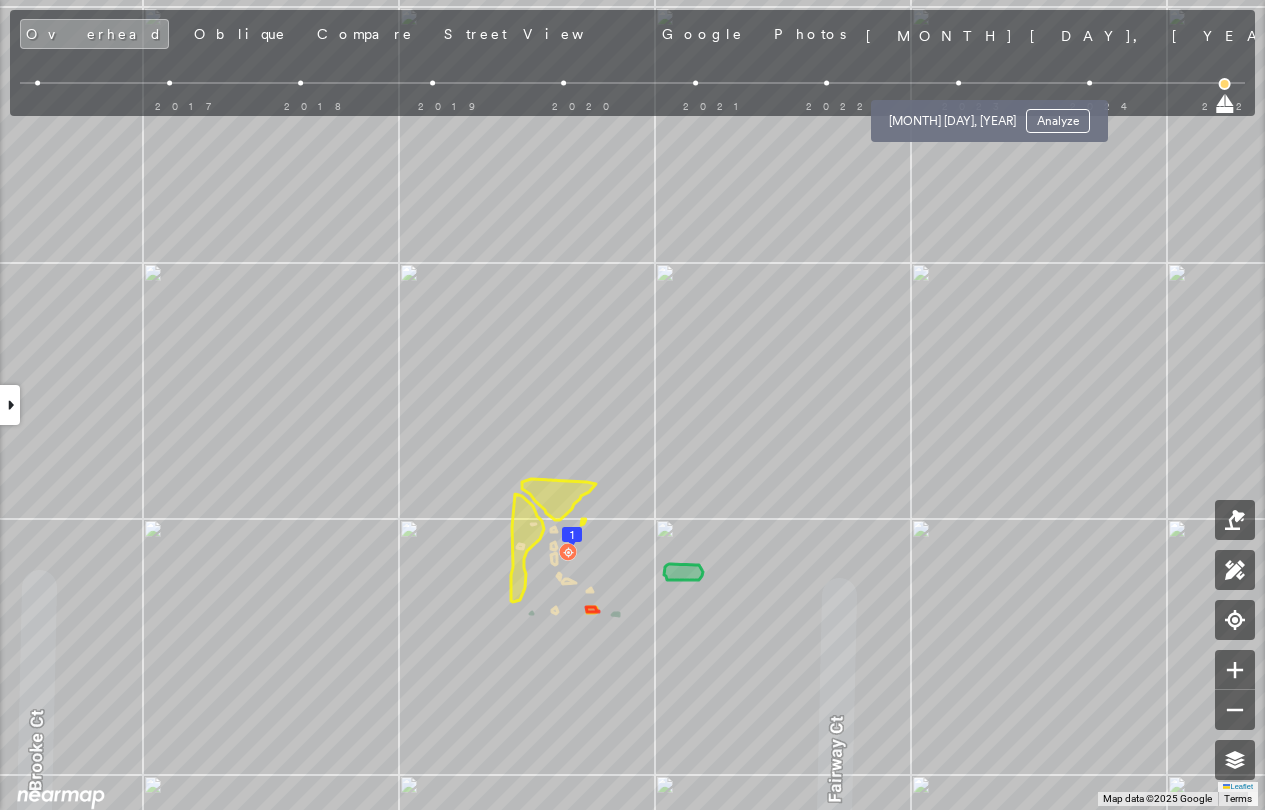 click at bounding box center (958, 83) 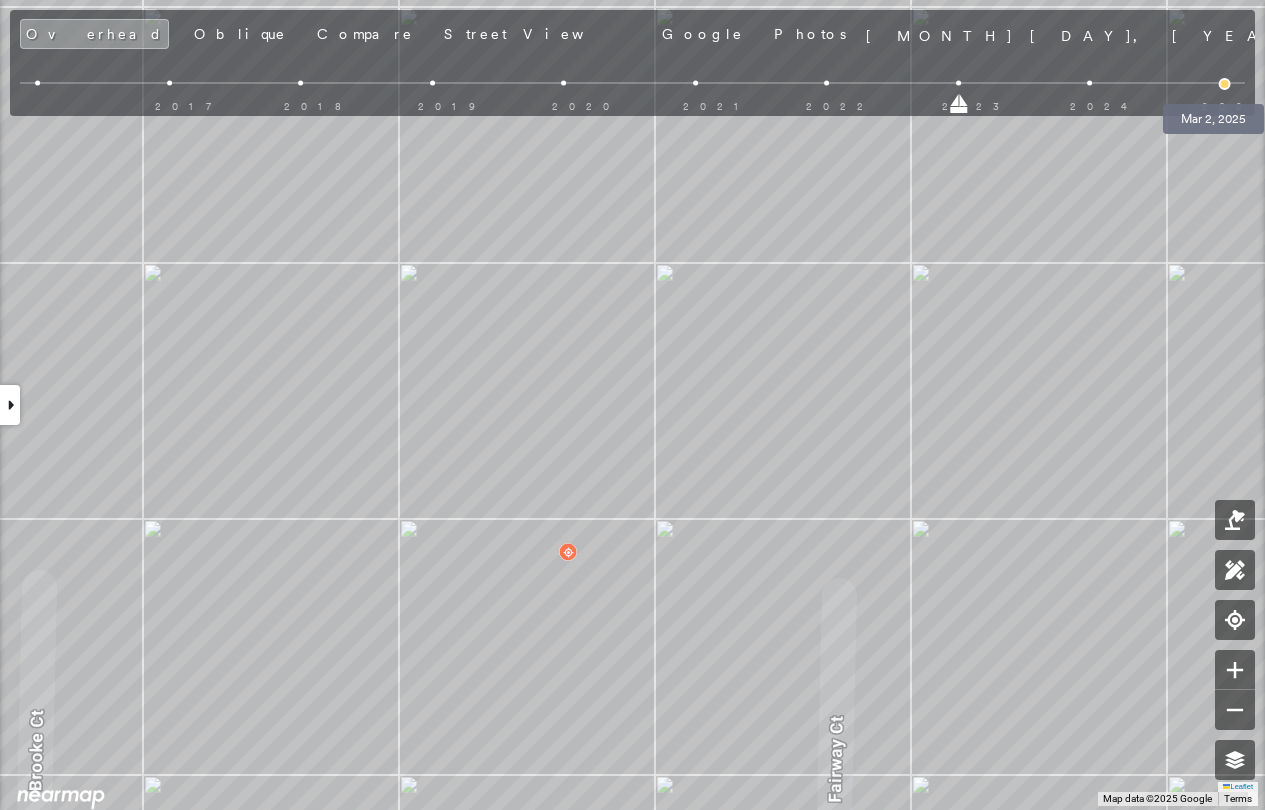 click at bounding box center (1225, 84) 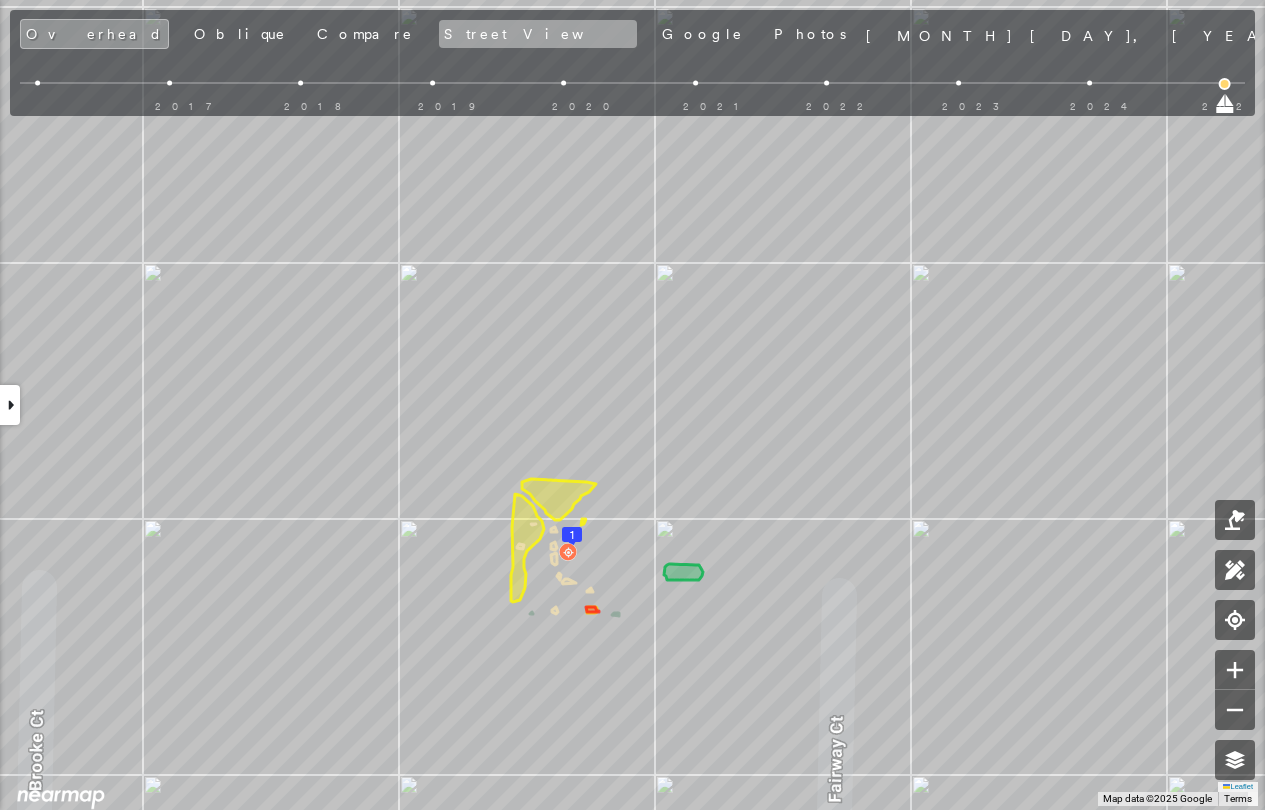 click on "Street View" at bounding box center [538, 34] 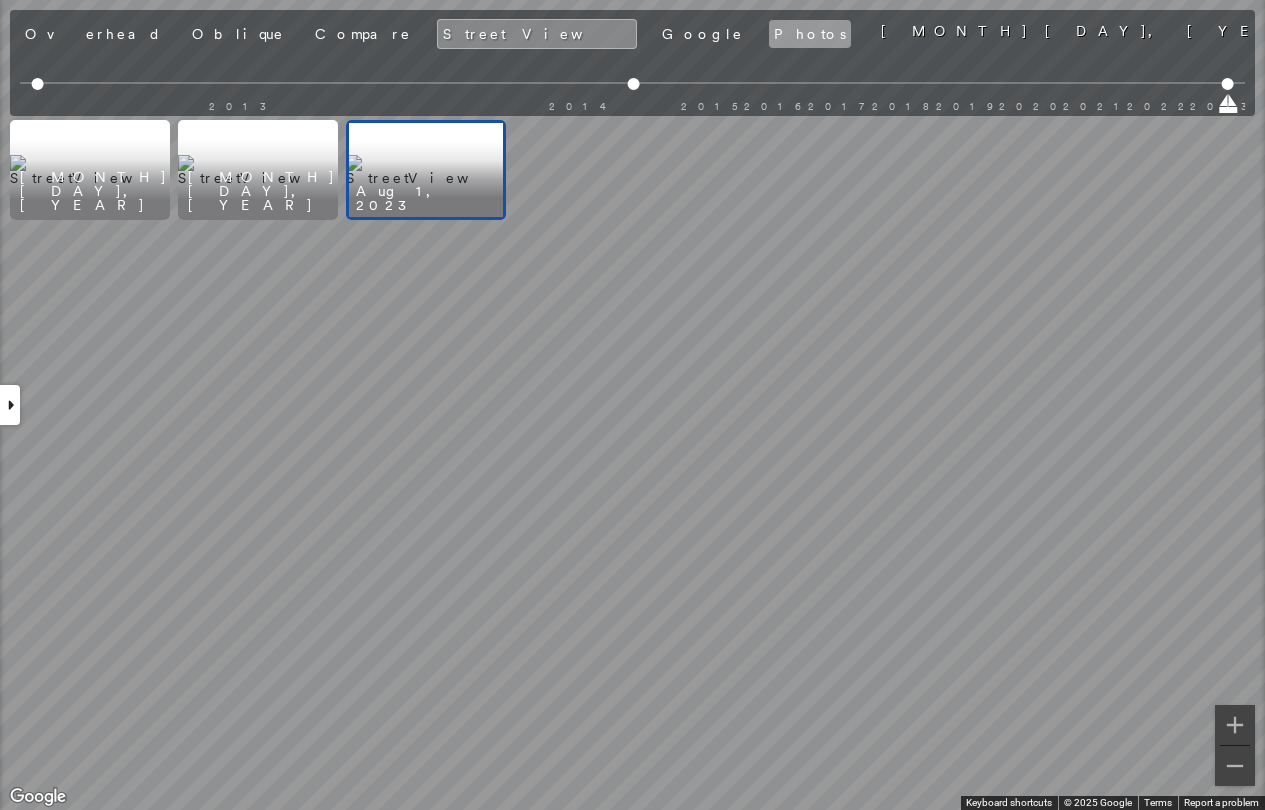 click on "Photos" at bounding box center [810, 34] 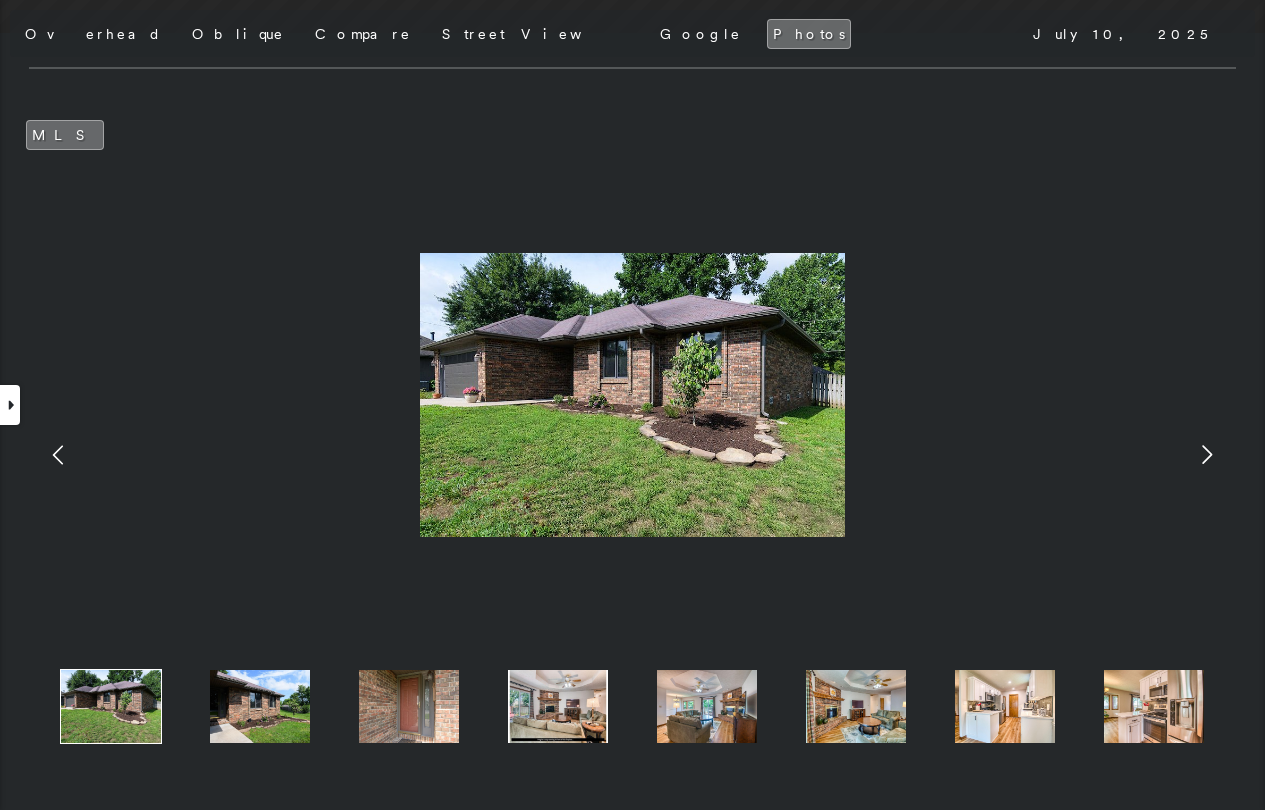 click 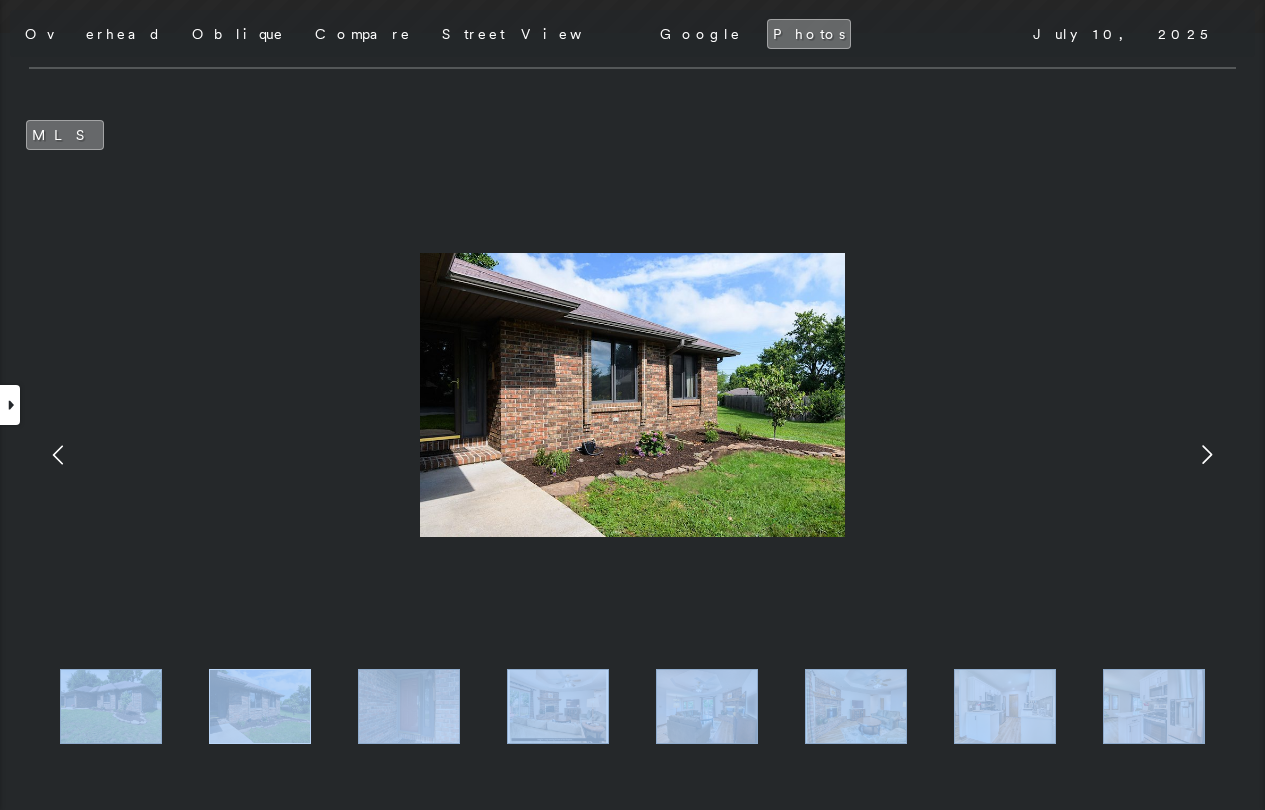 click 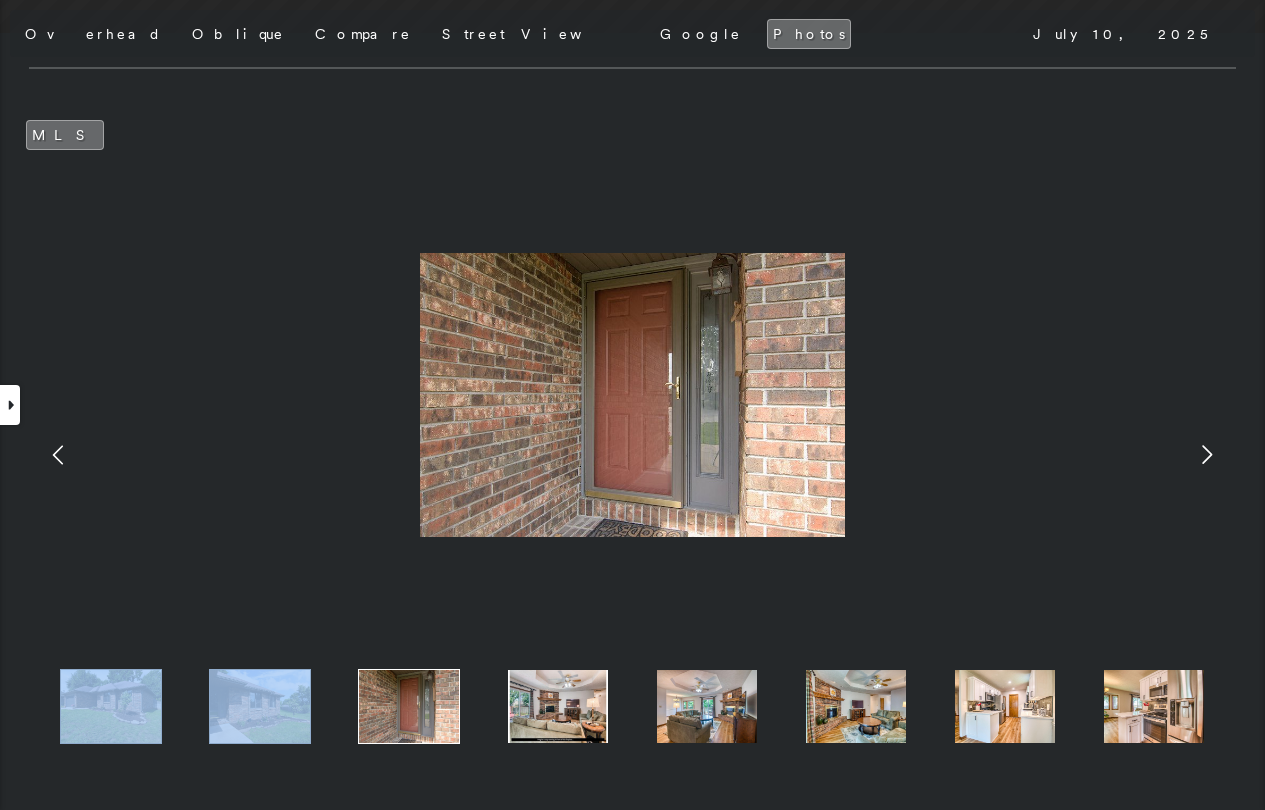 click 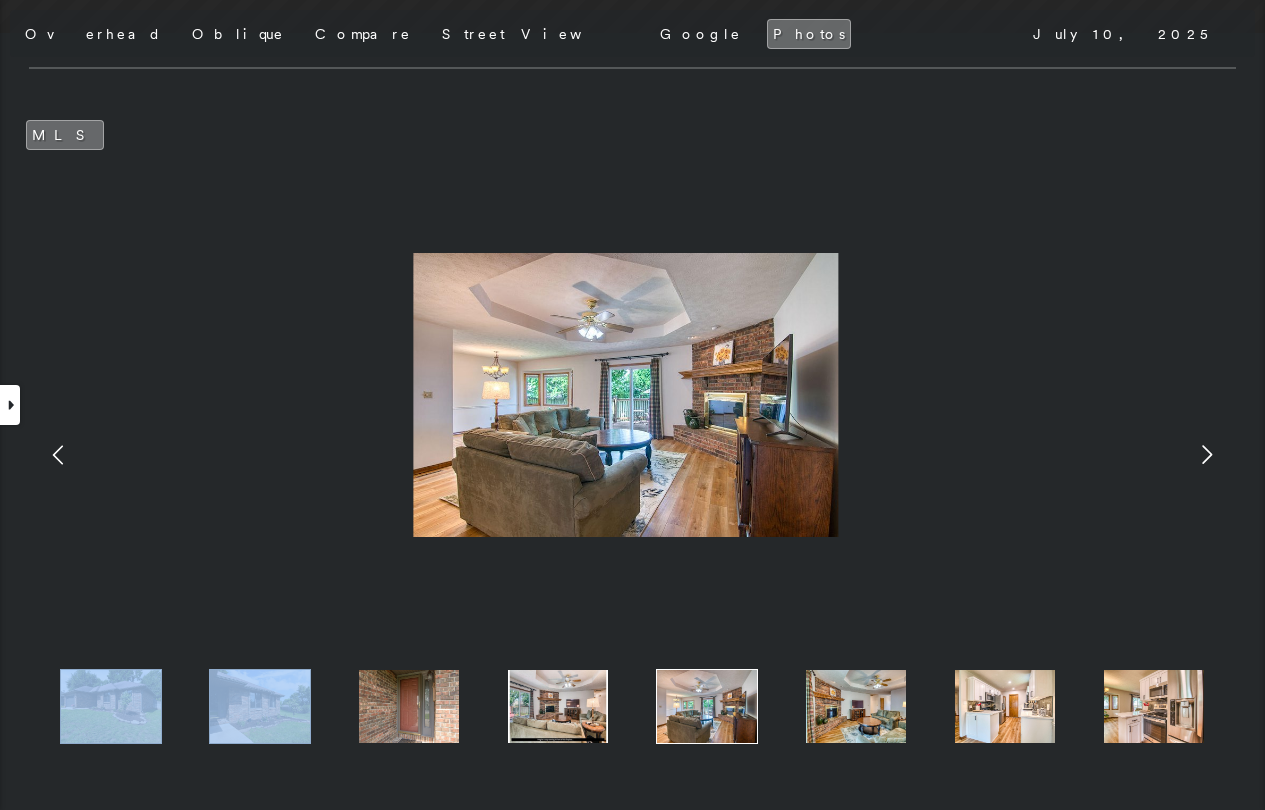 click 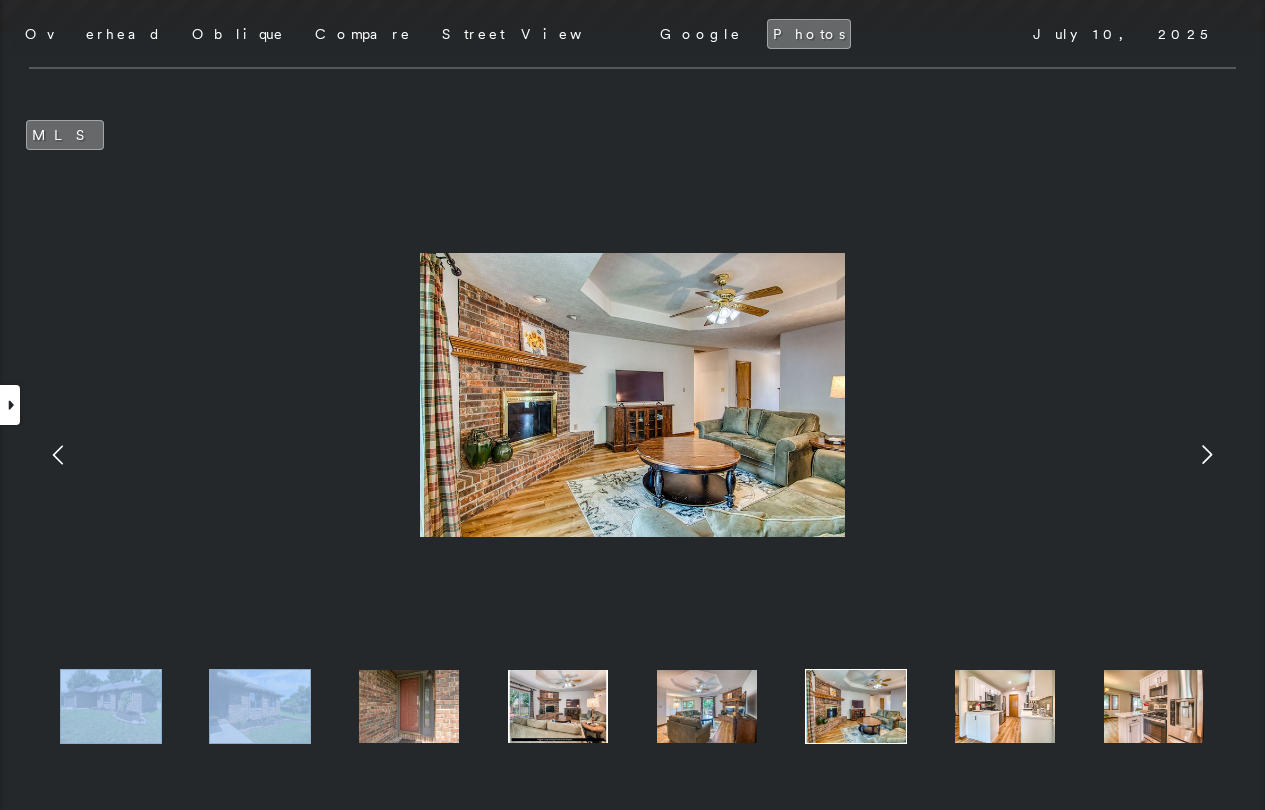 click 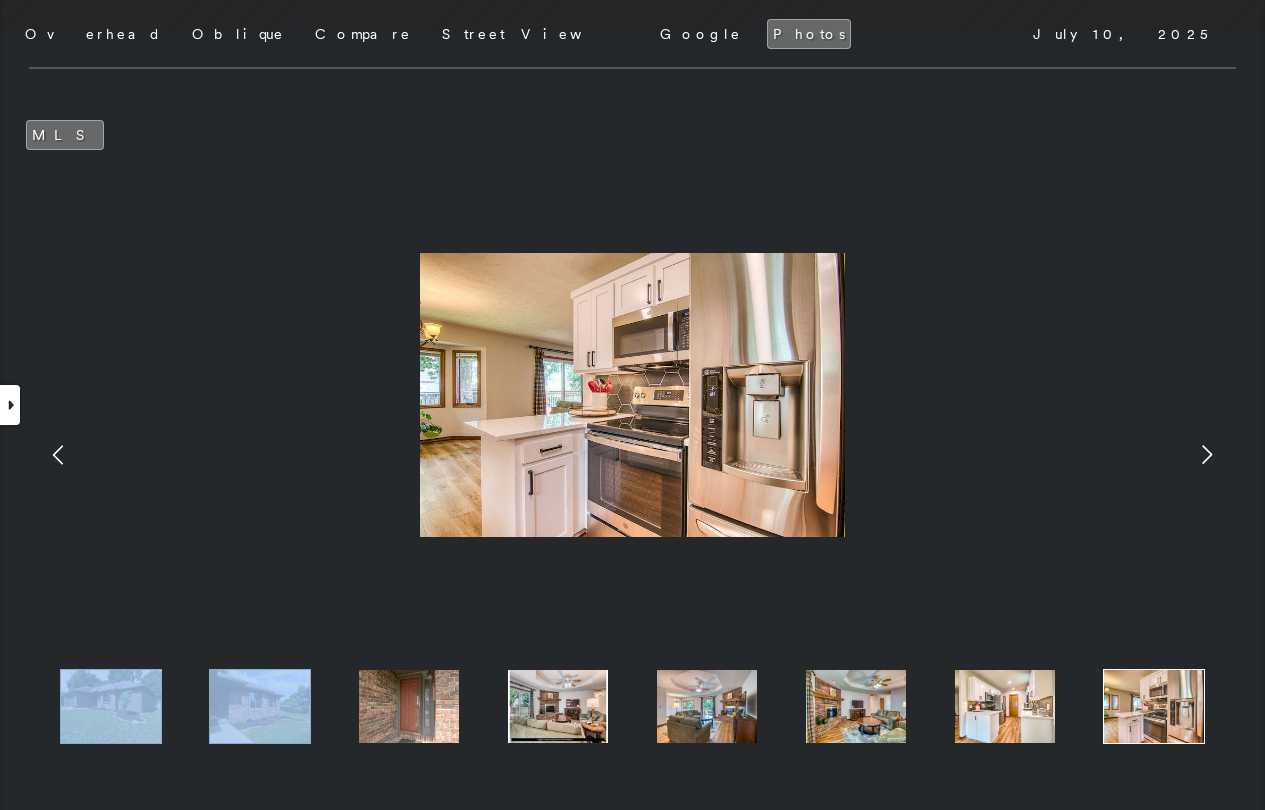 click 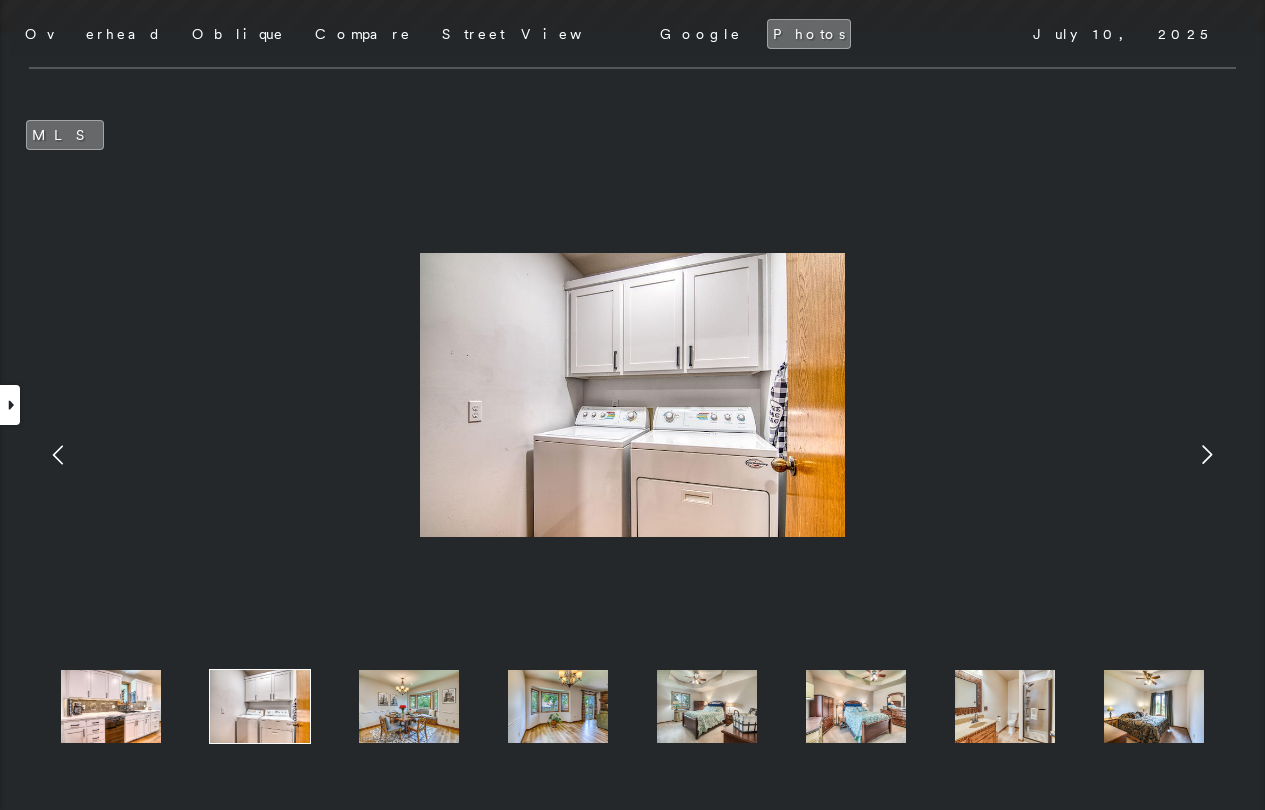 click 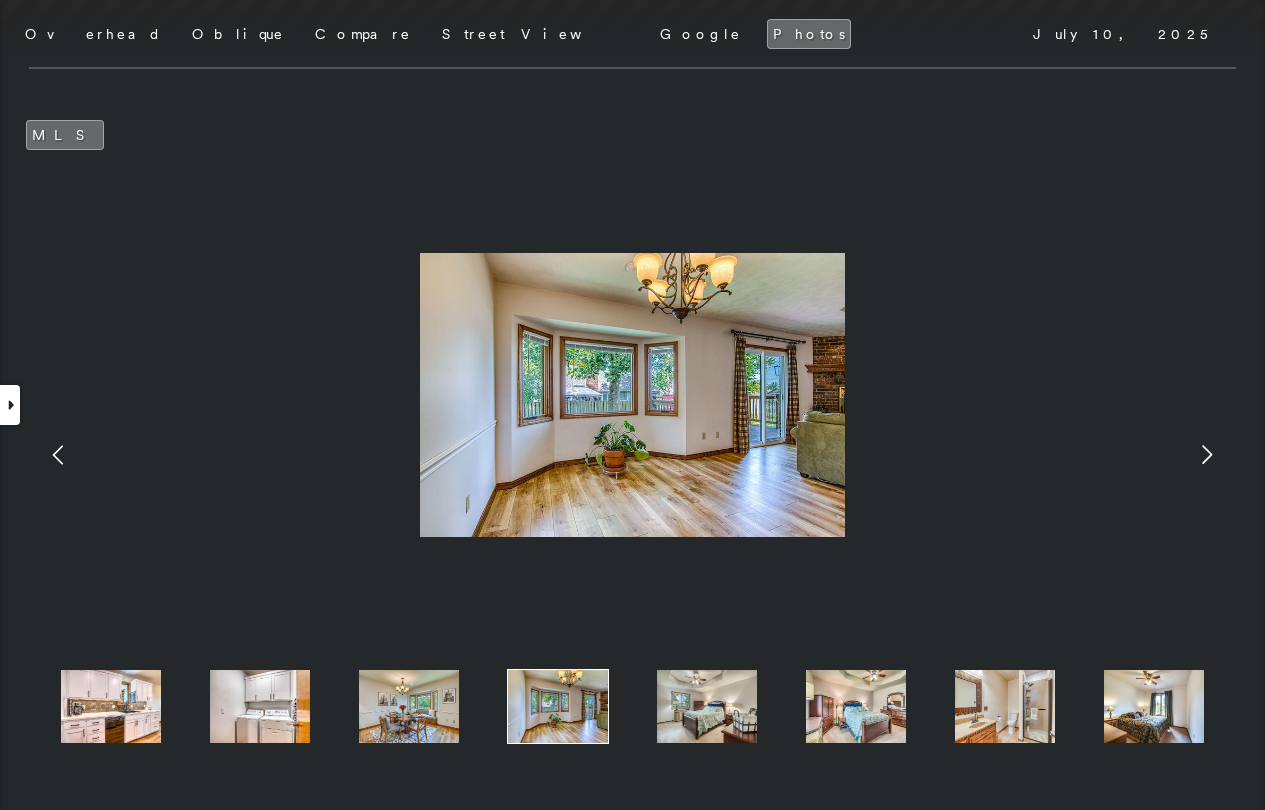 click 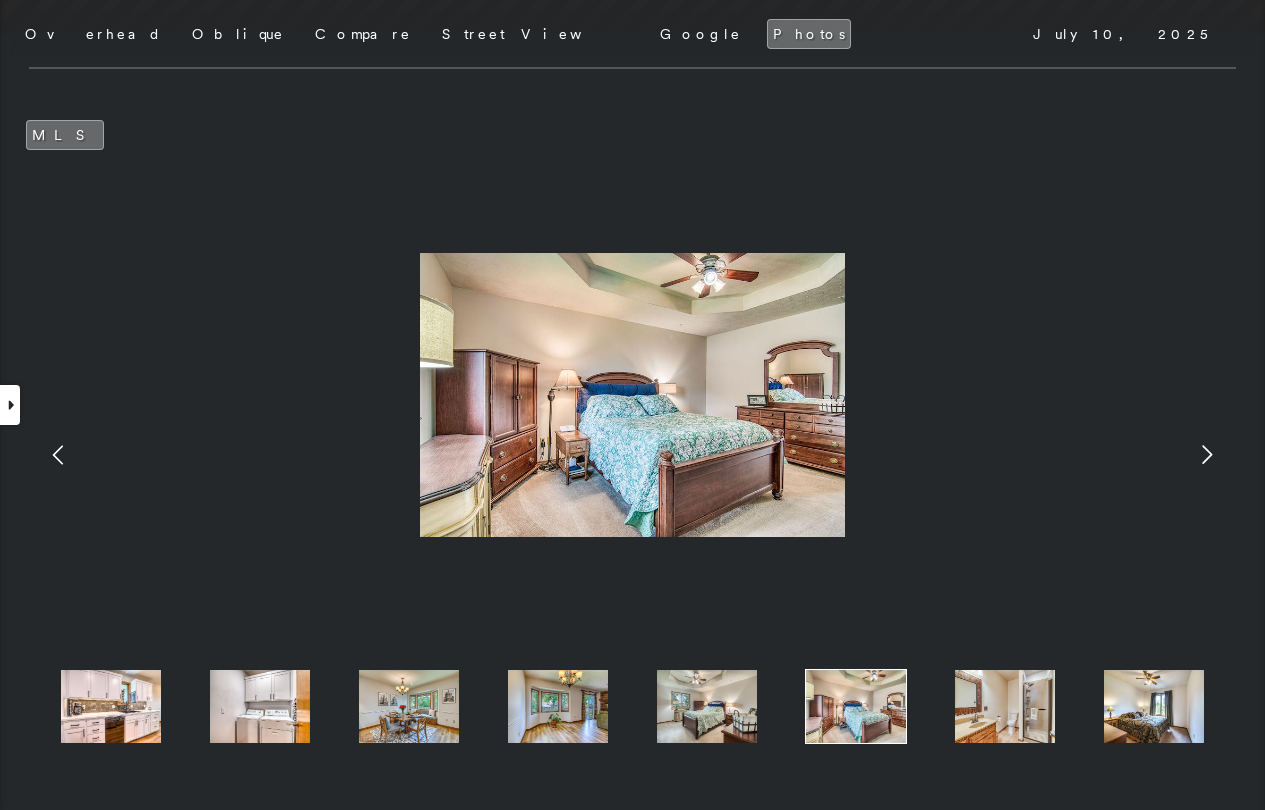 click 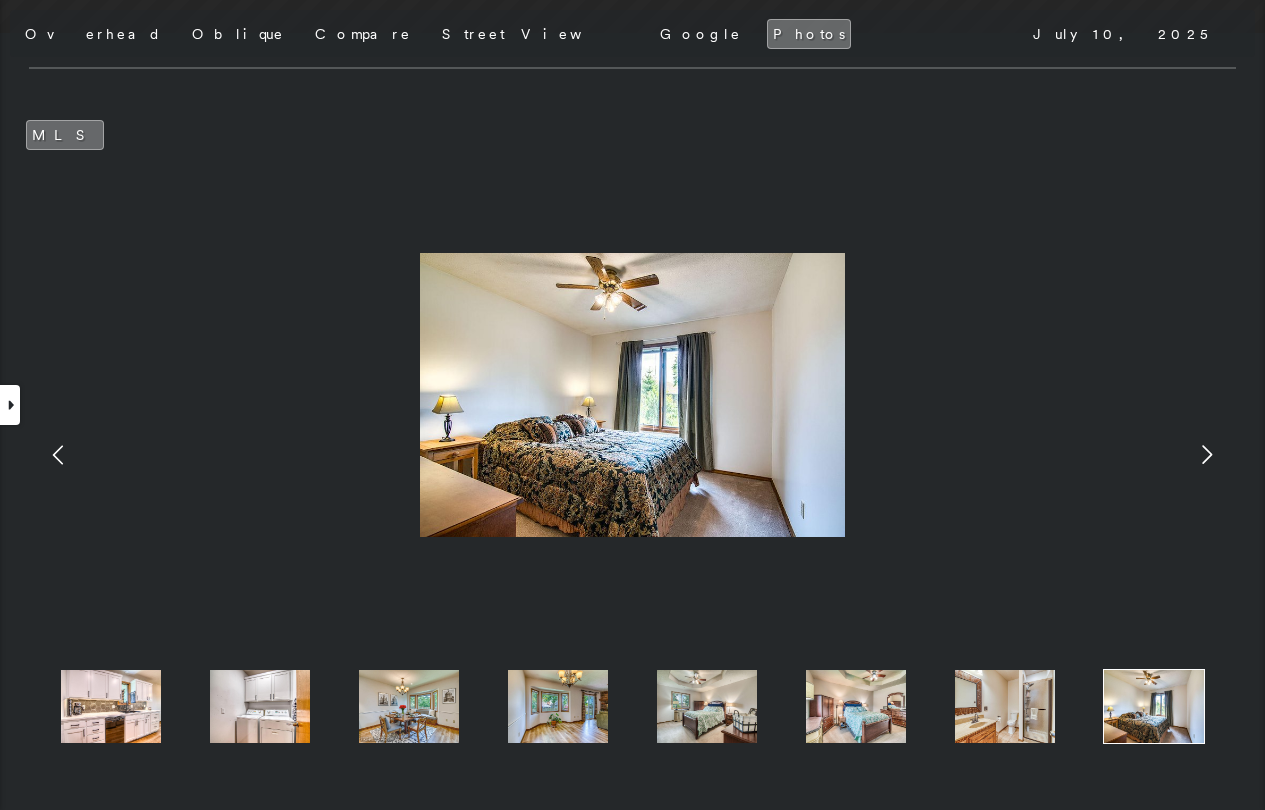 click 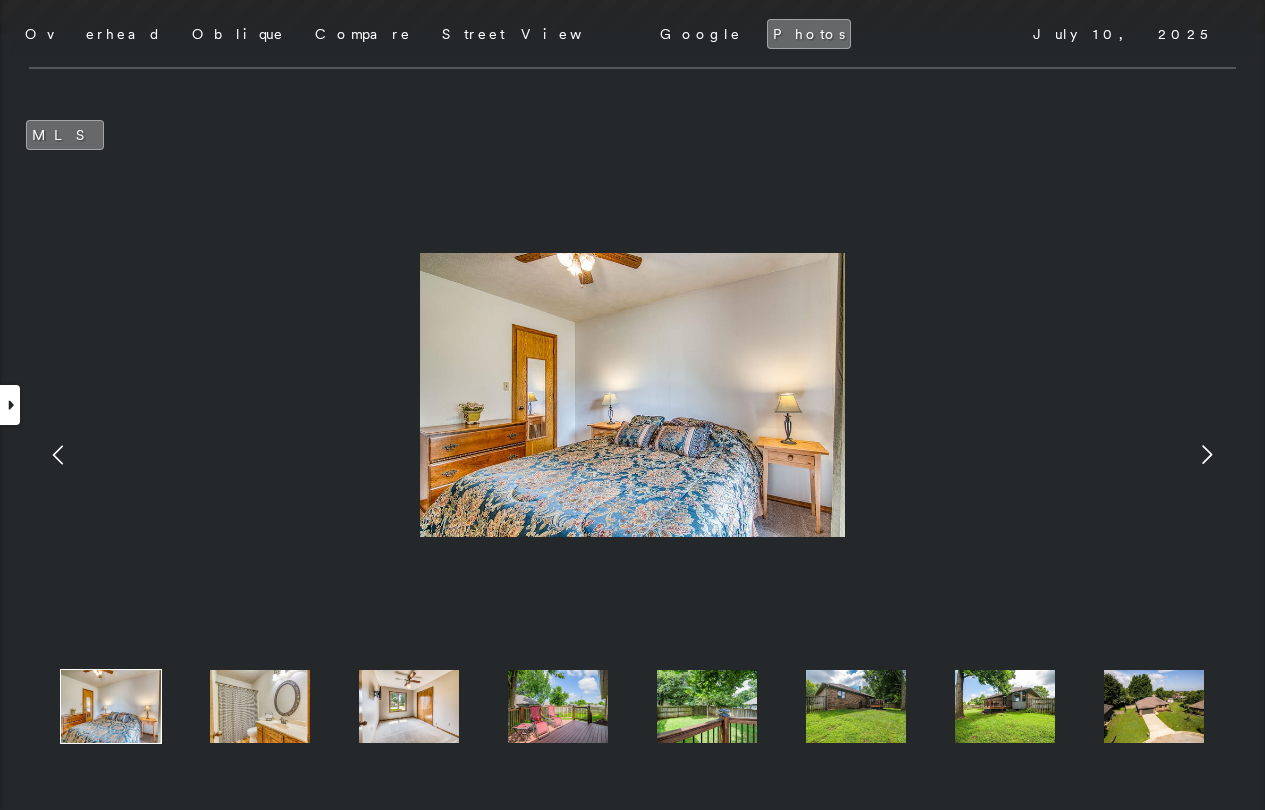 click 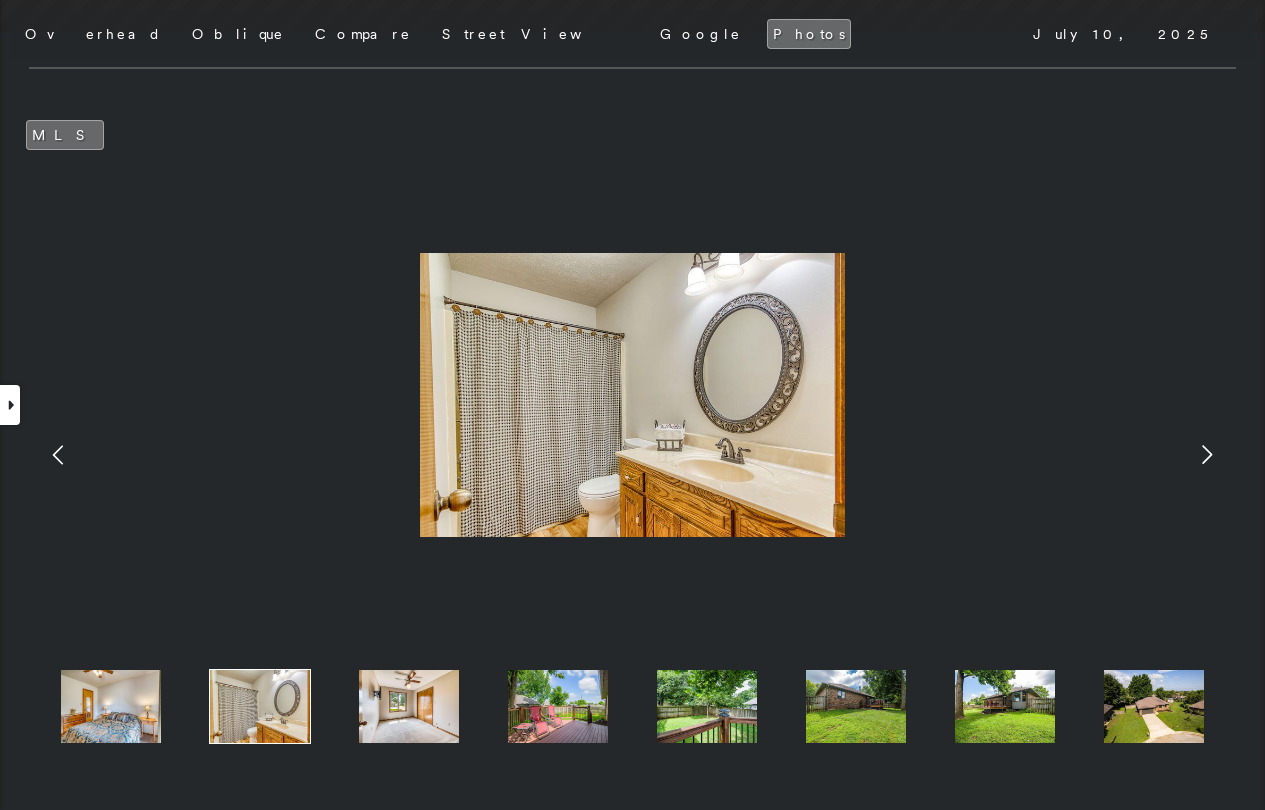 click 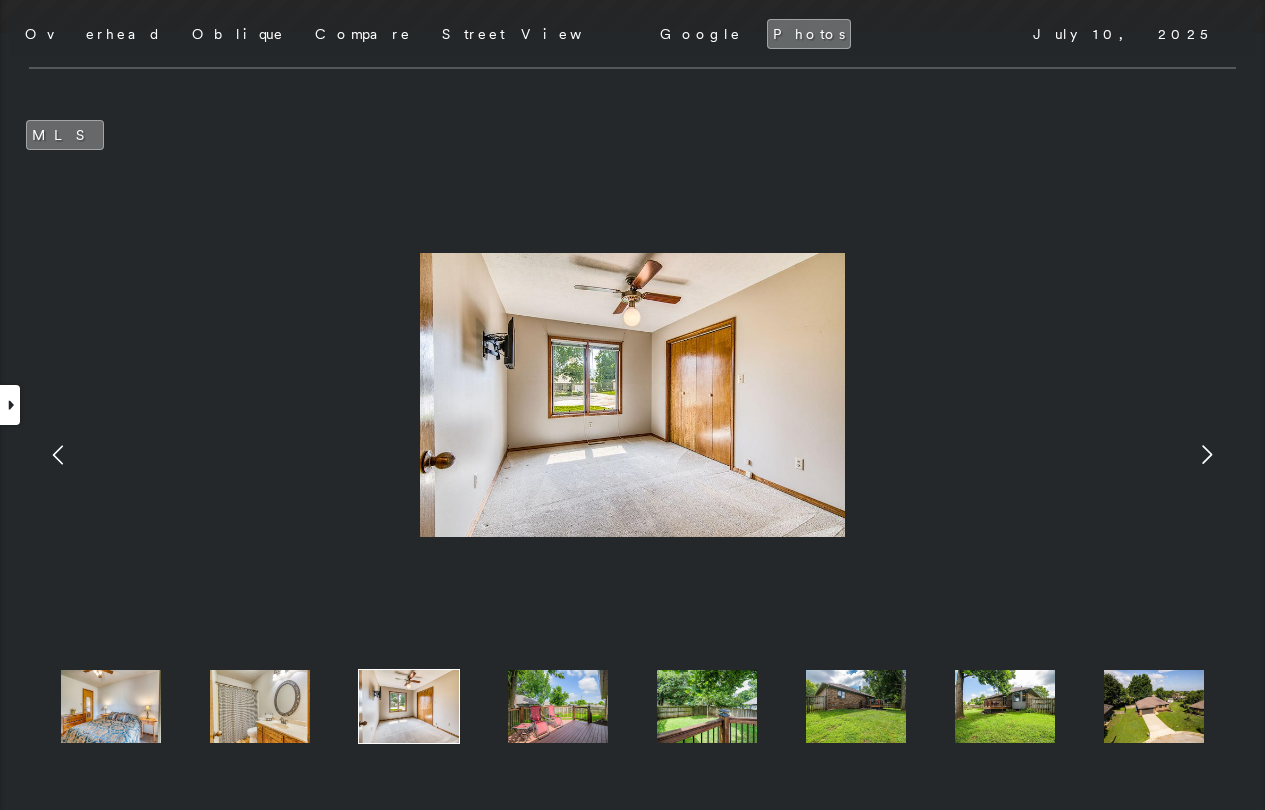 click 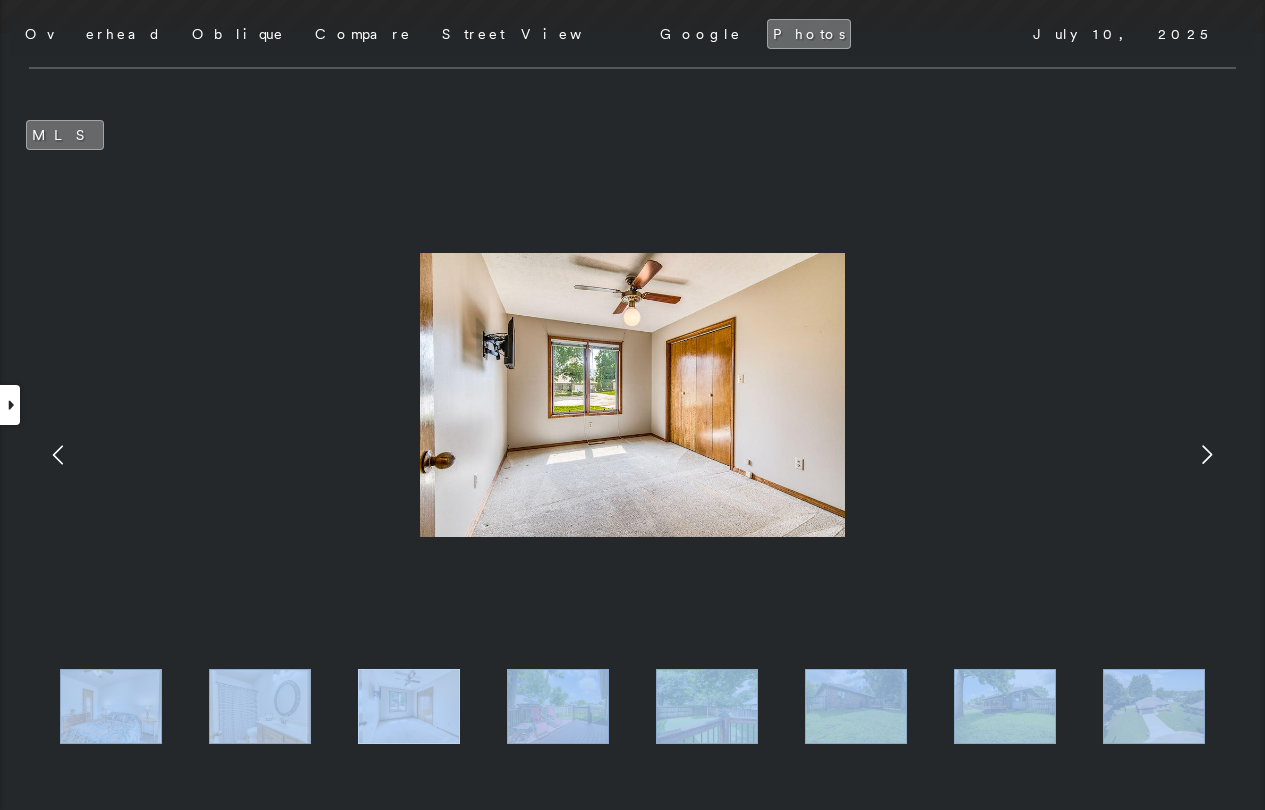 click 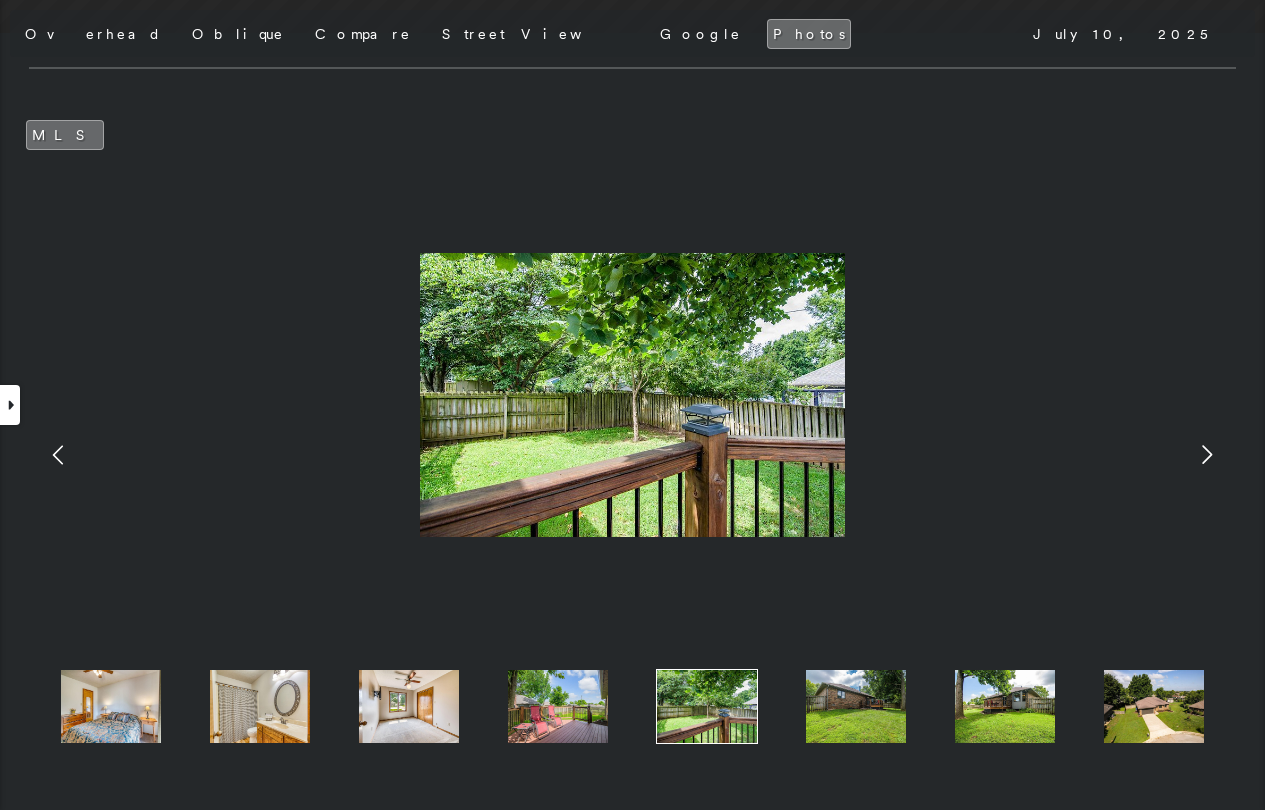 click 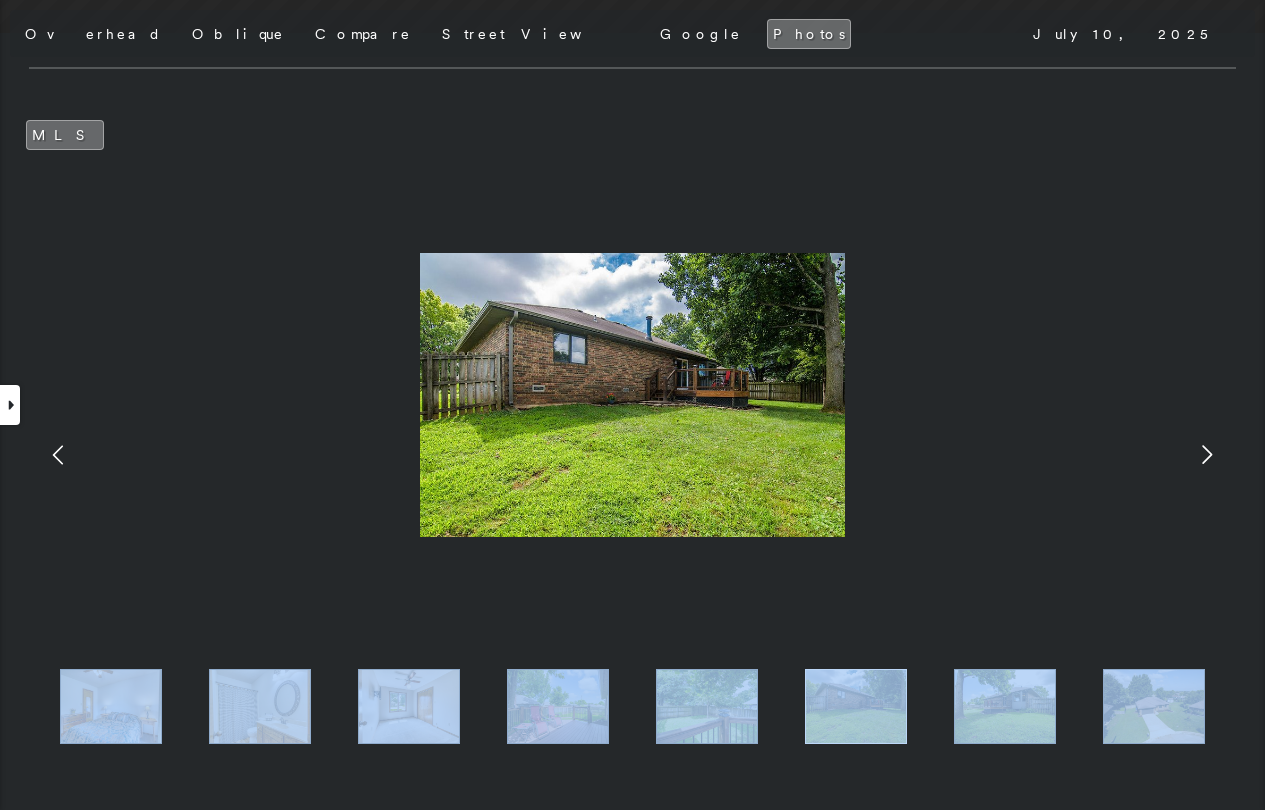 click 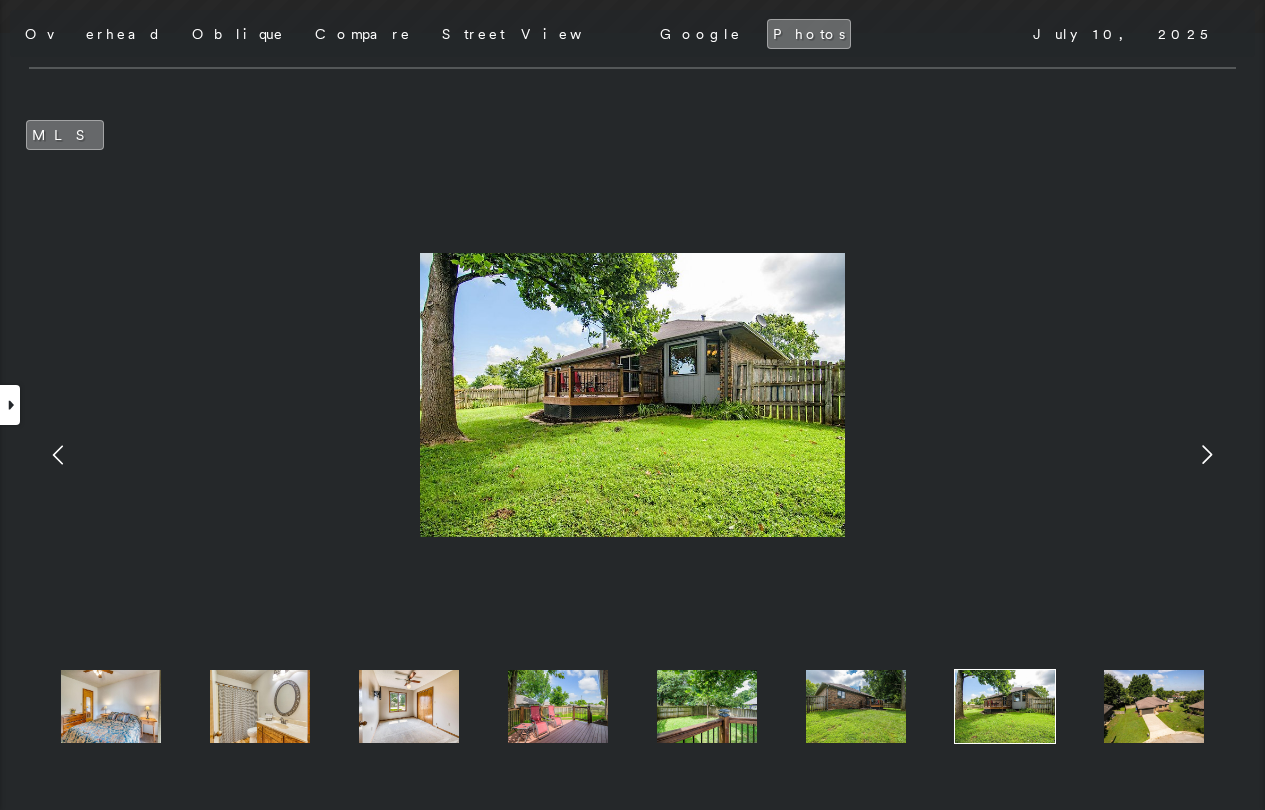 click 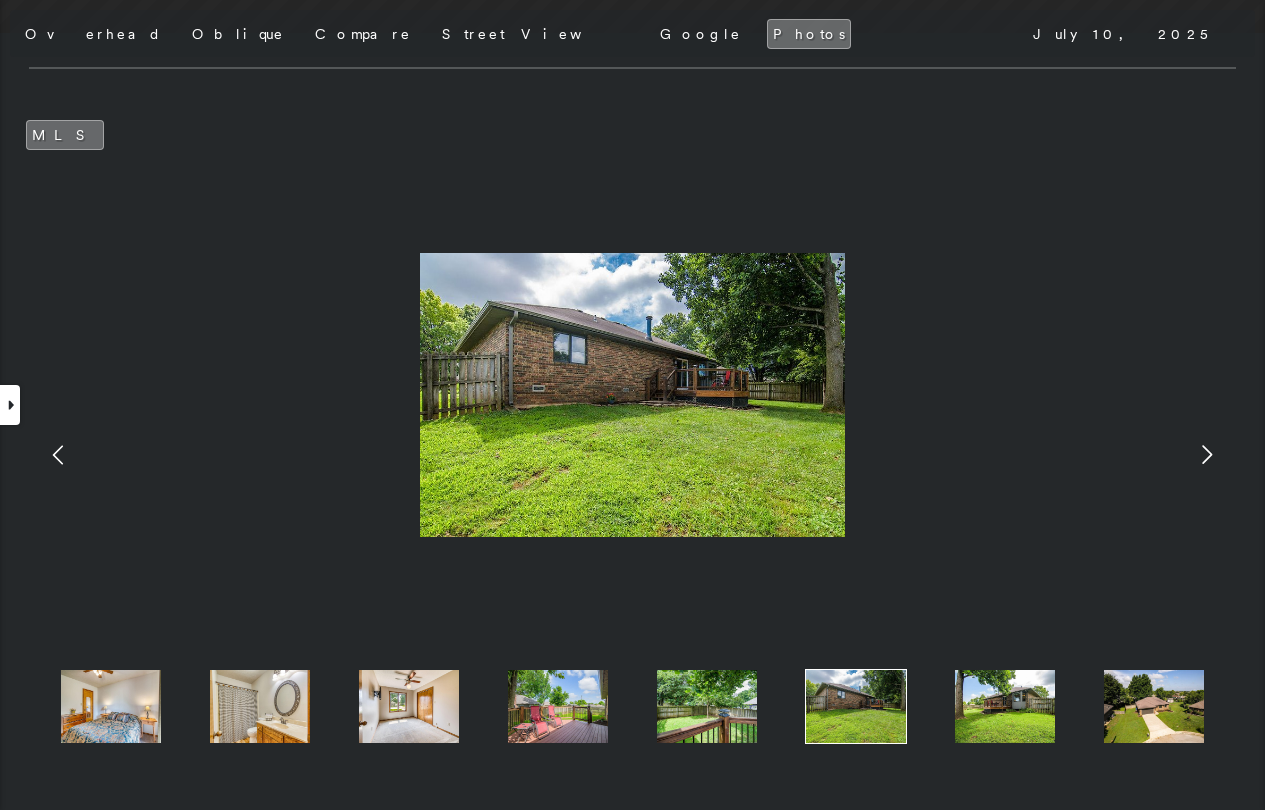 click 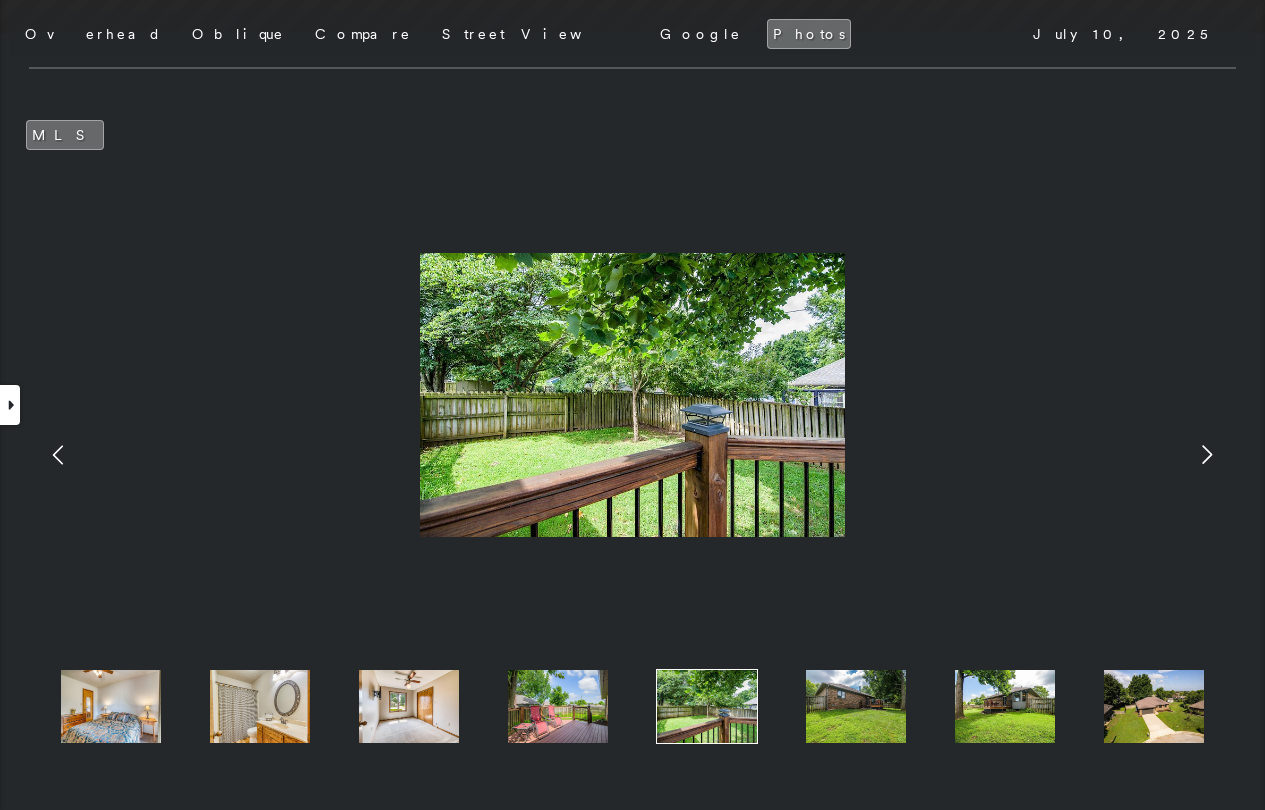 click 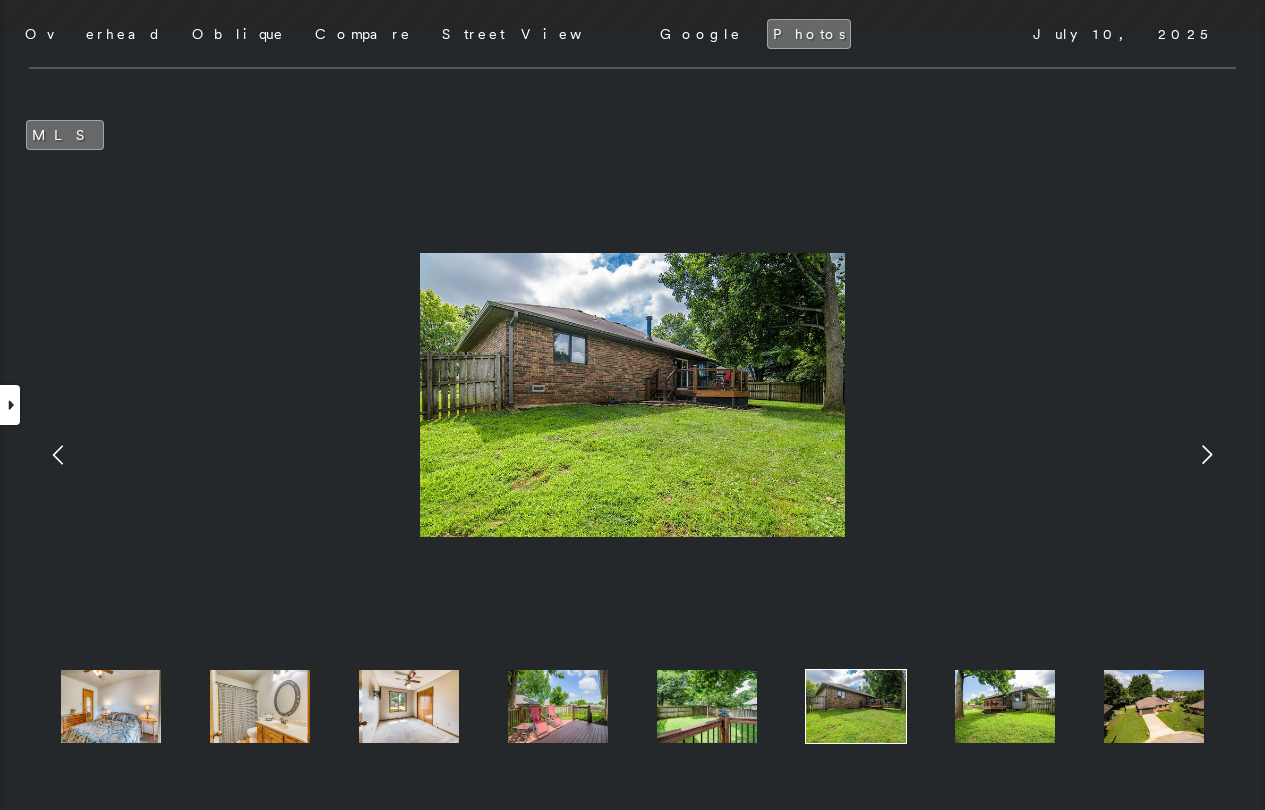 click 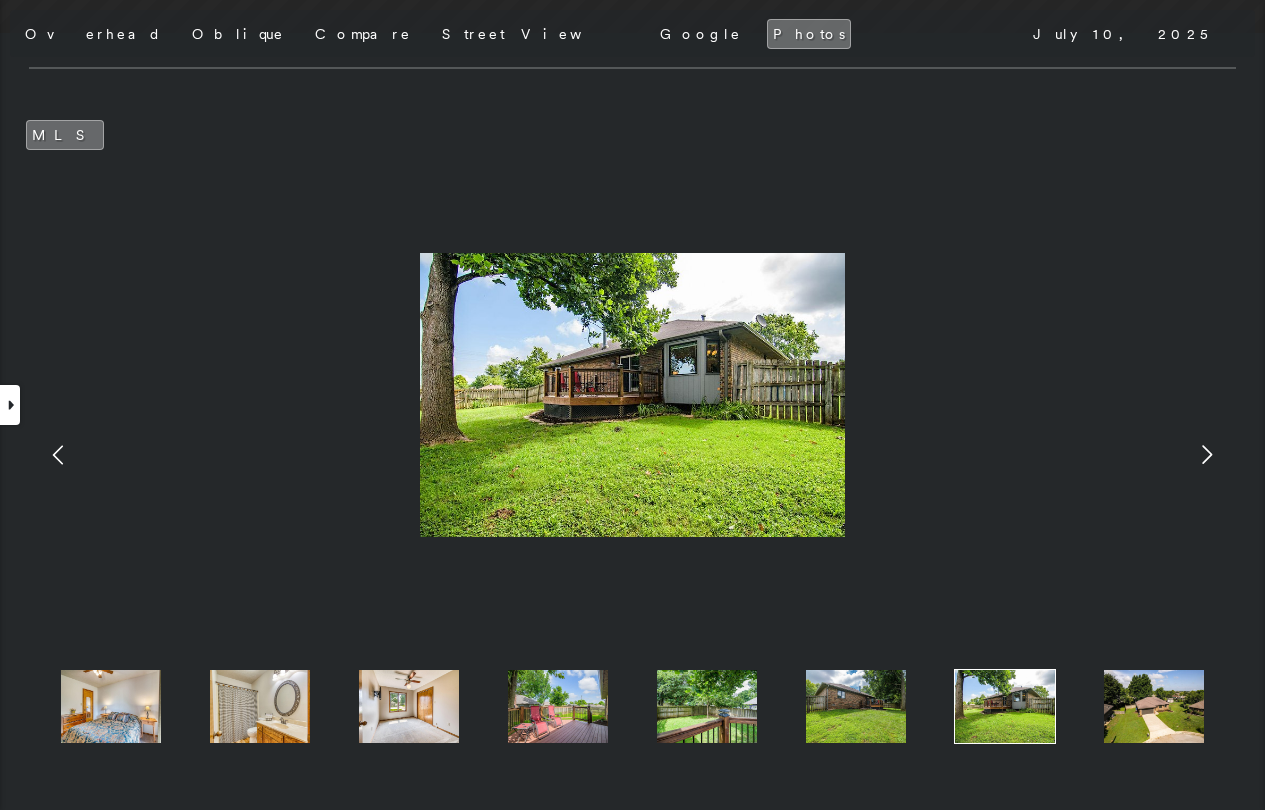 click 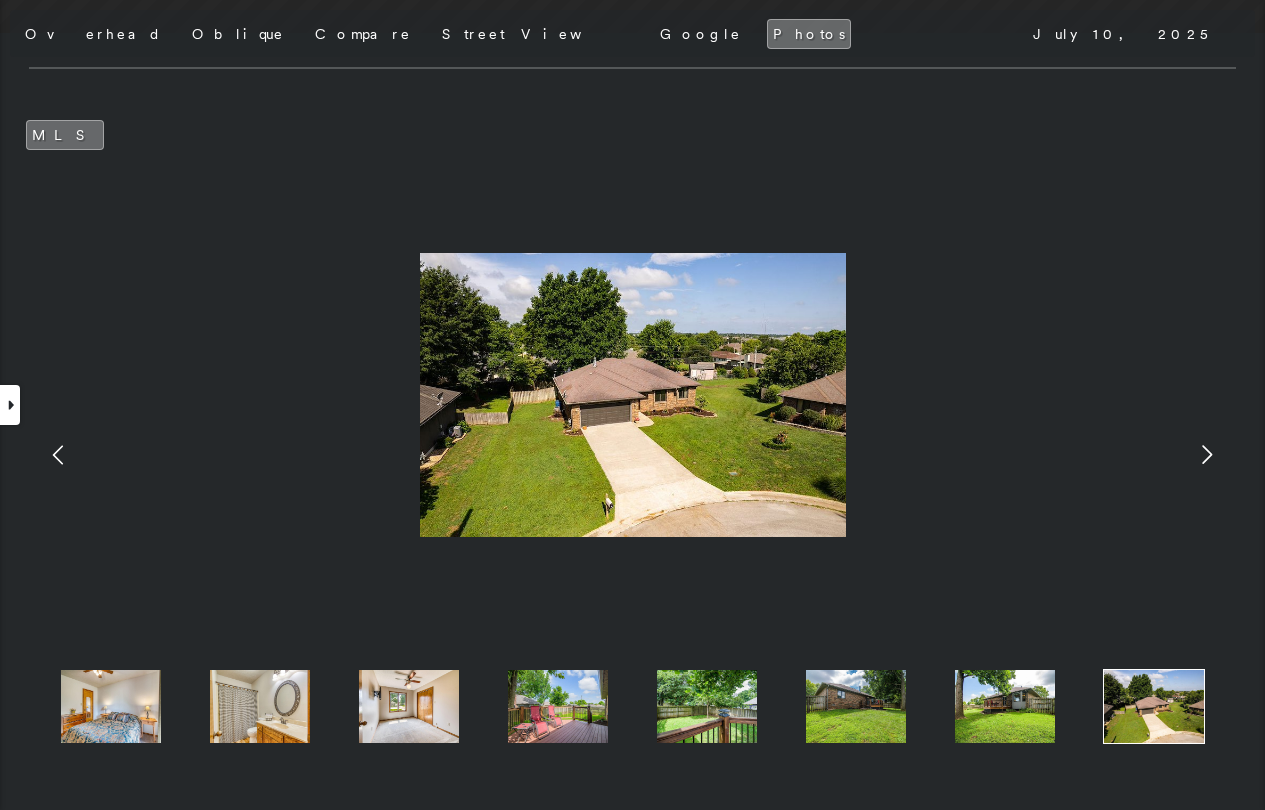 click 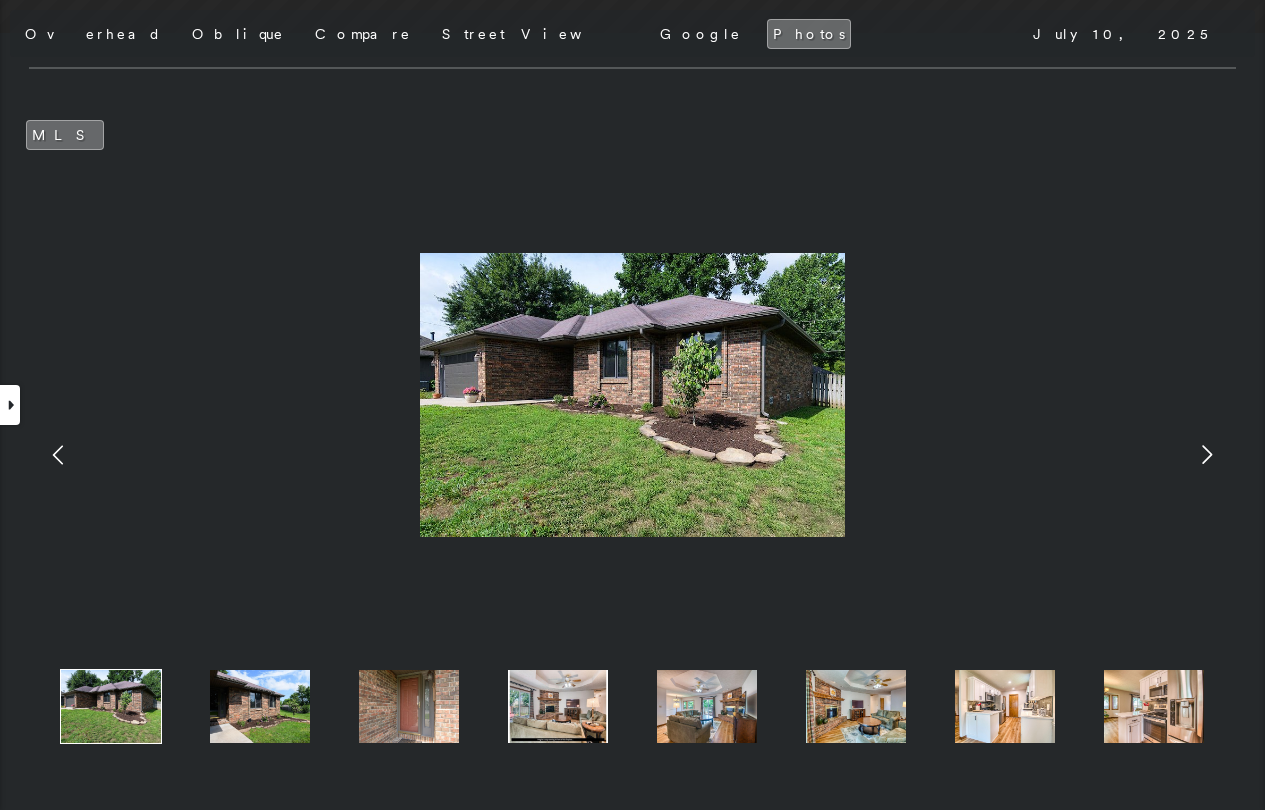 click 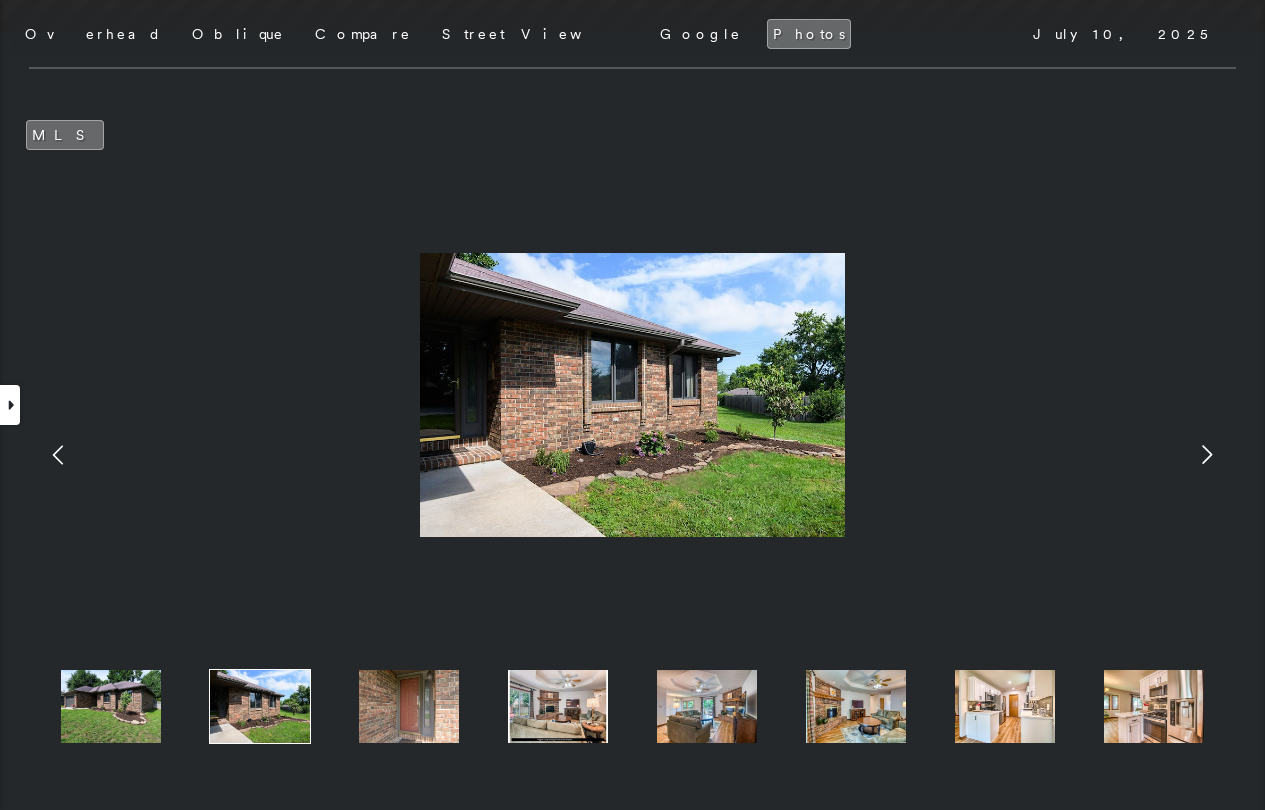 click 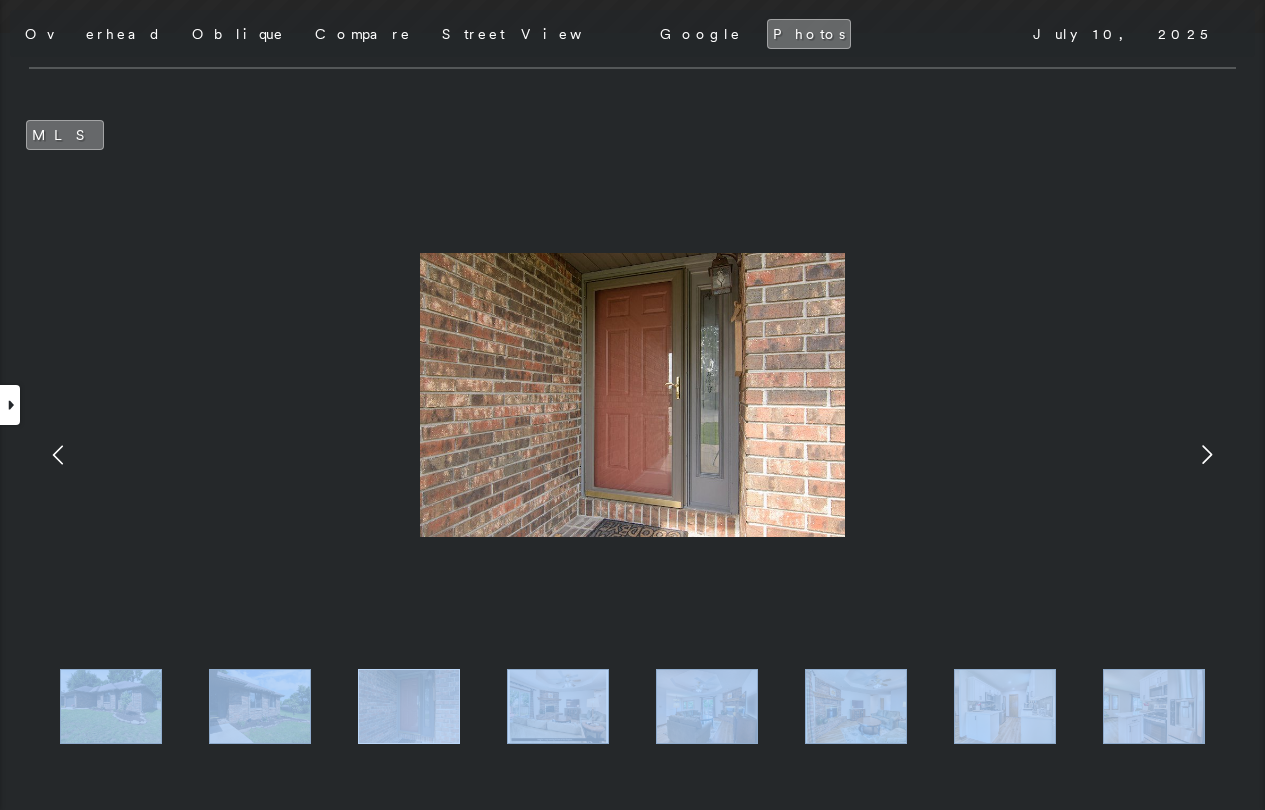 click 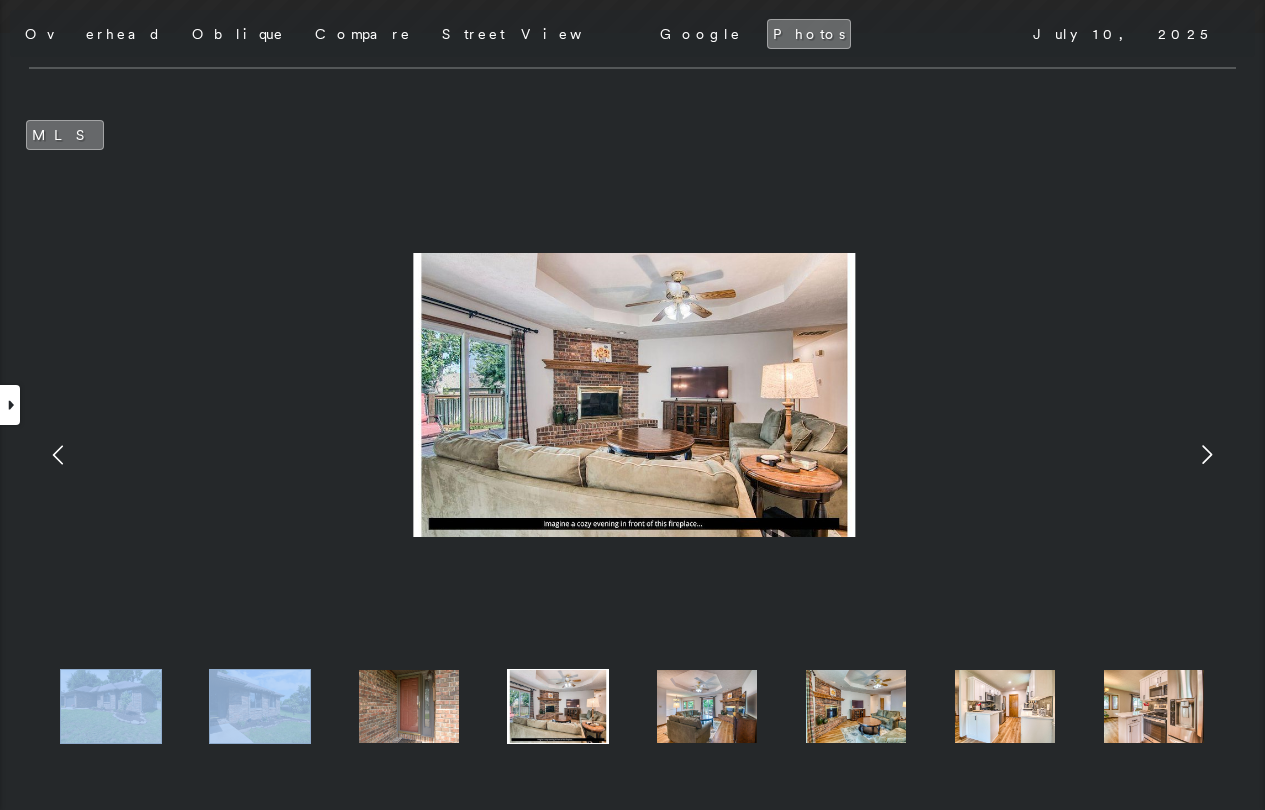 click 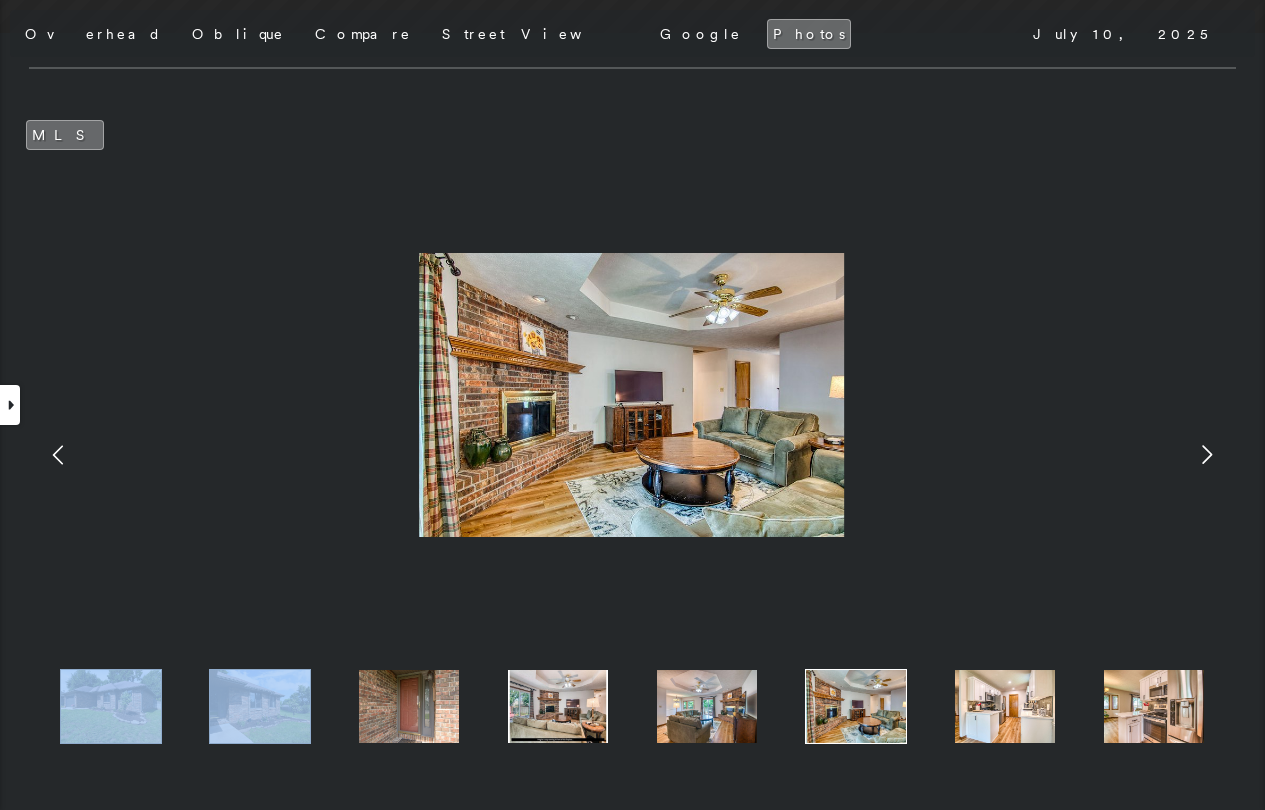 click 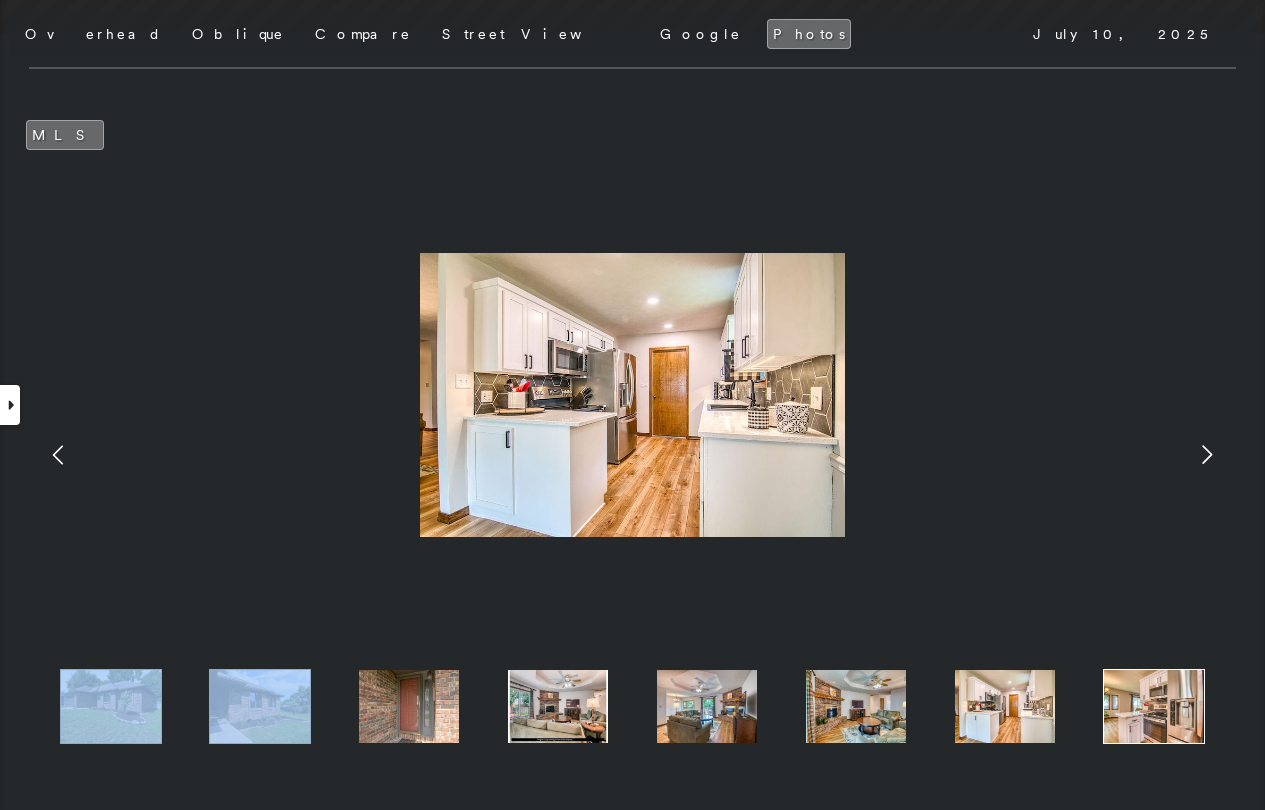 click 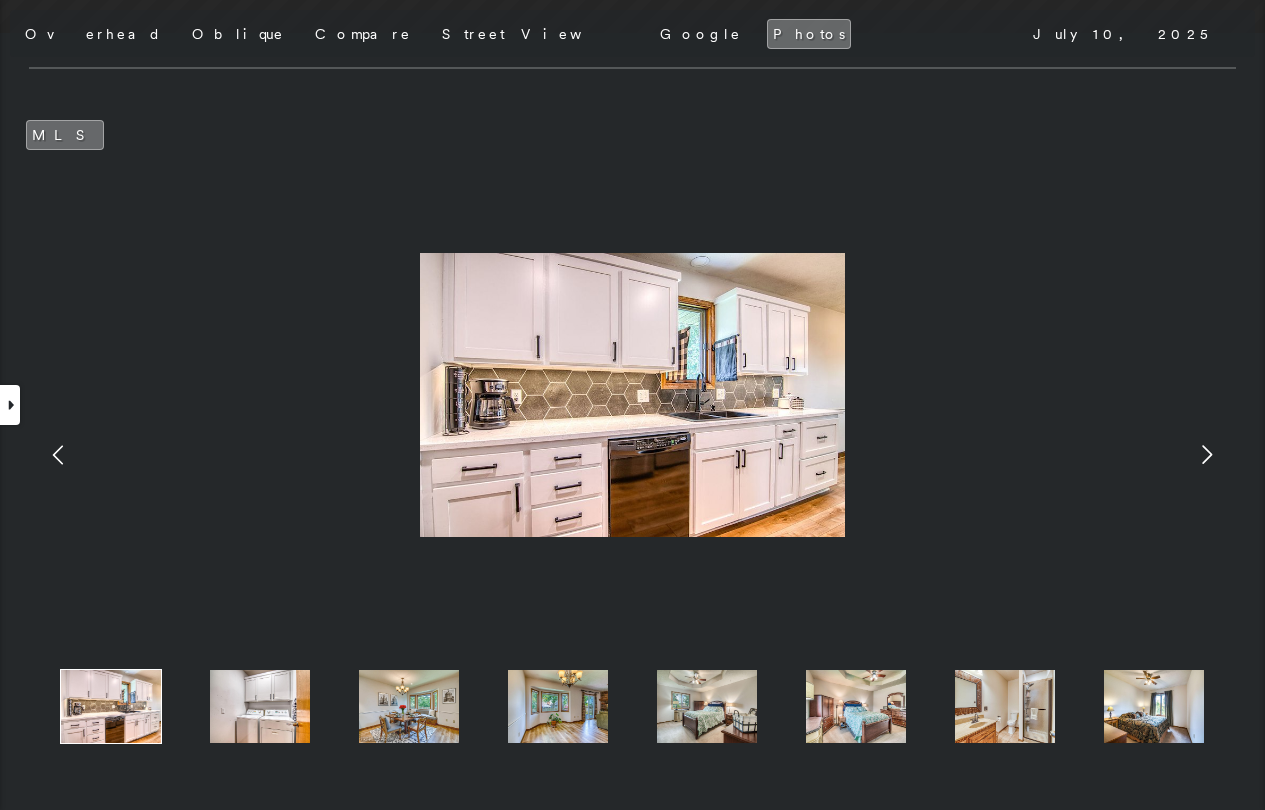 click 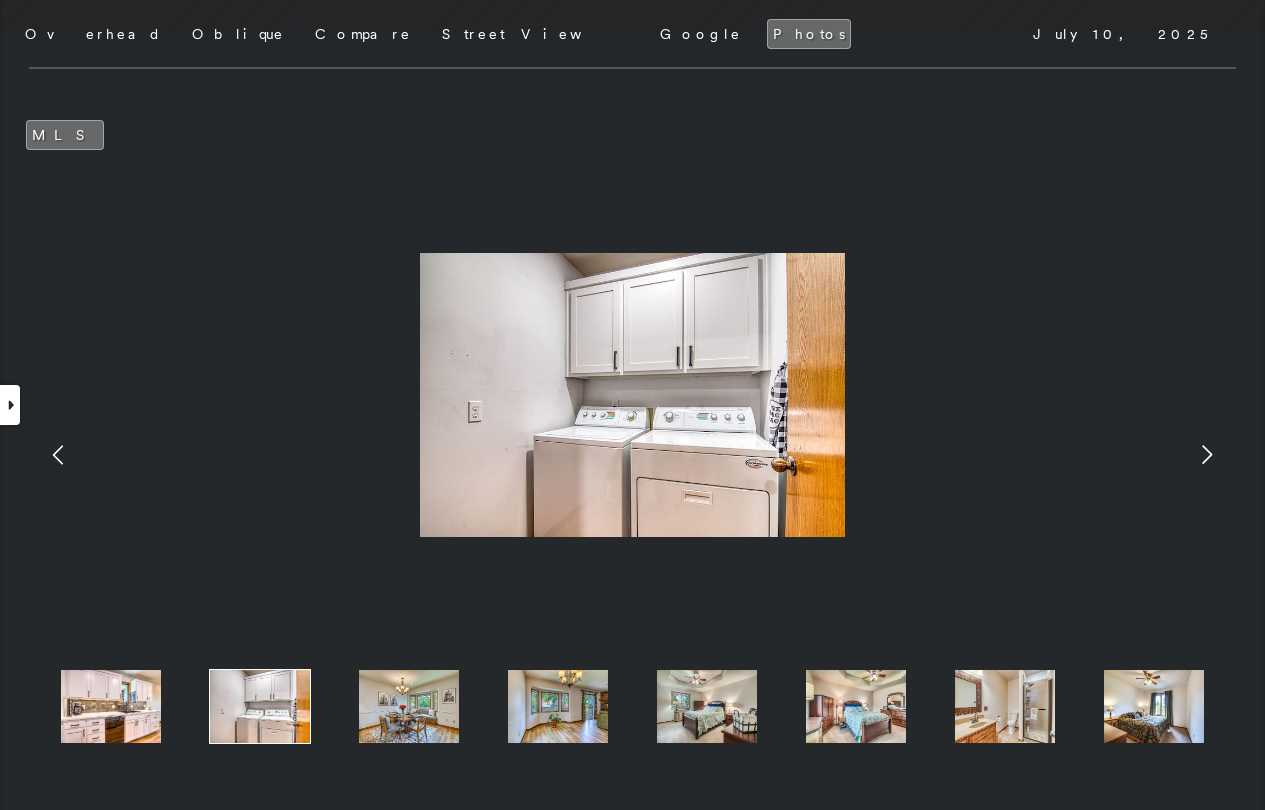 click 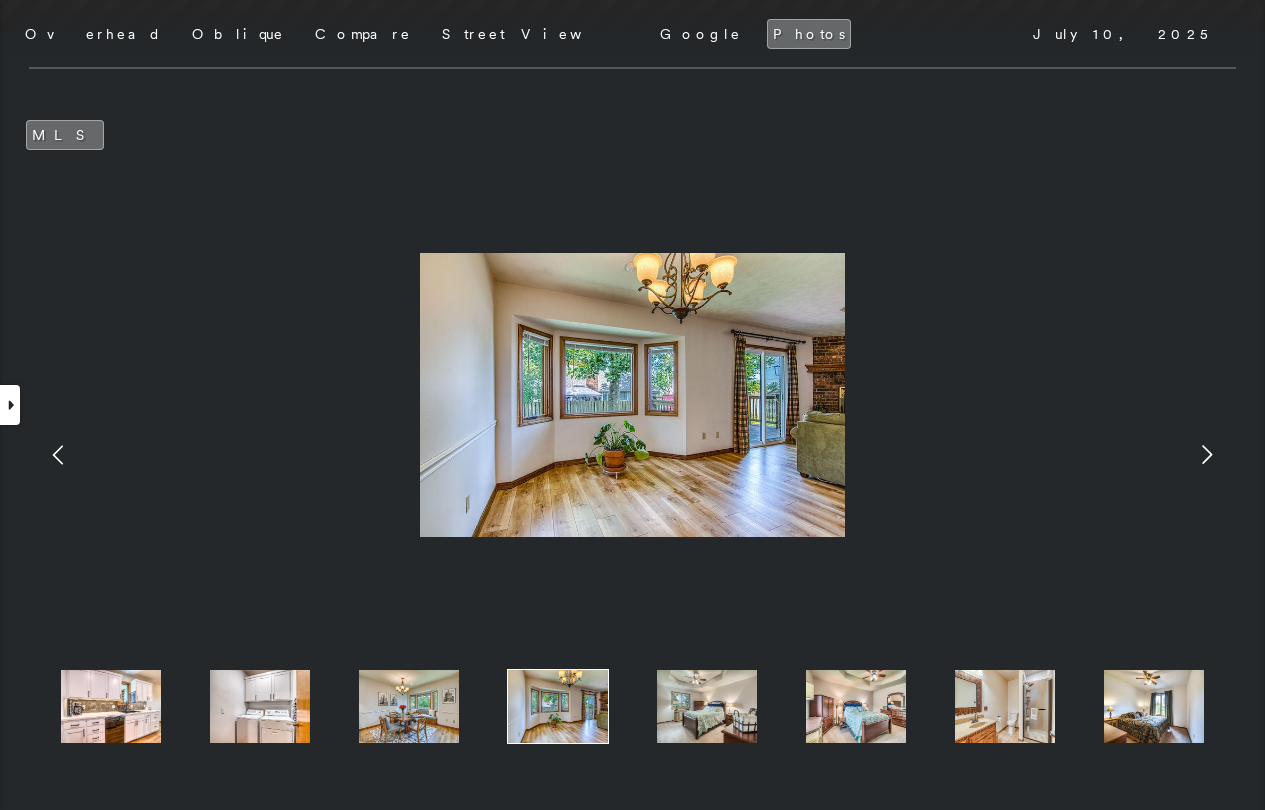 click 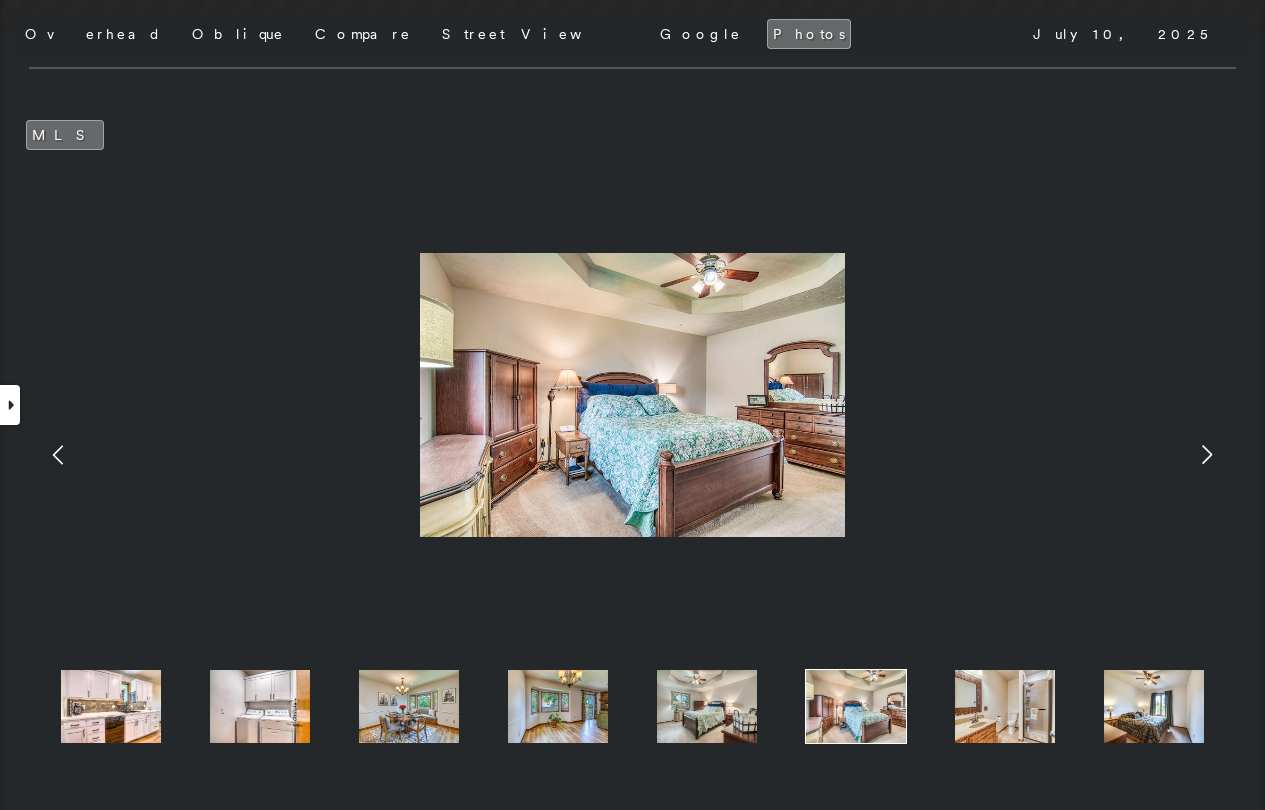 click 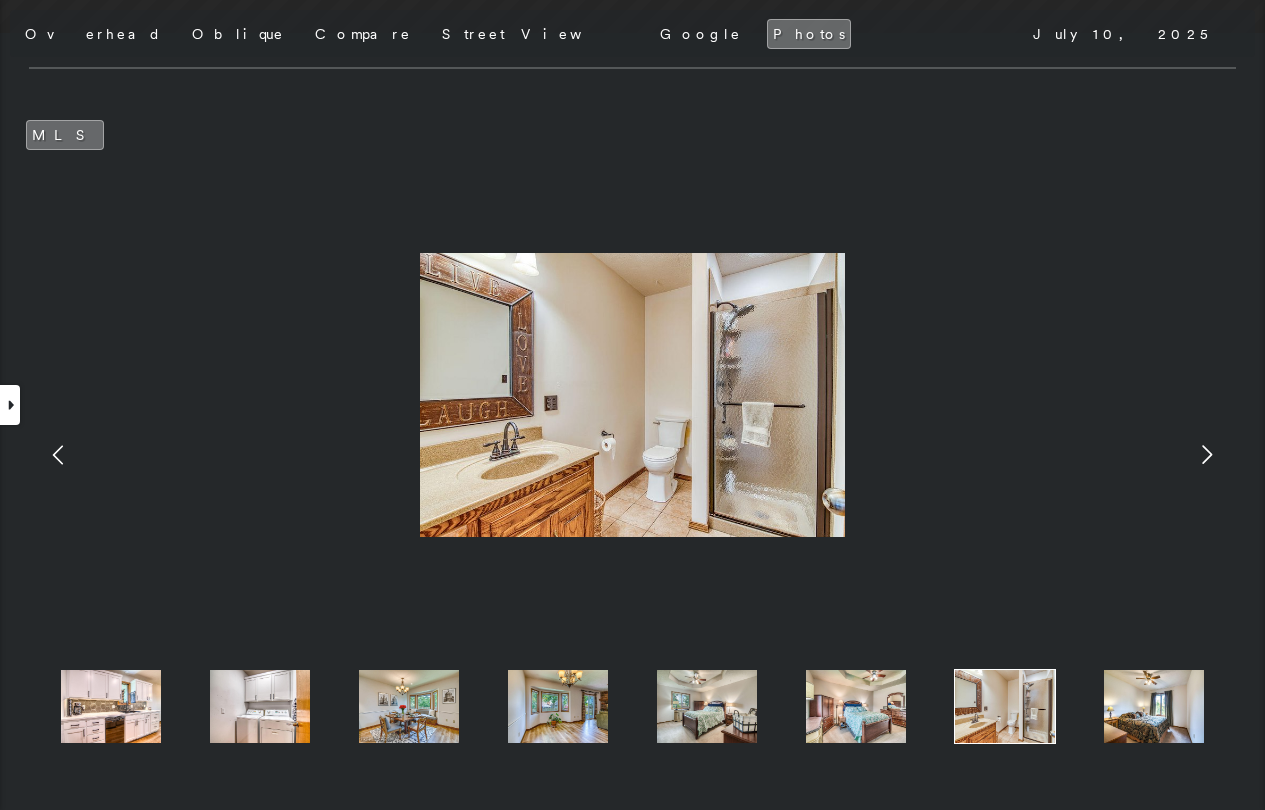click 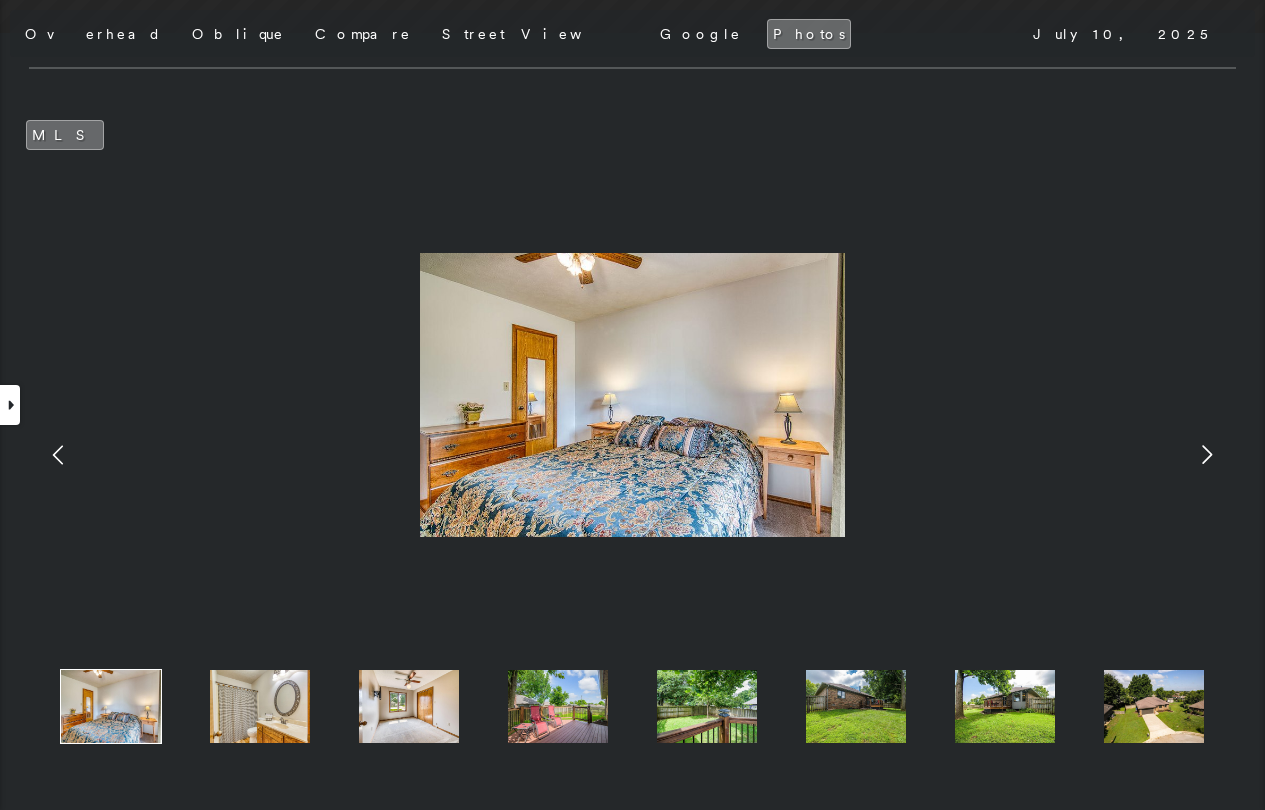 click 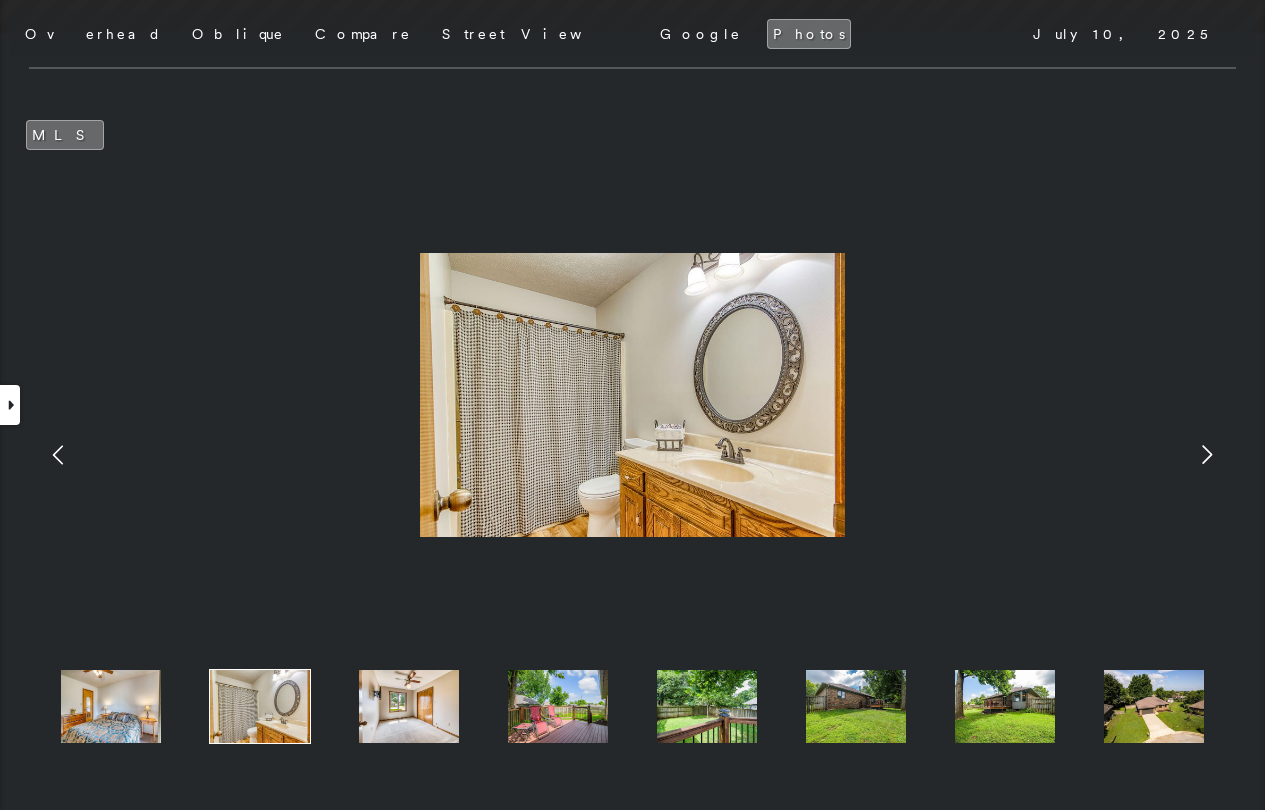click 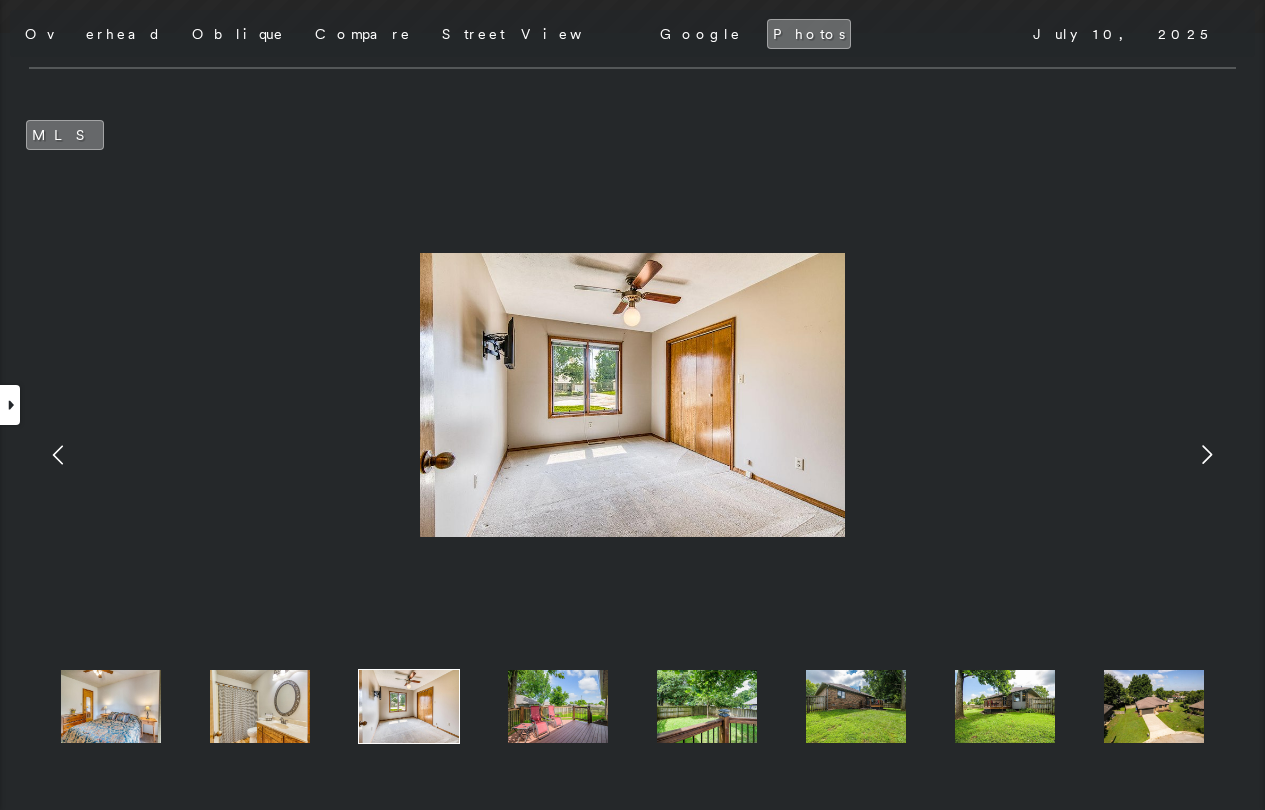 click 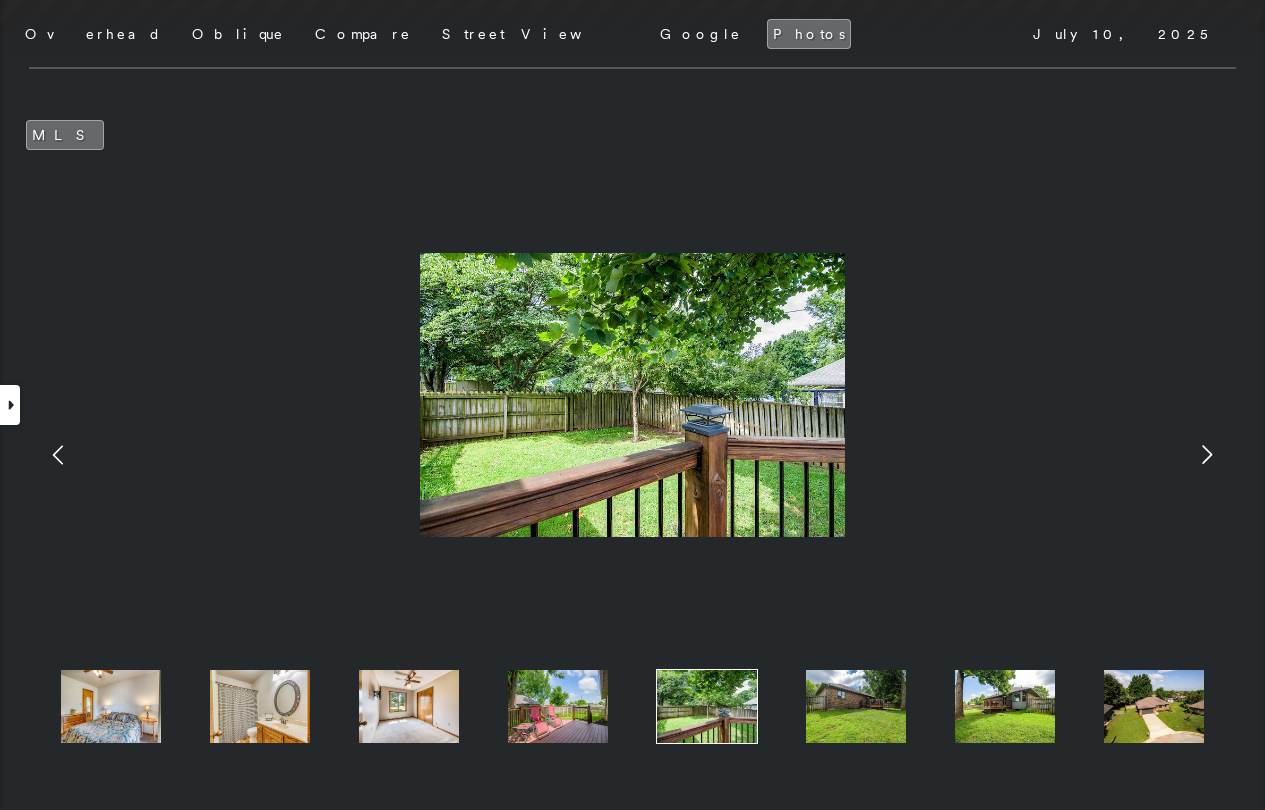click 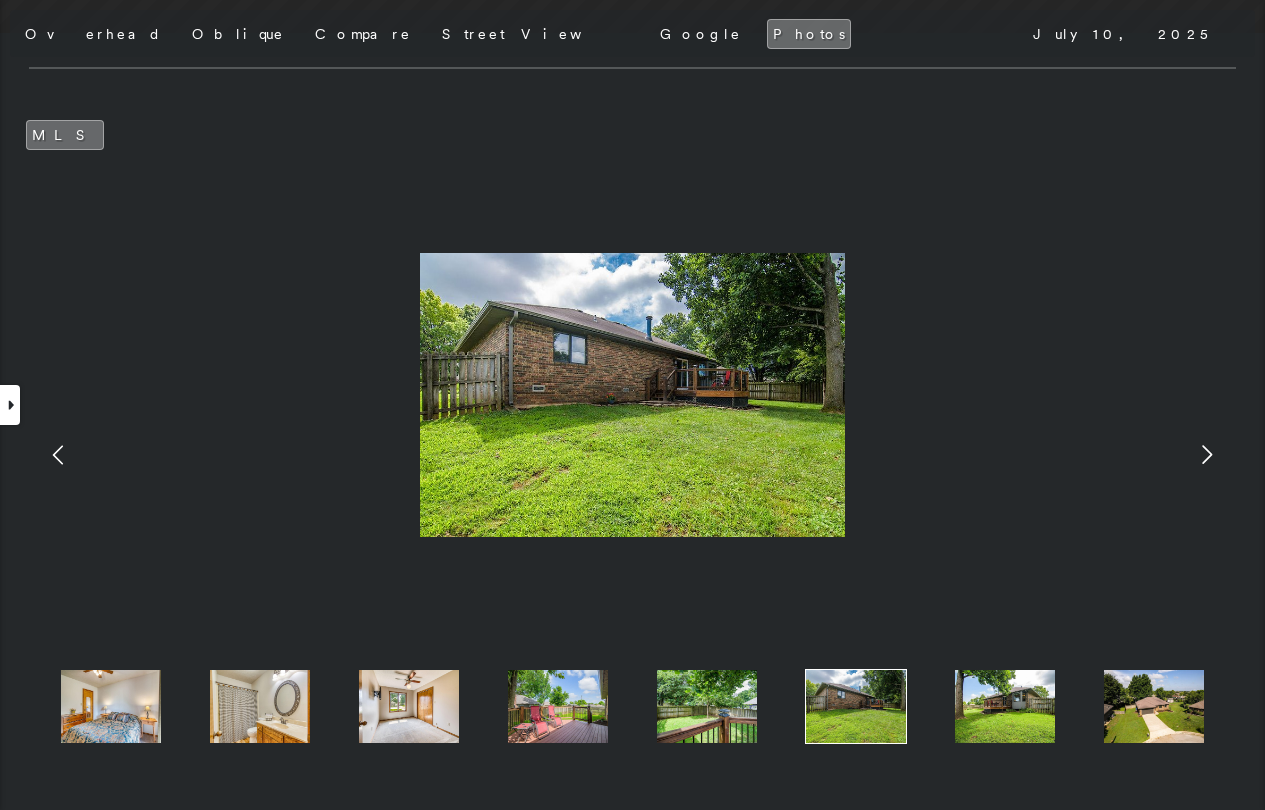 click 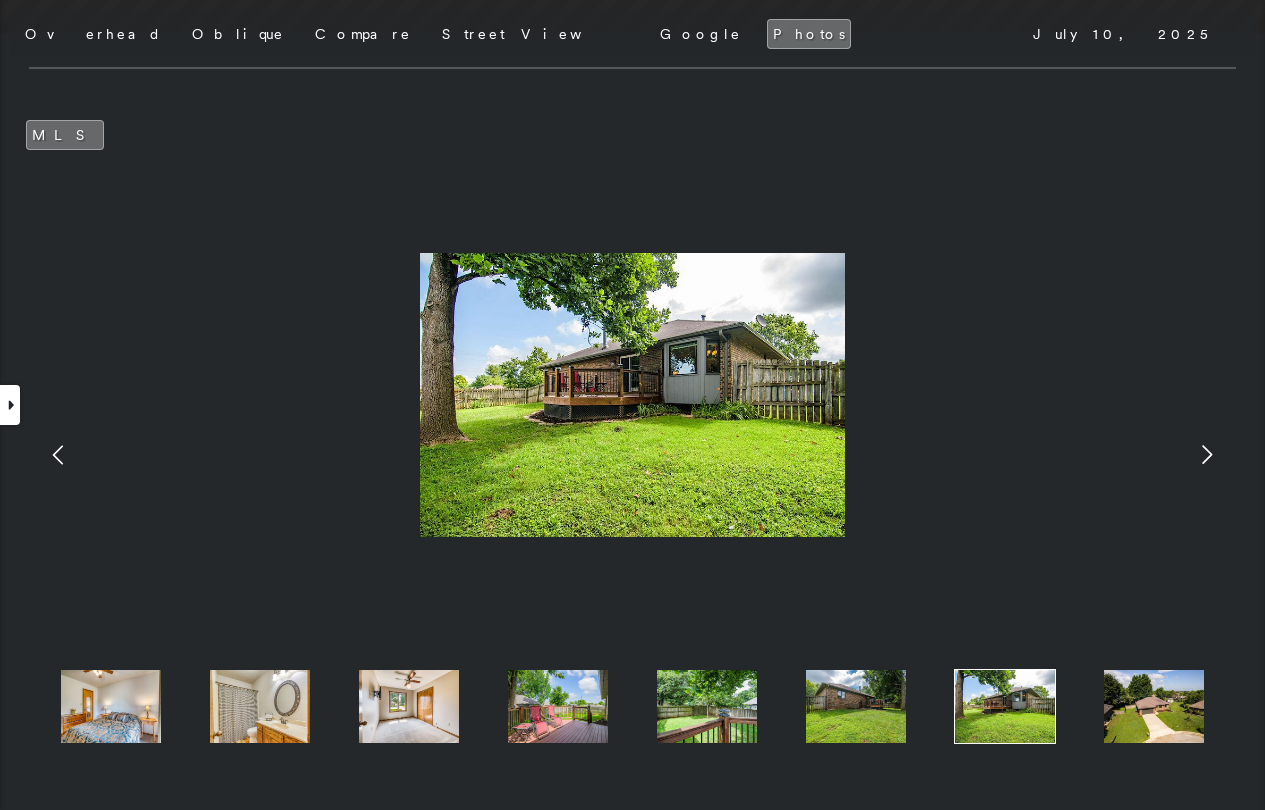 click 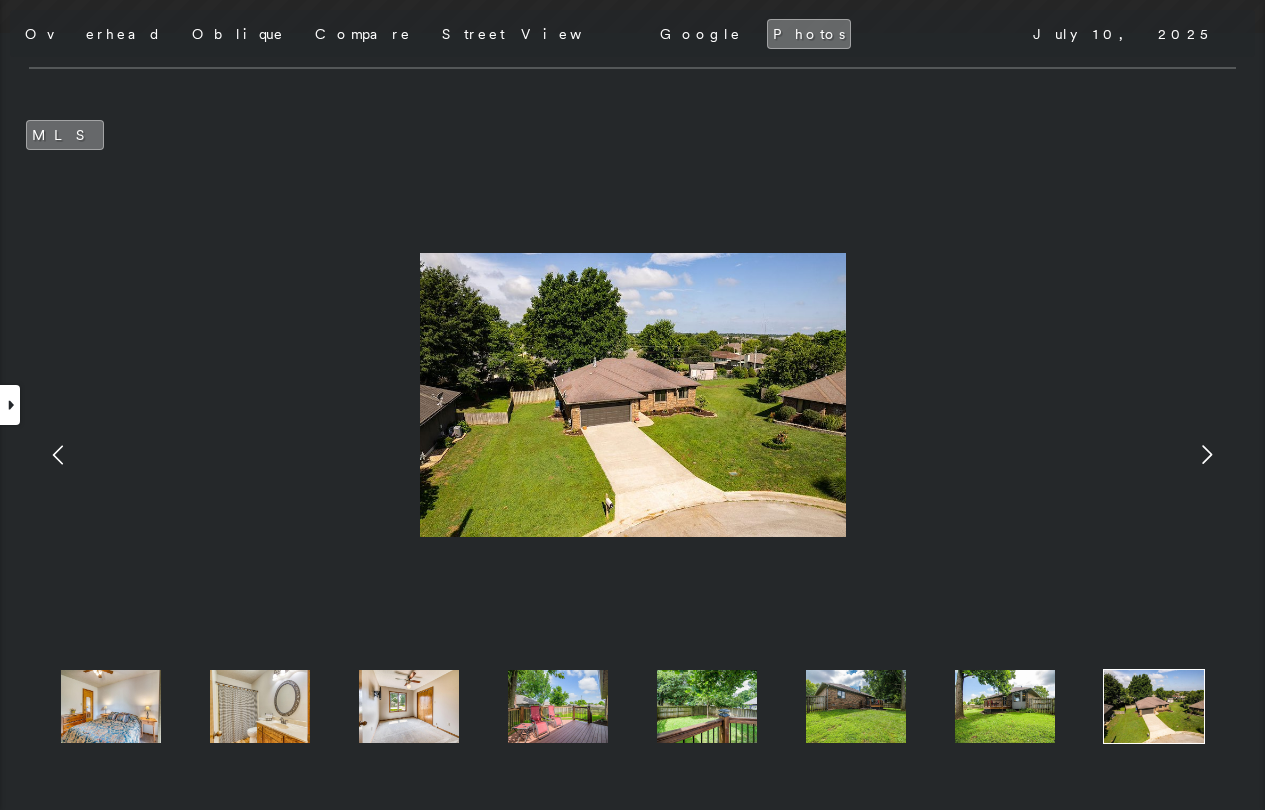 click 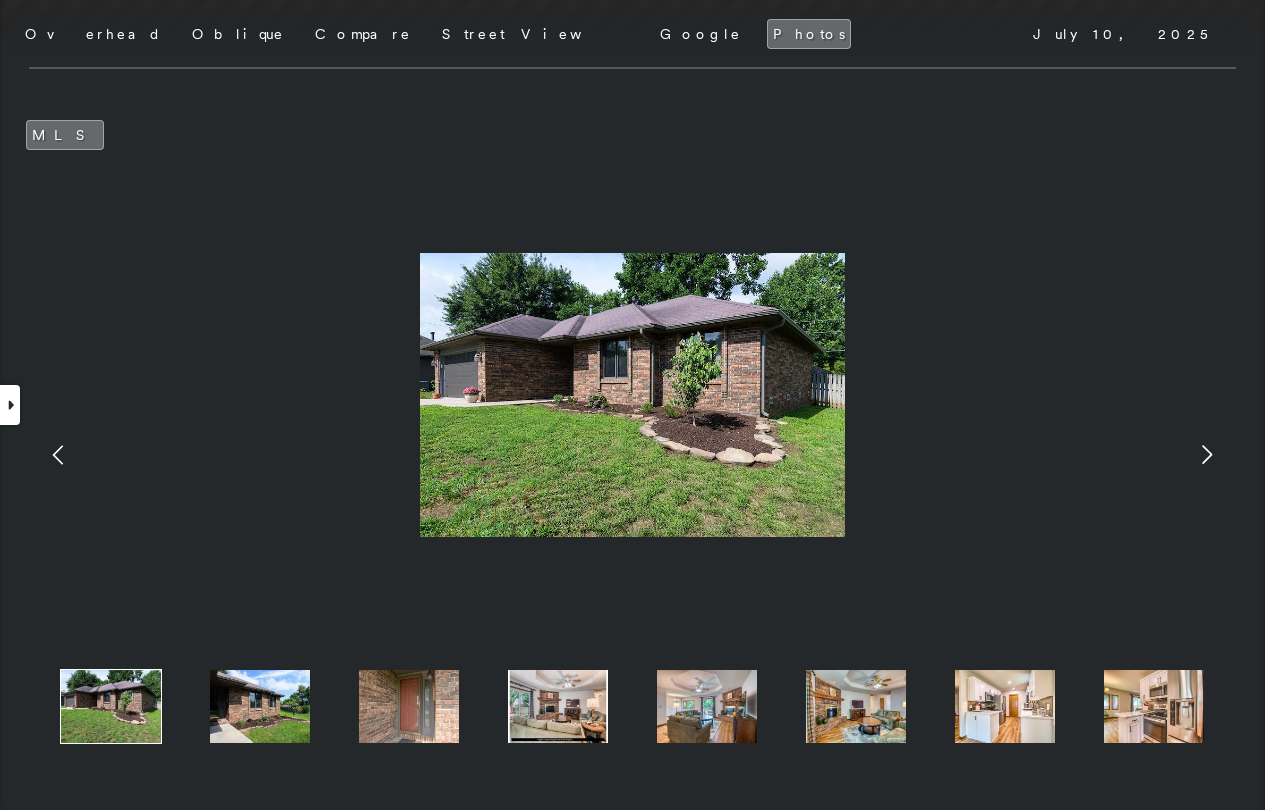 click 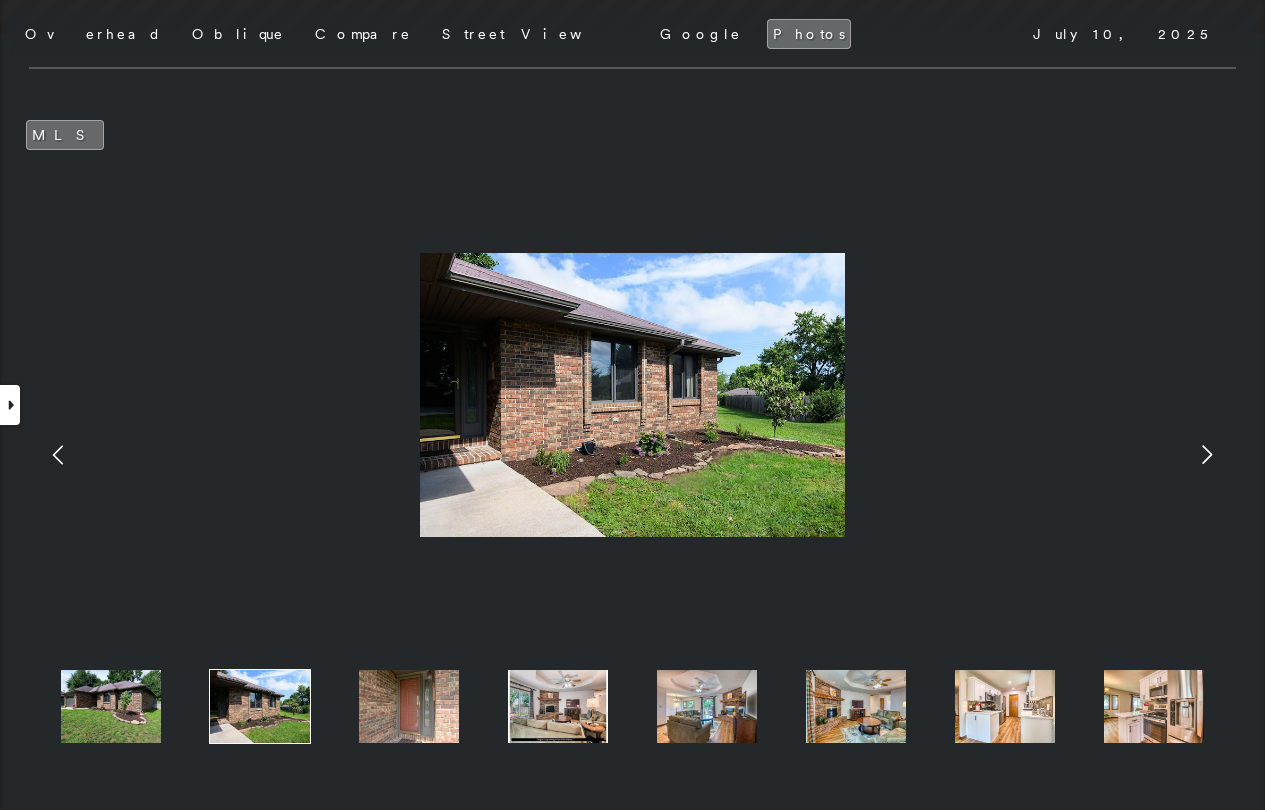 click 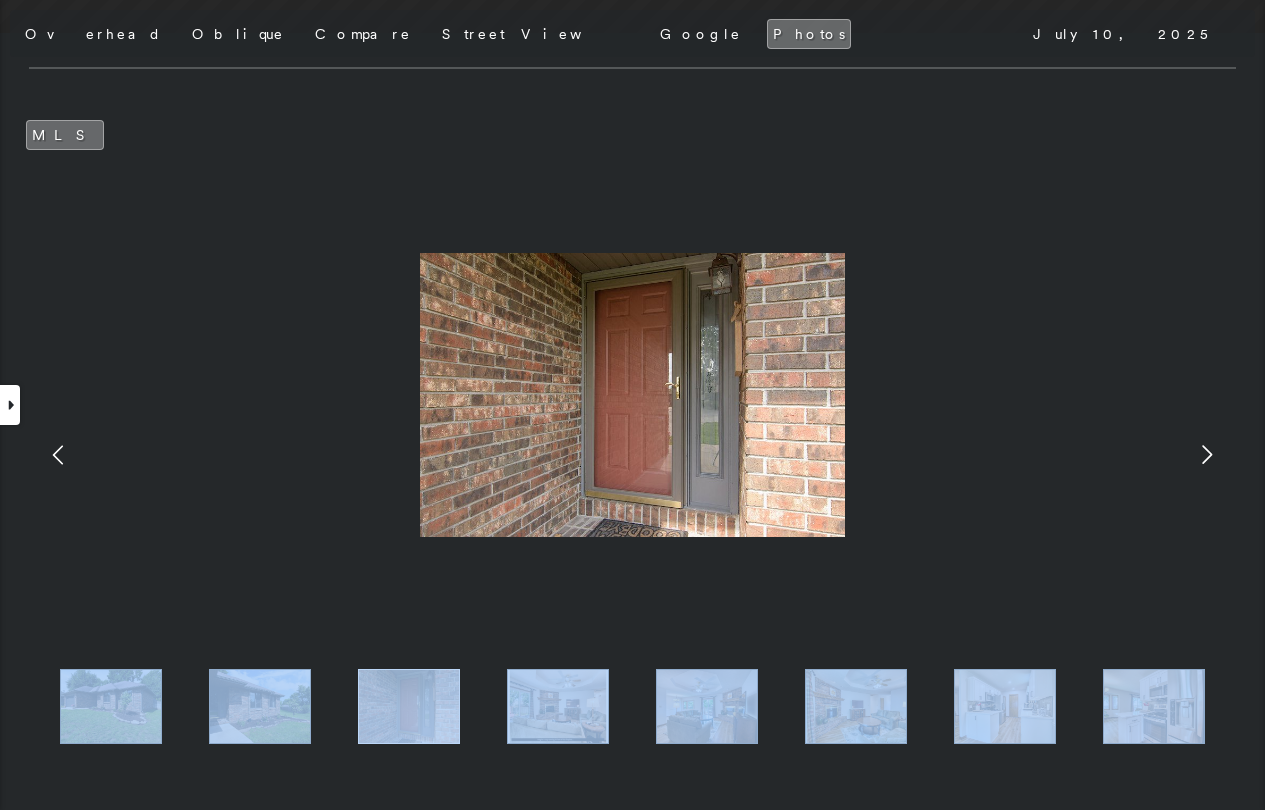 click 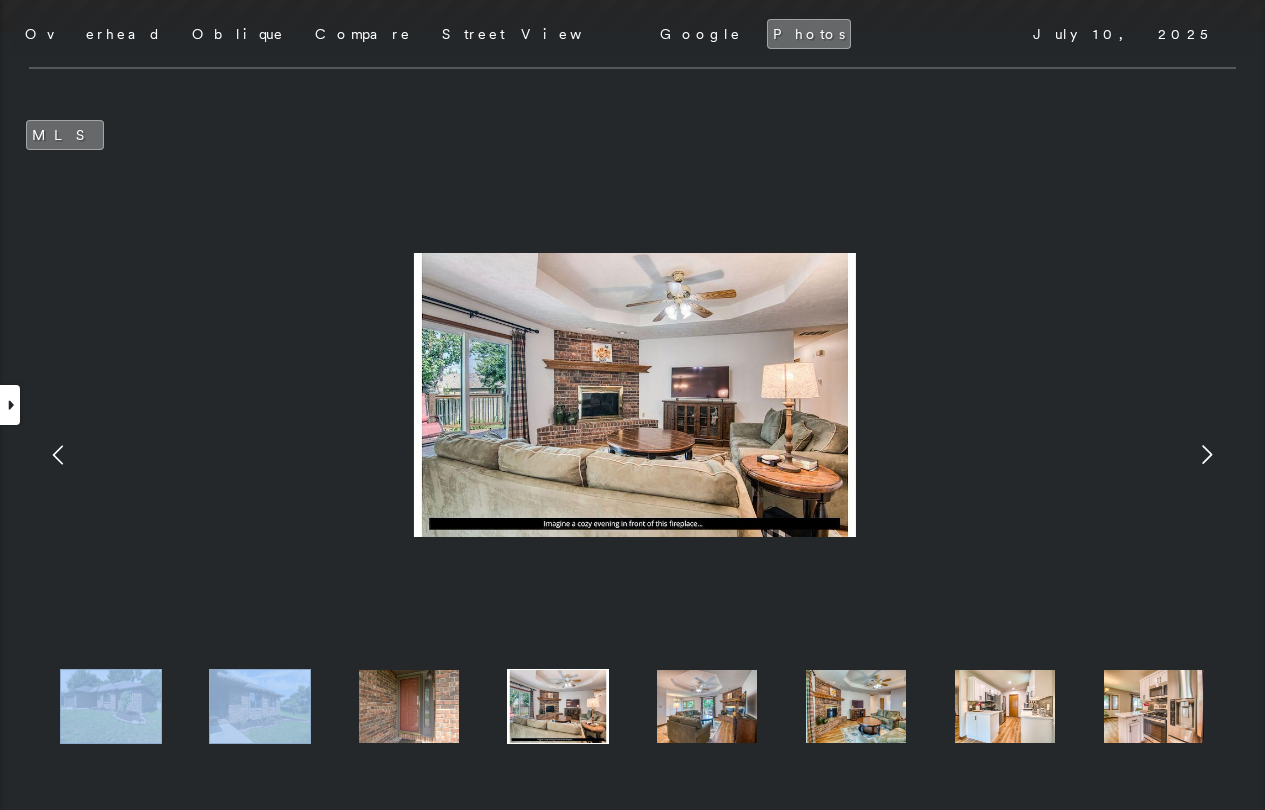 click 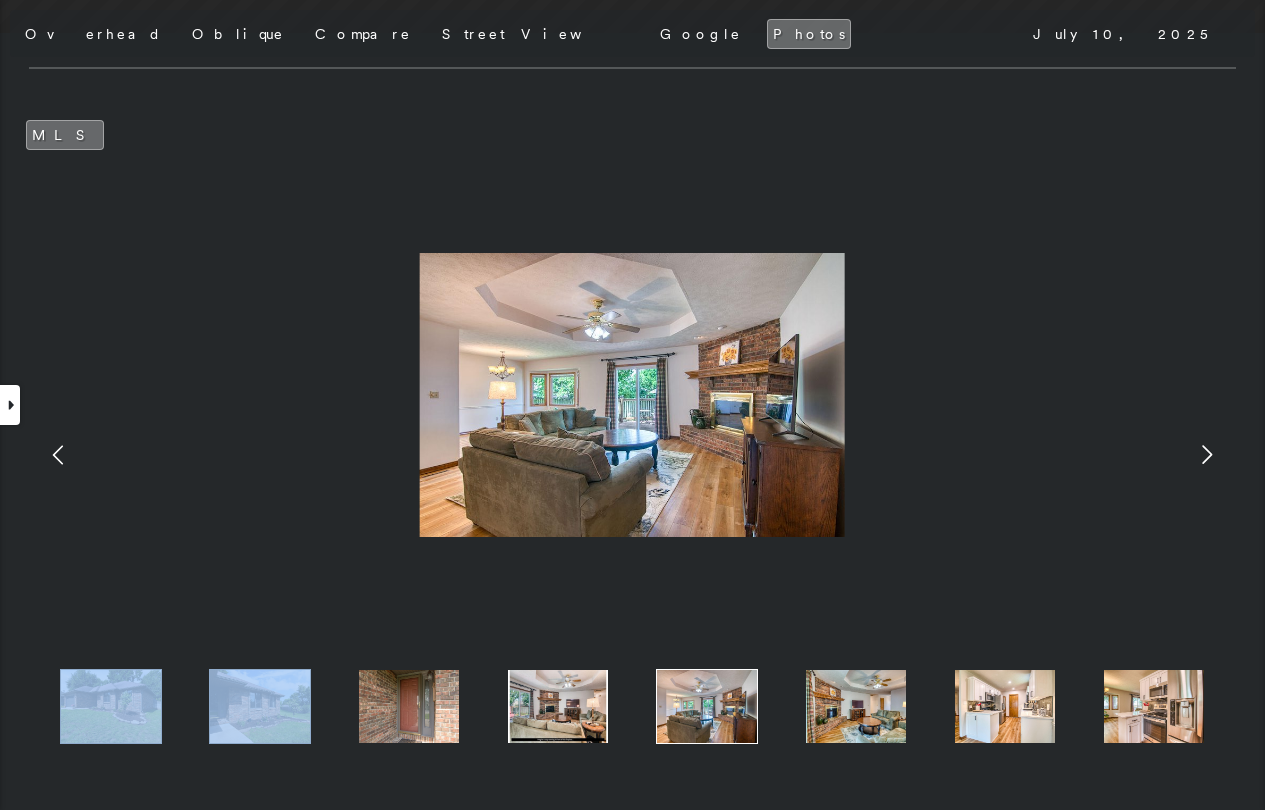 click 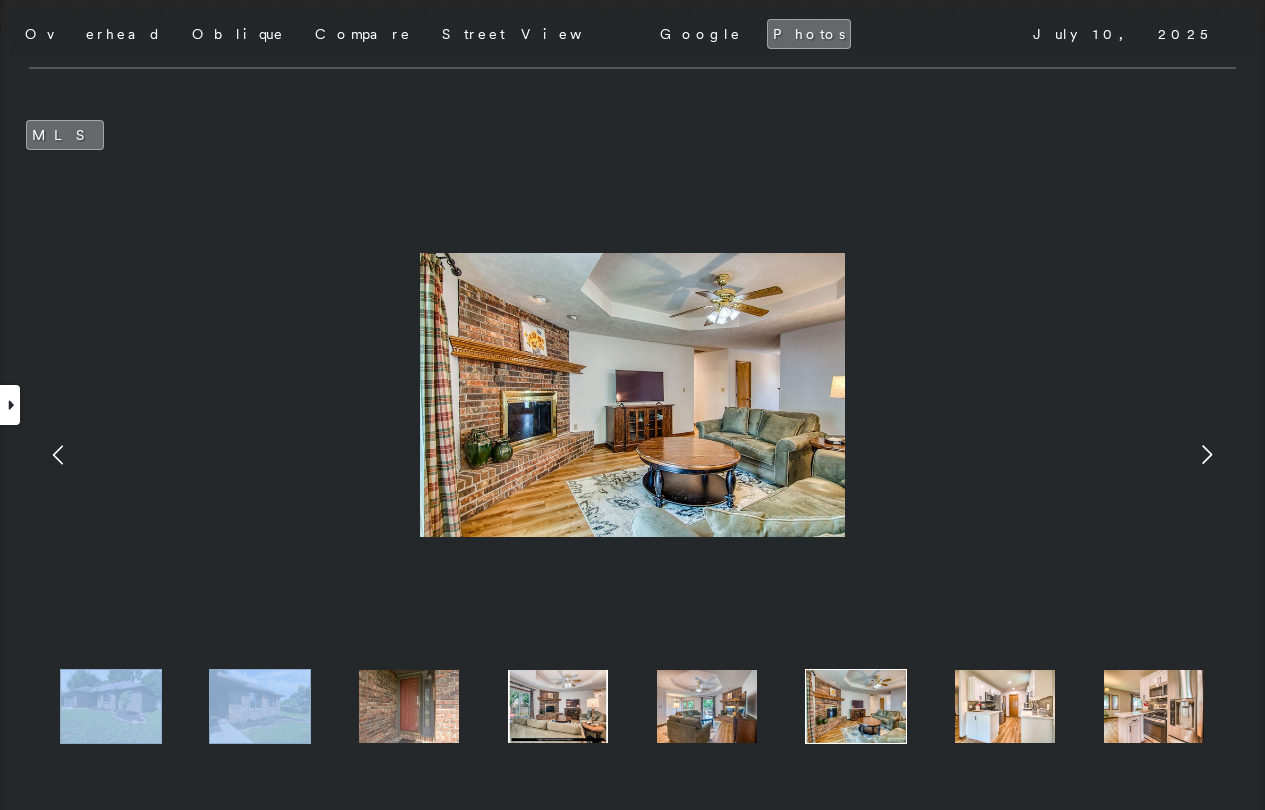 click 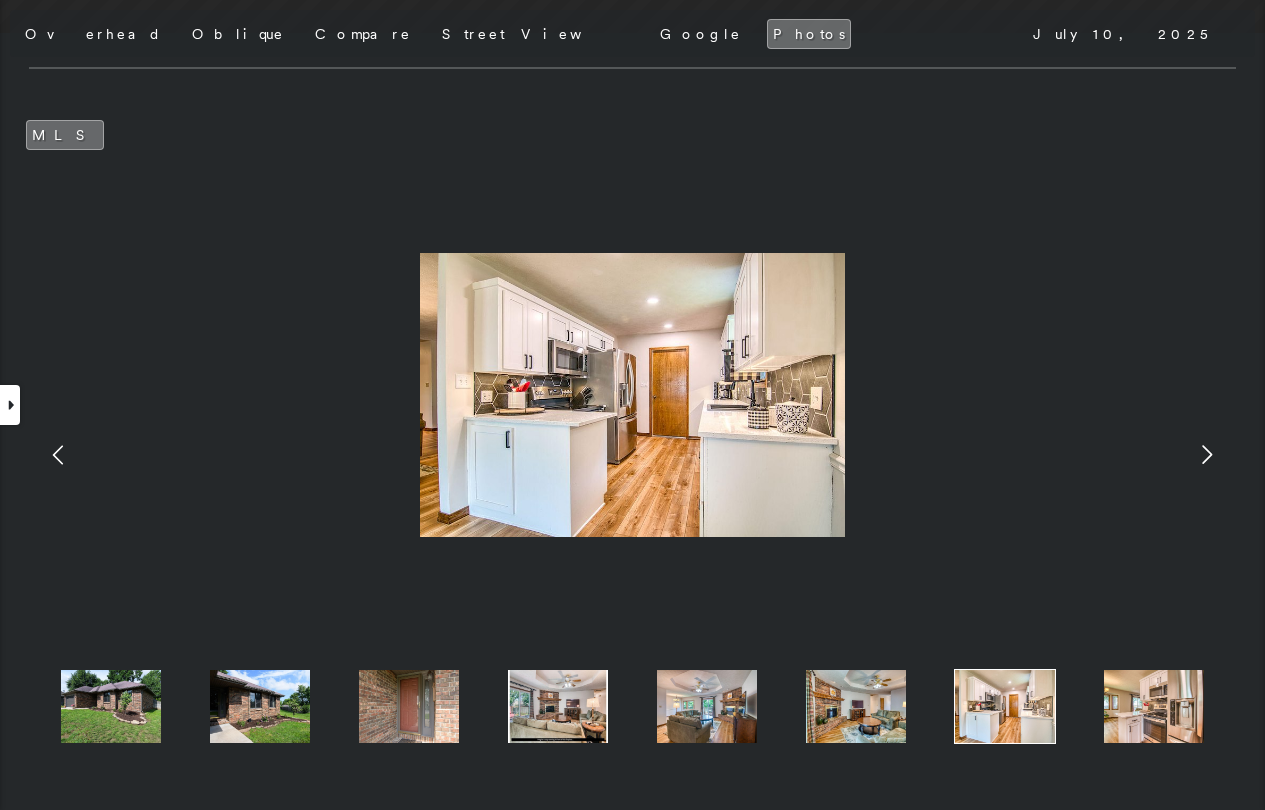 click 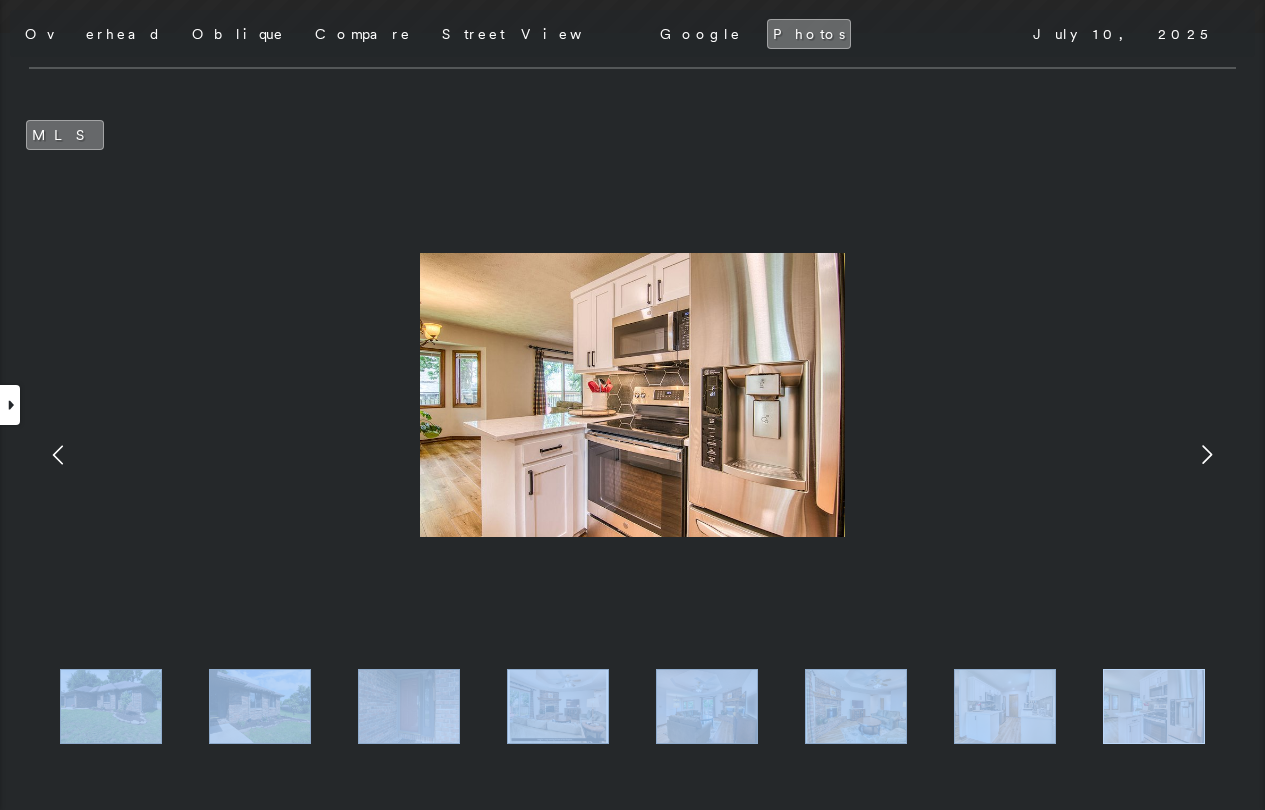 click 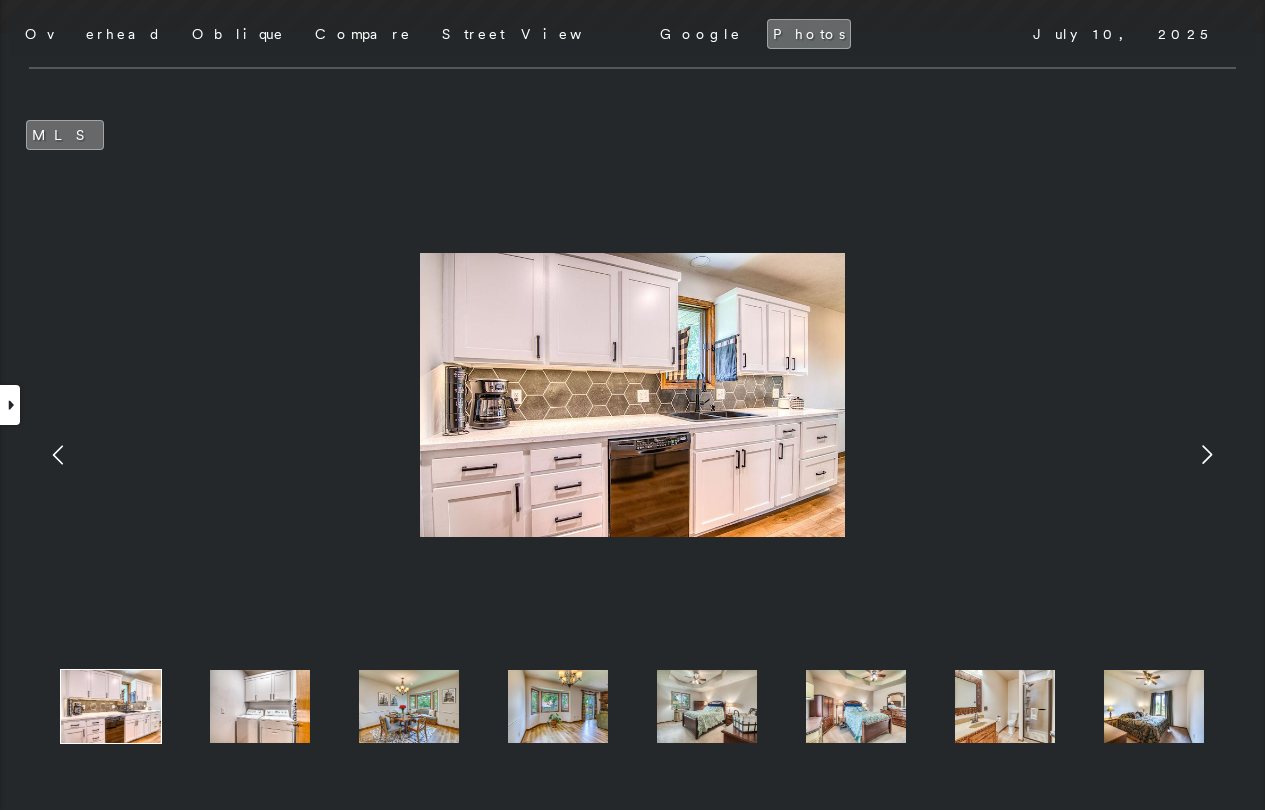 click 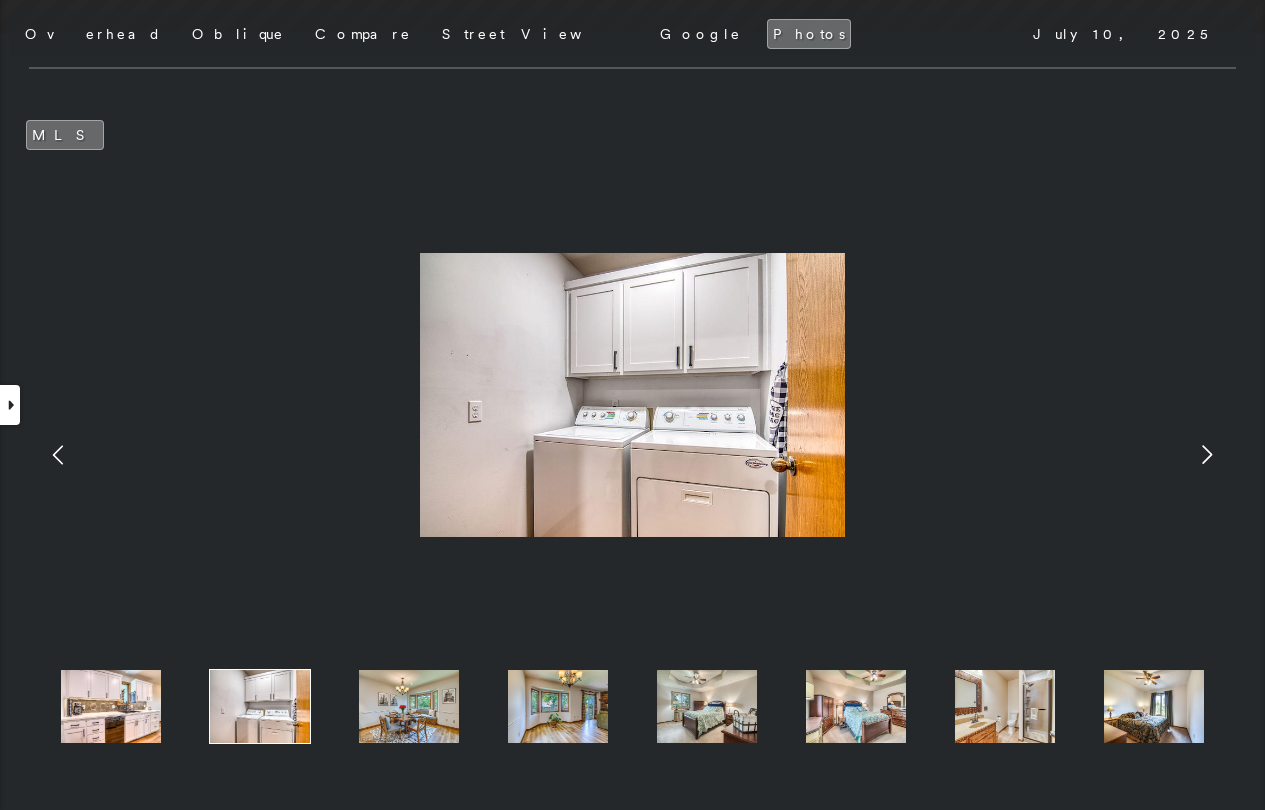 click 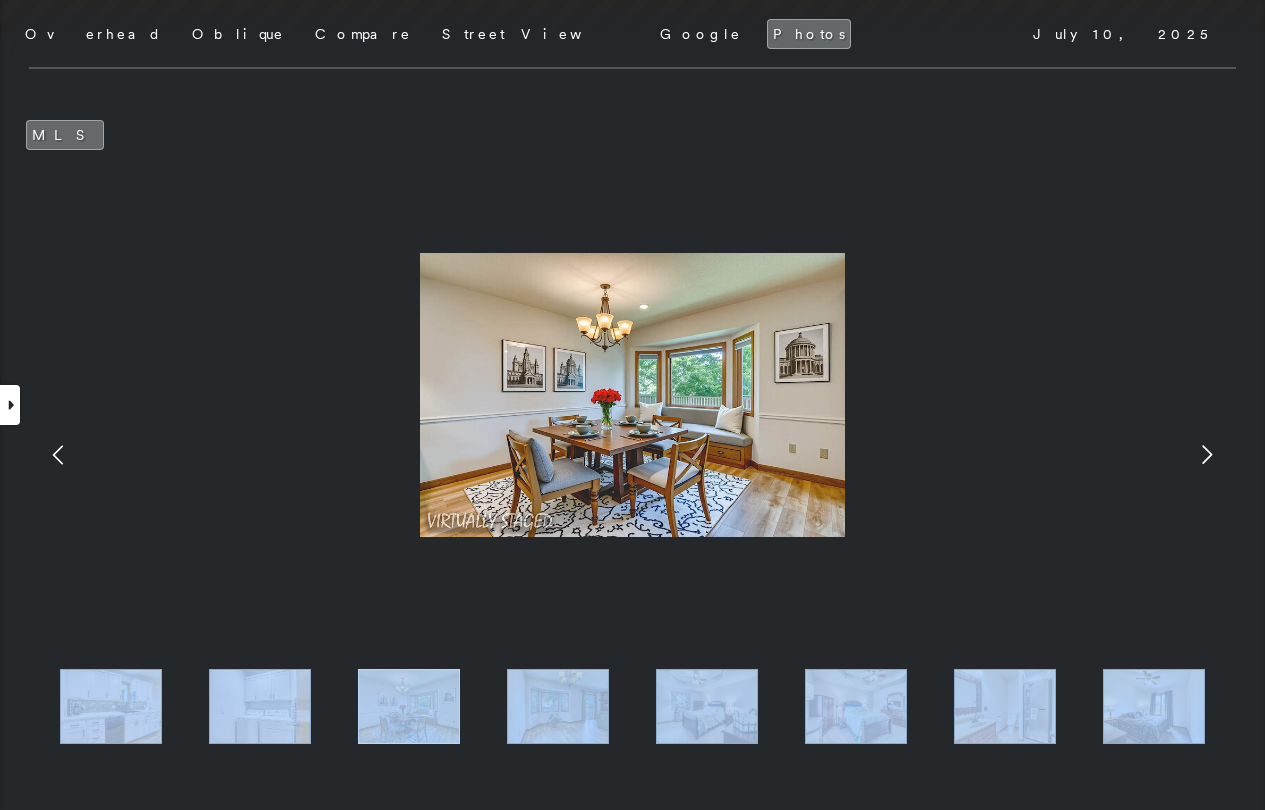 click 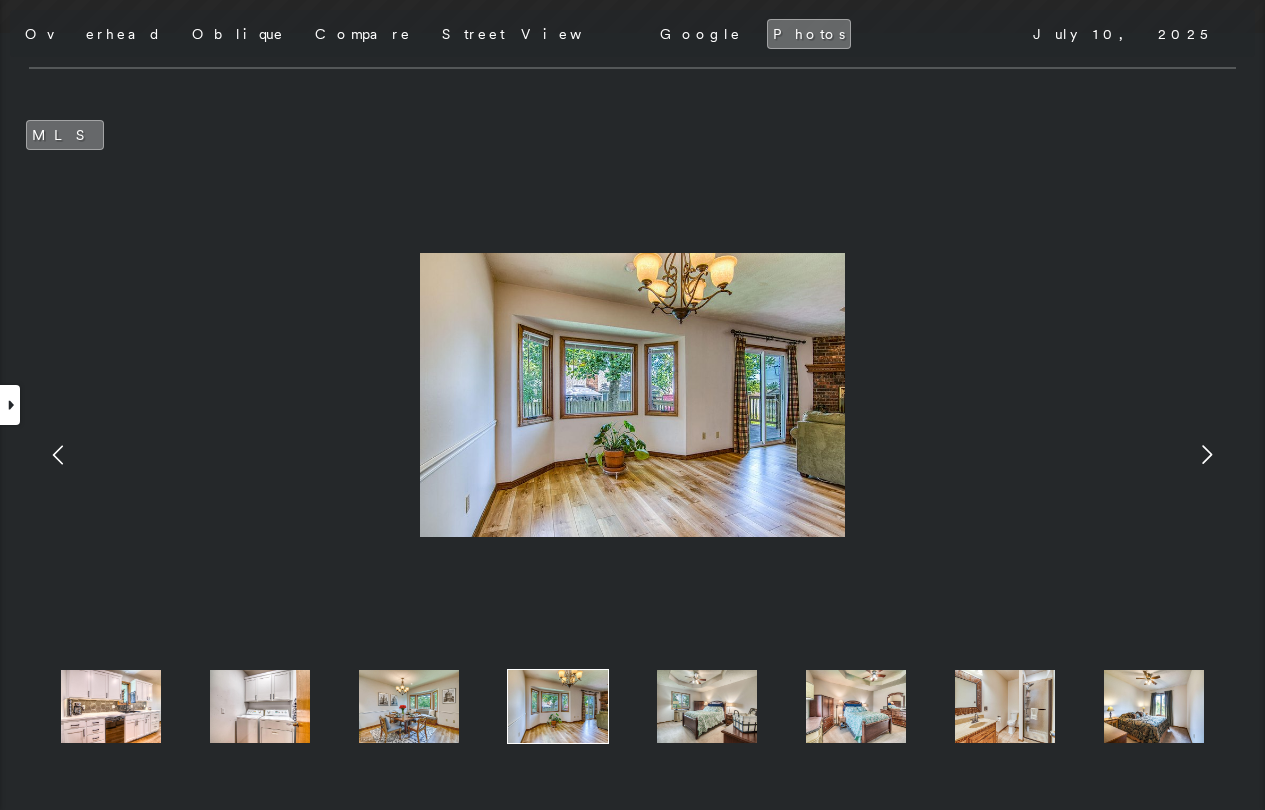 click 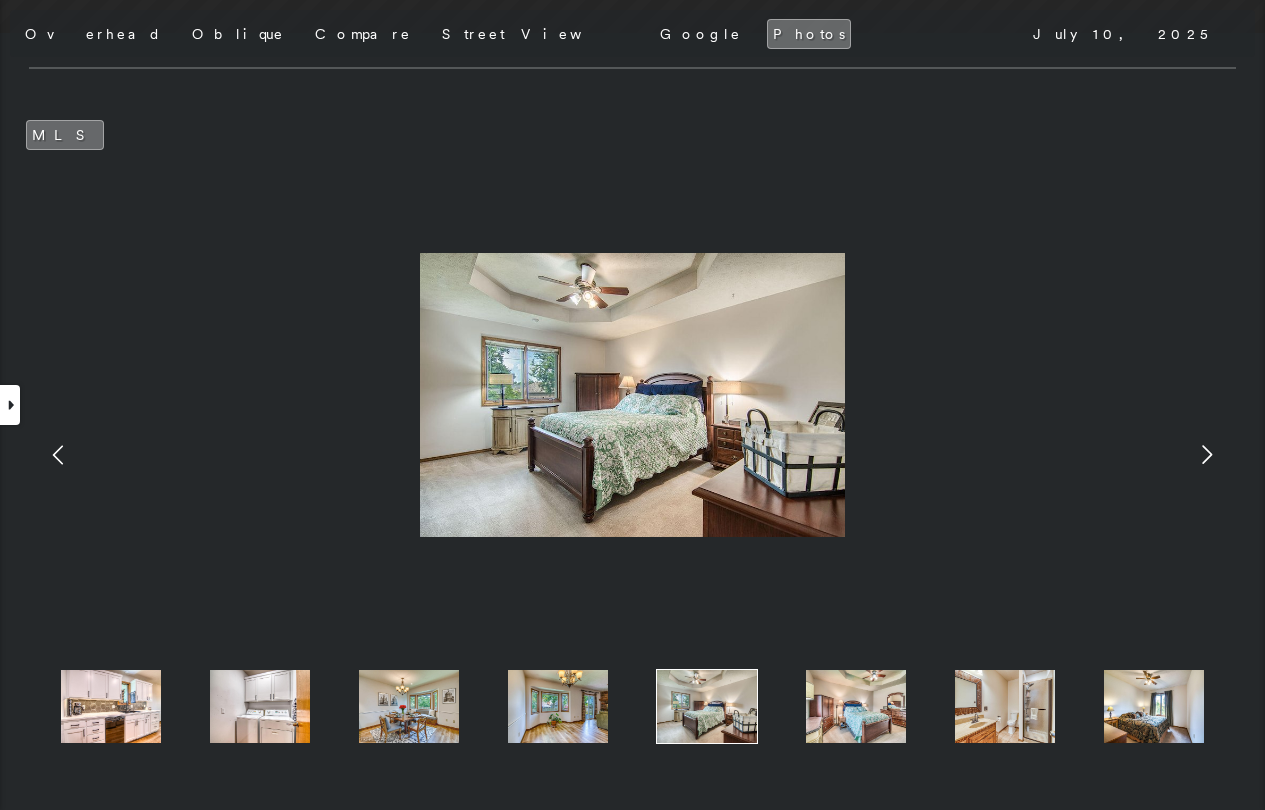 click 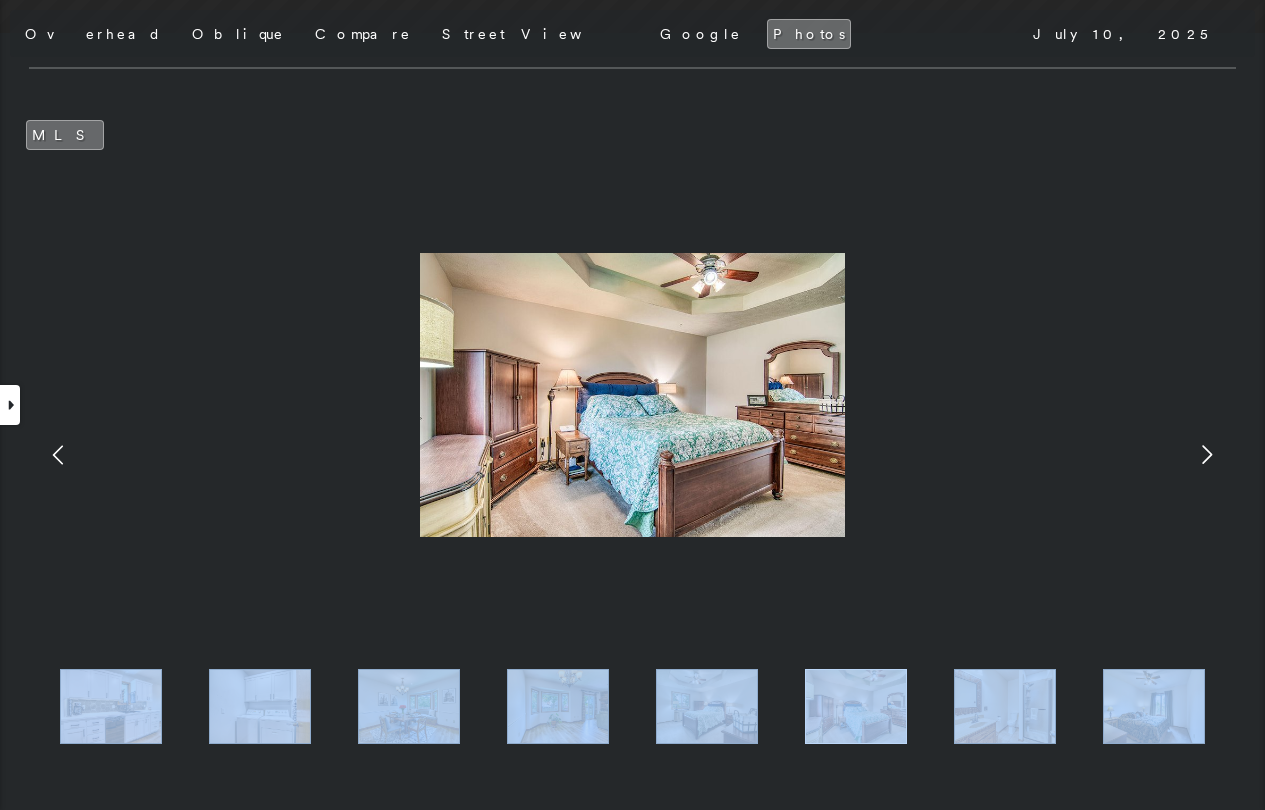 click 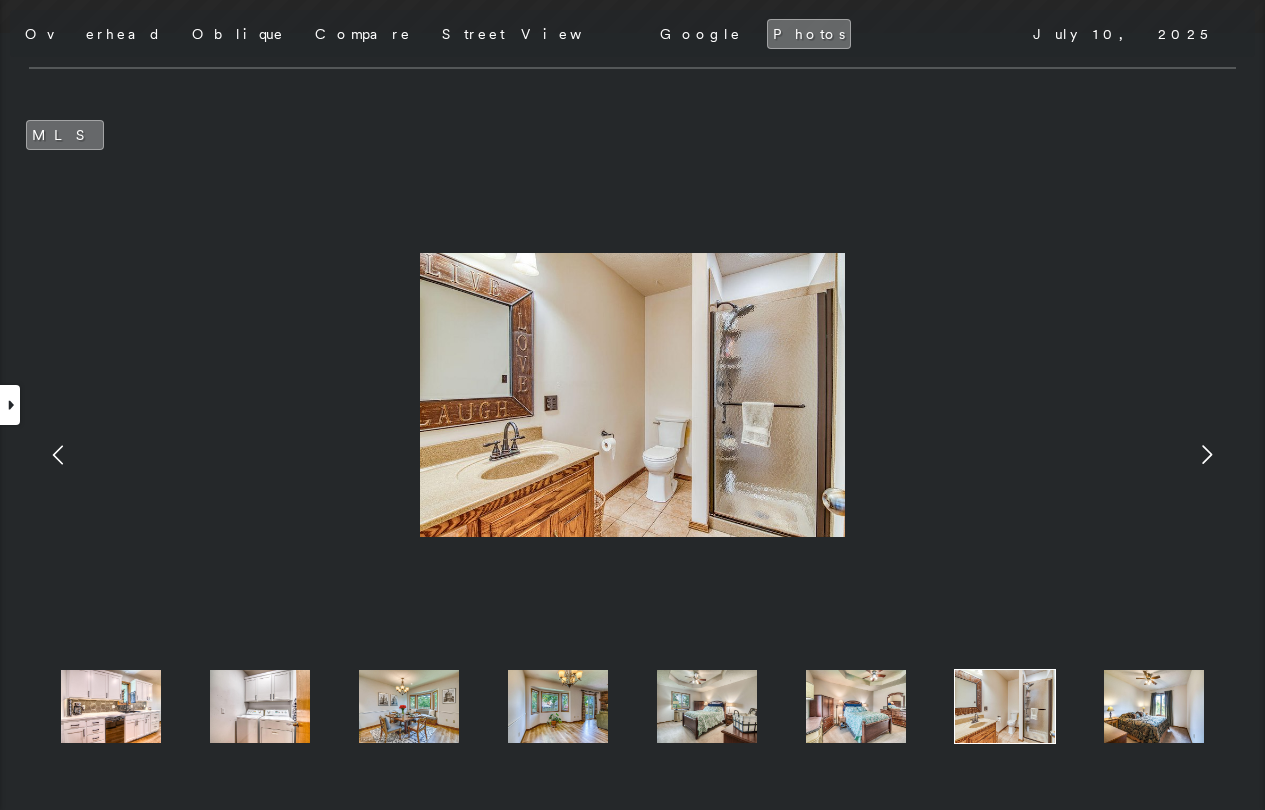 click 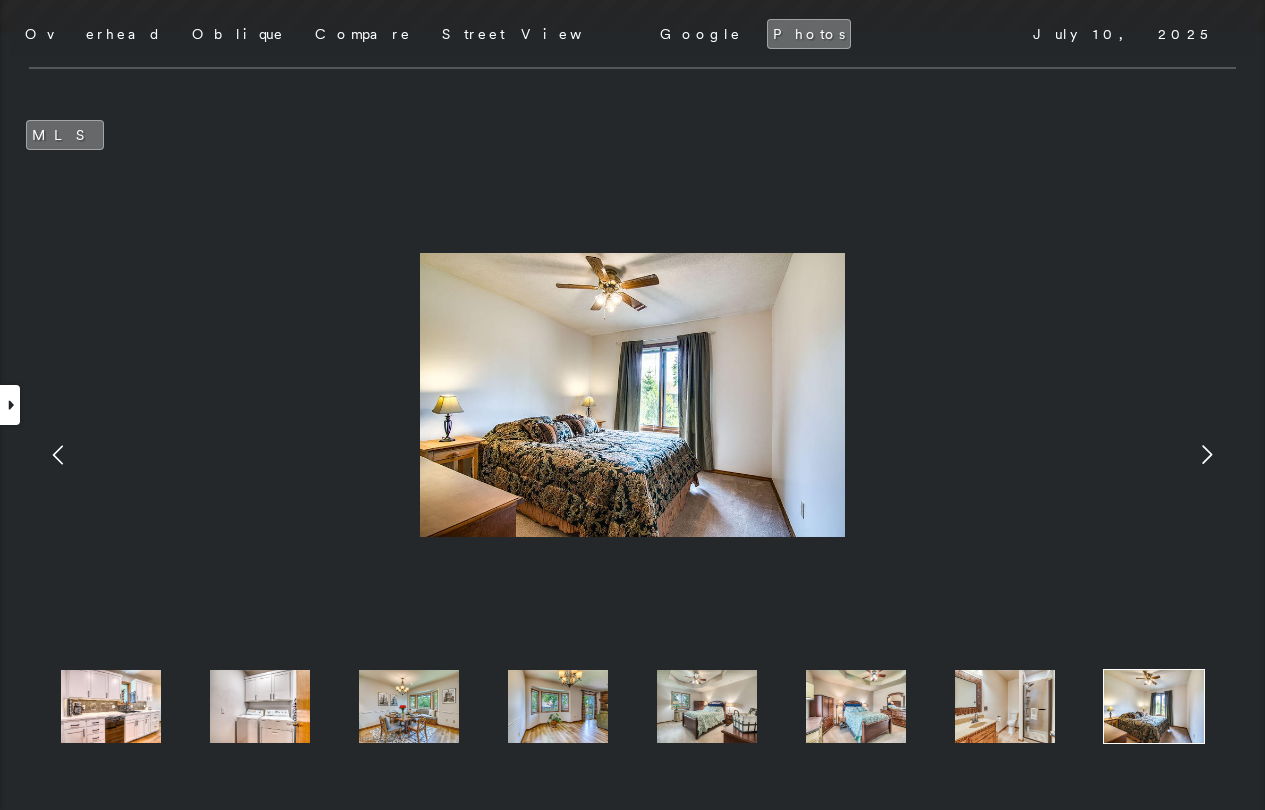 click 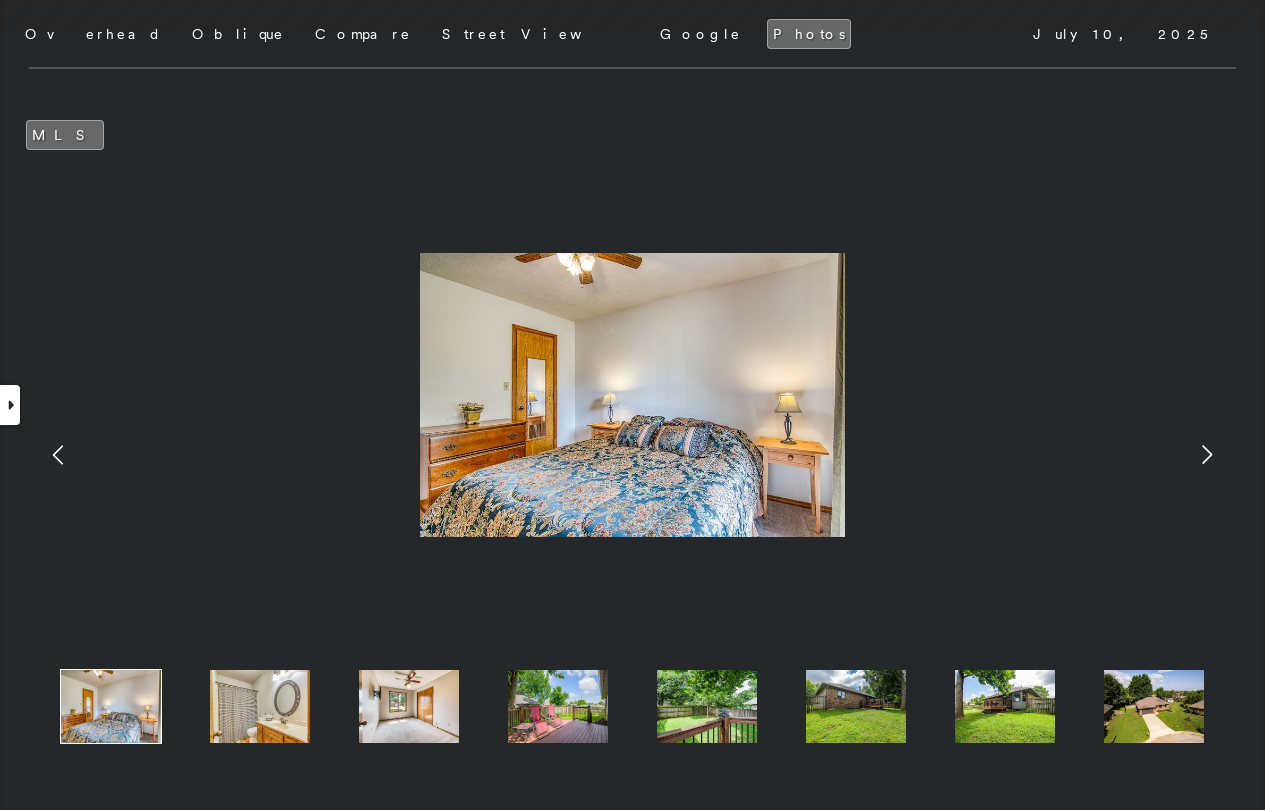 click 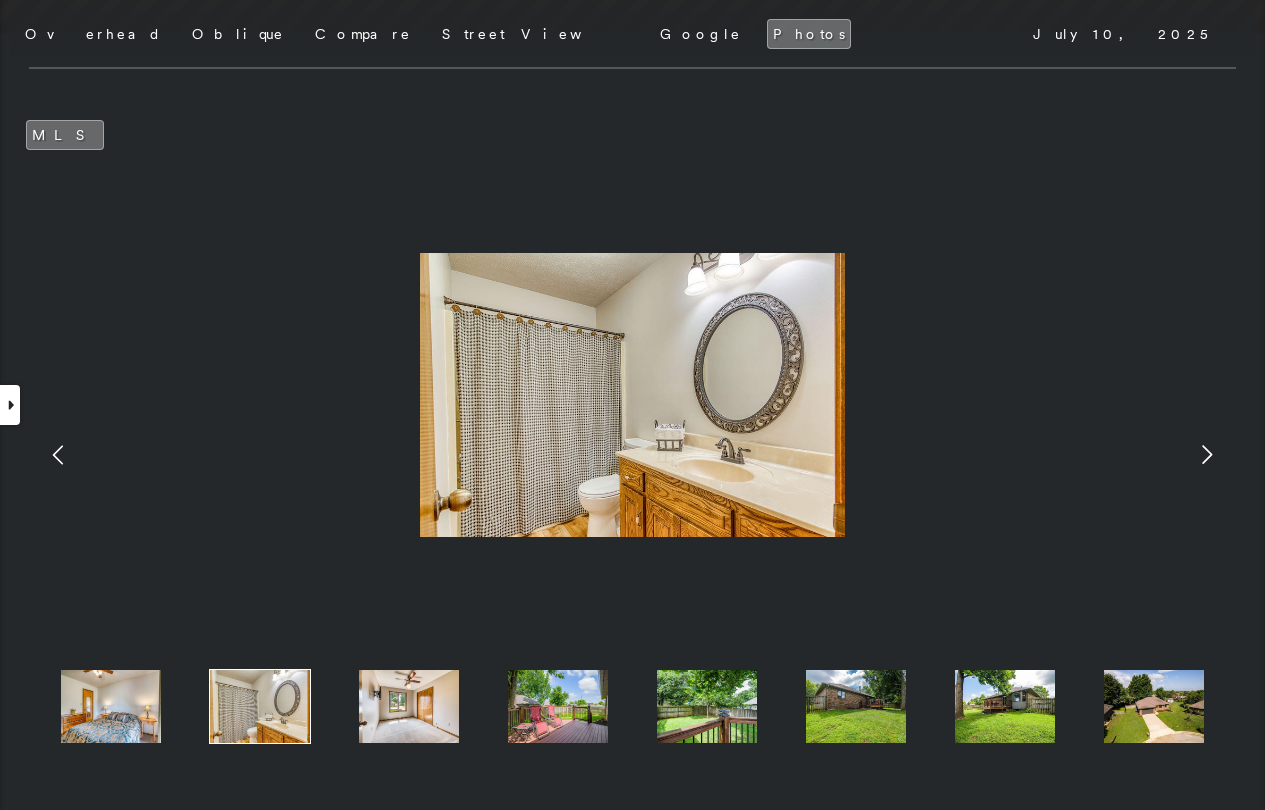 click 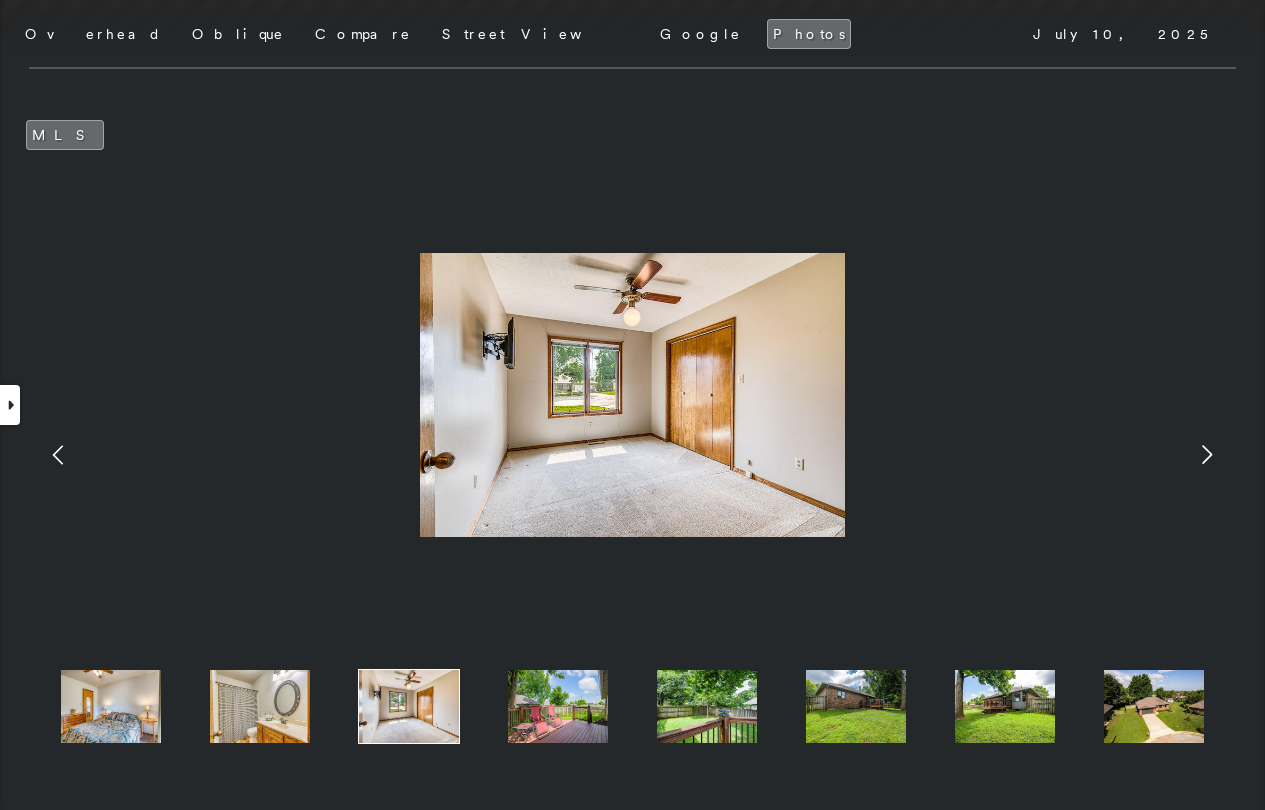 click 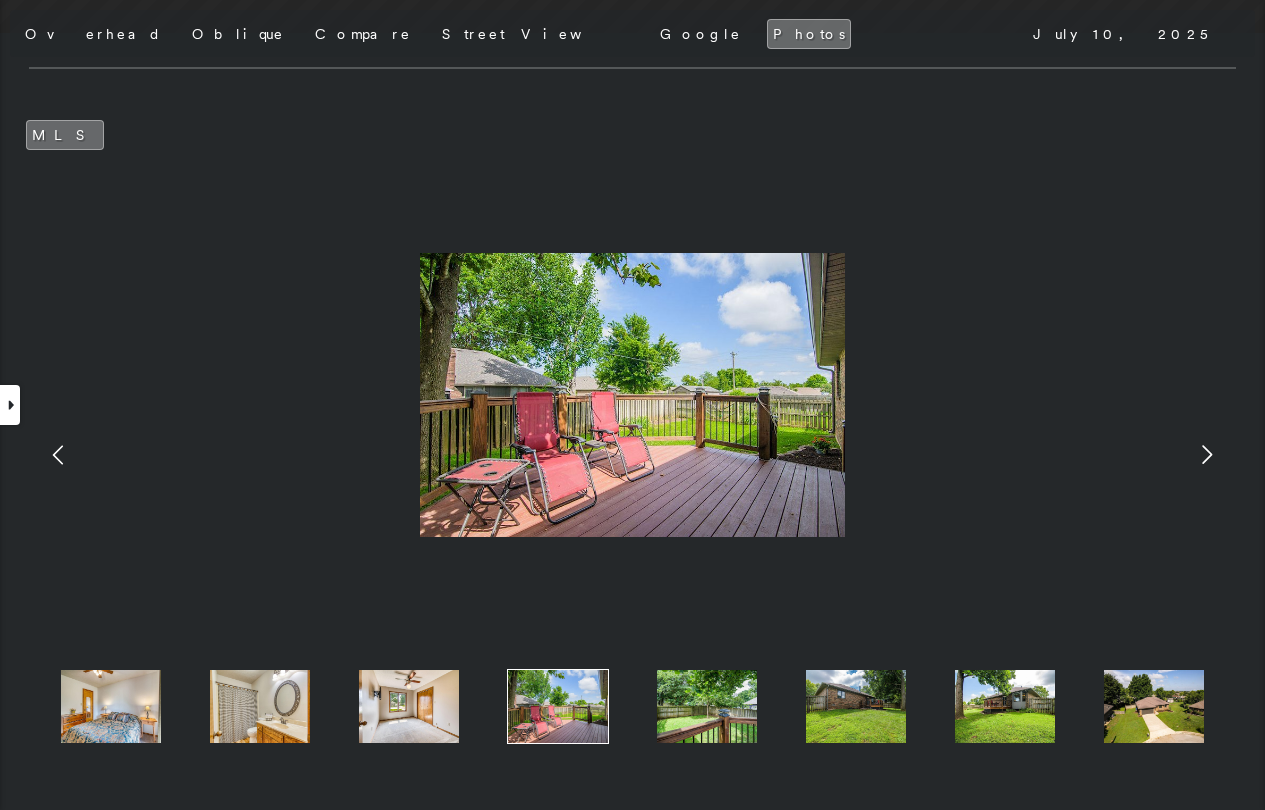 click 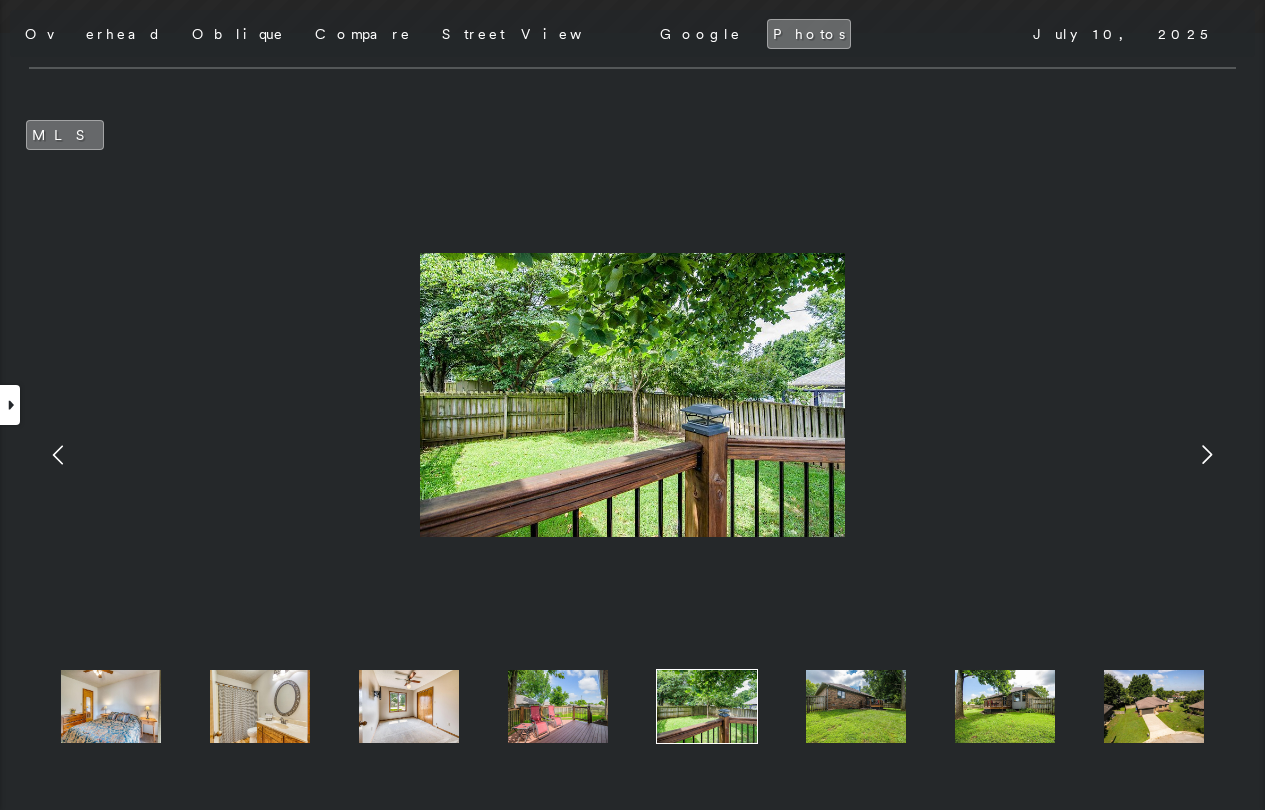 click 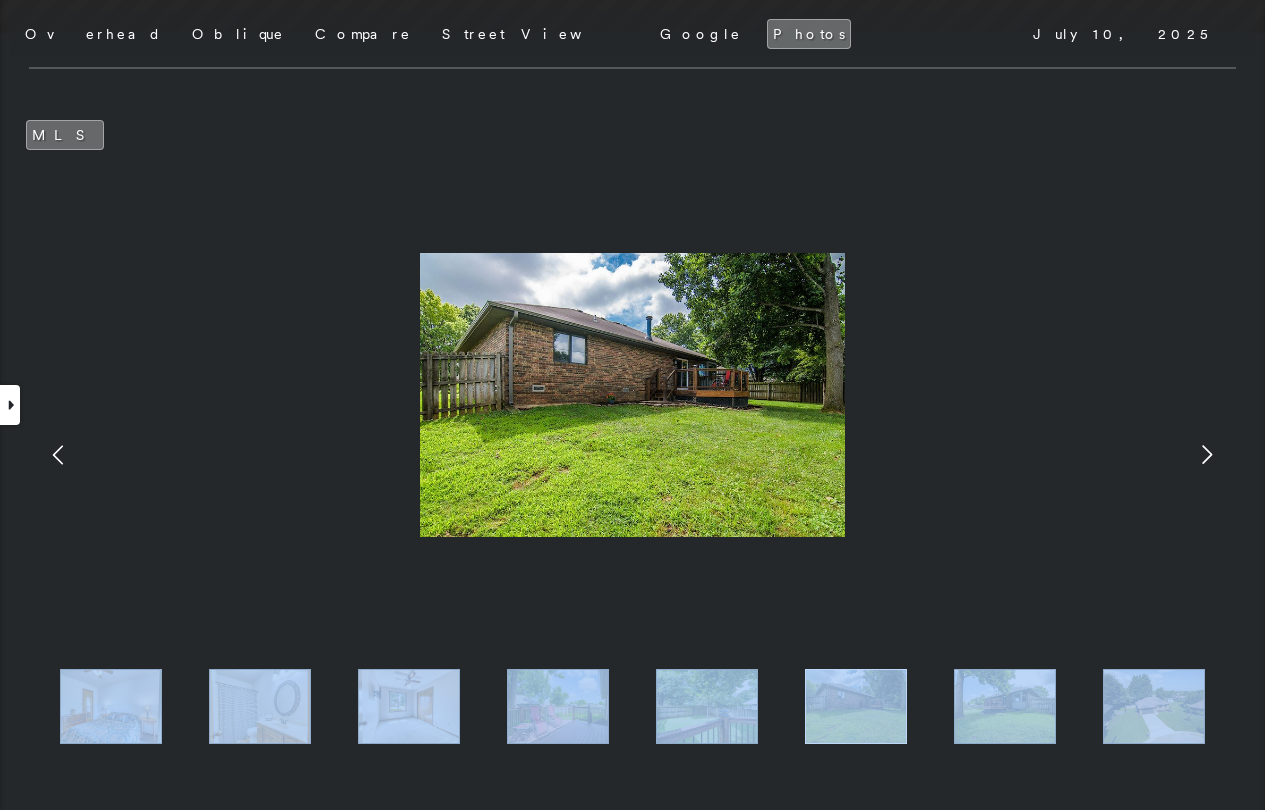 click 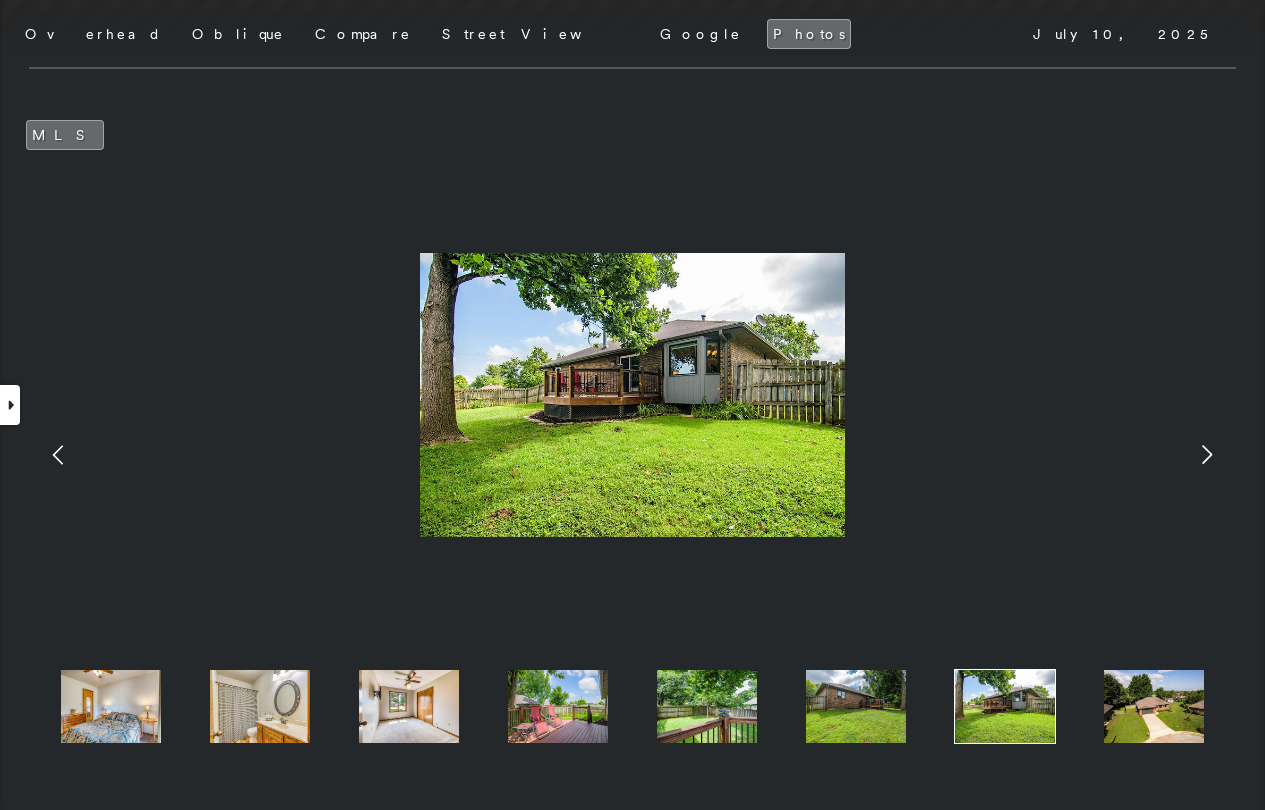click 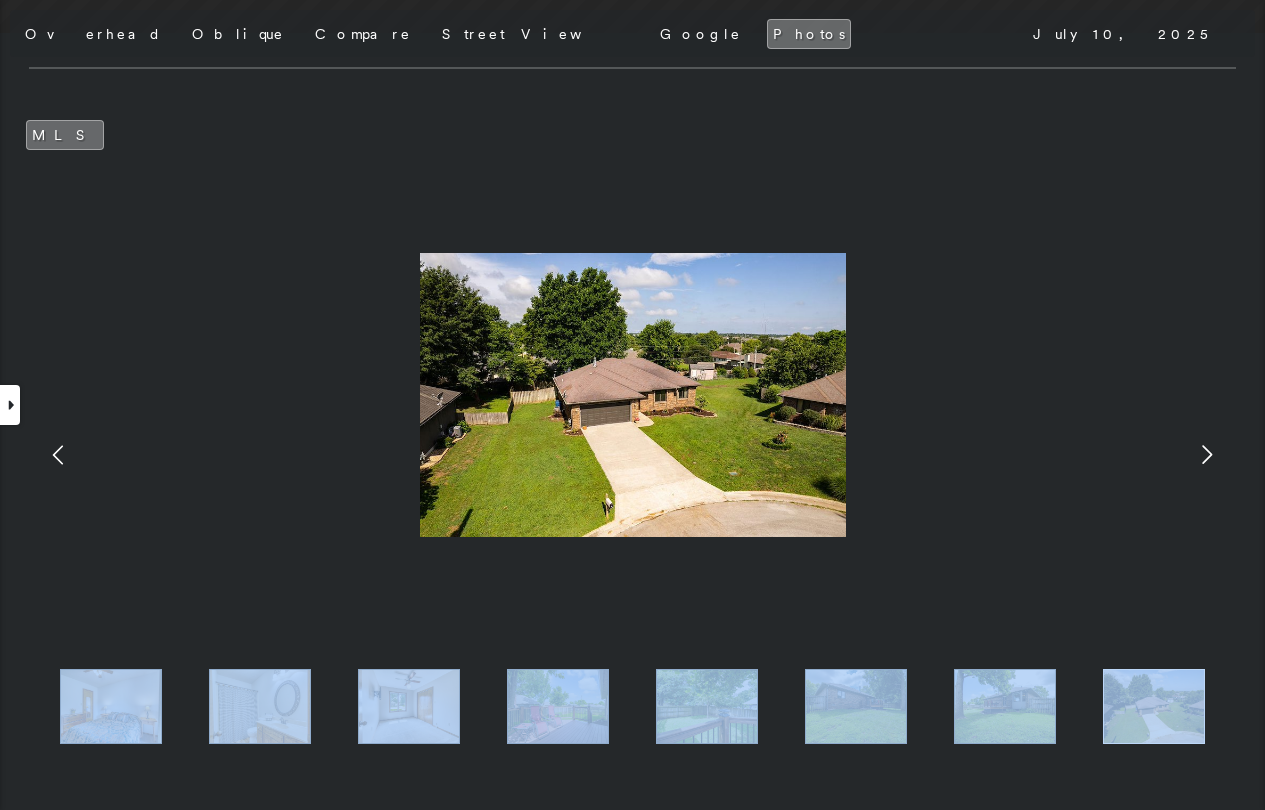 click 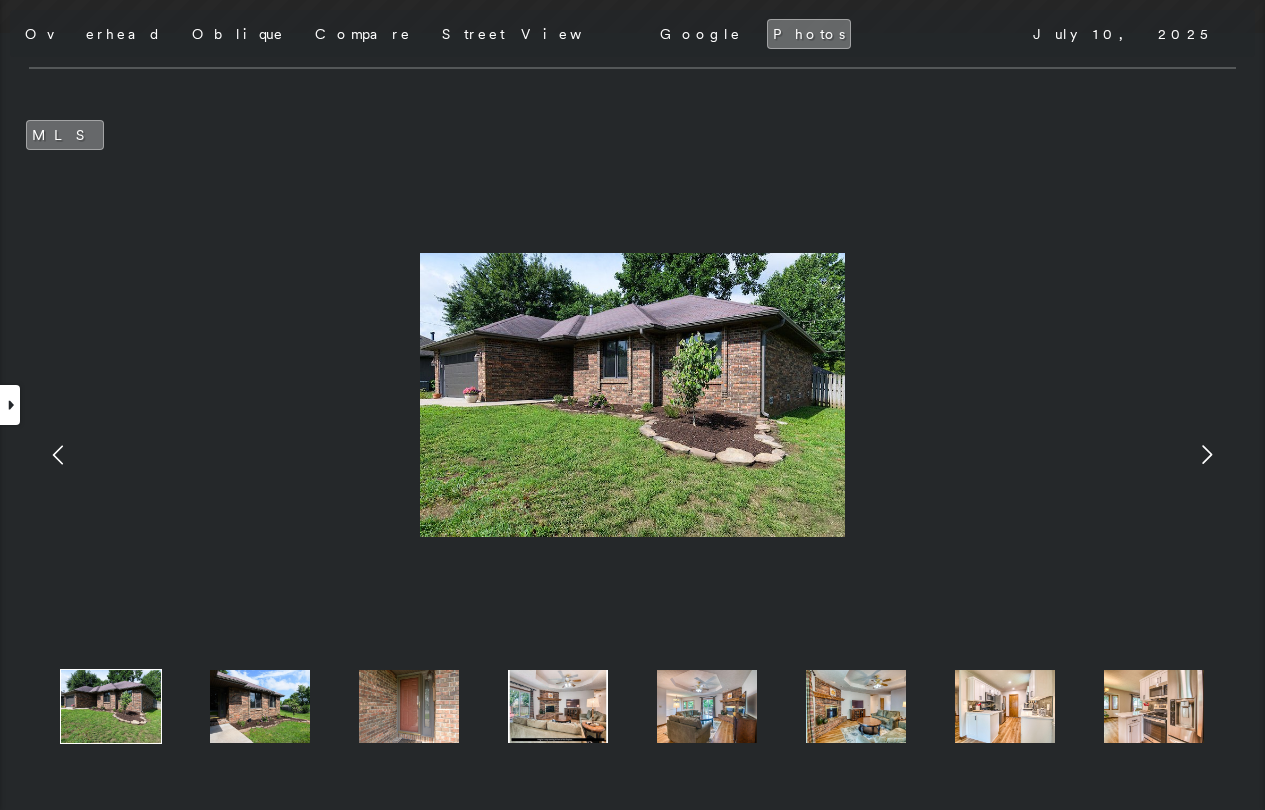 click 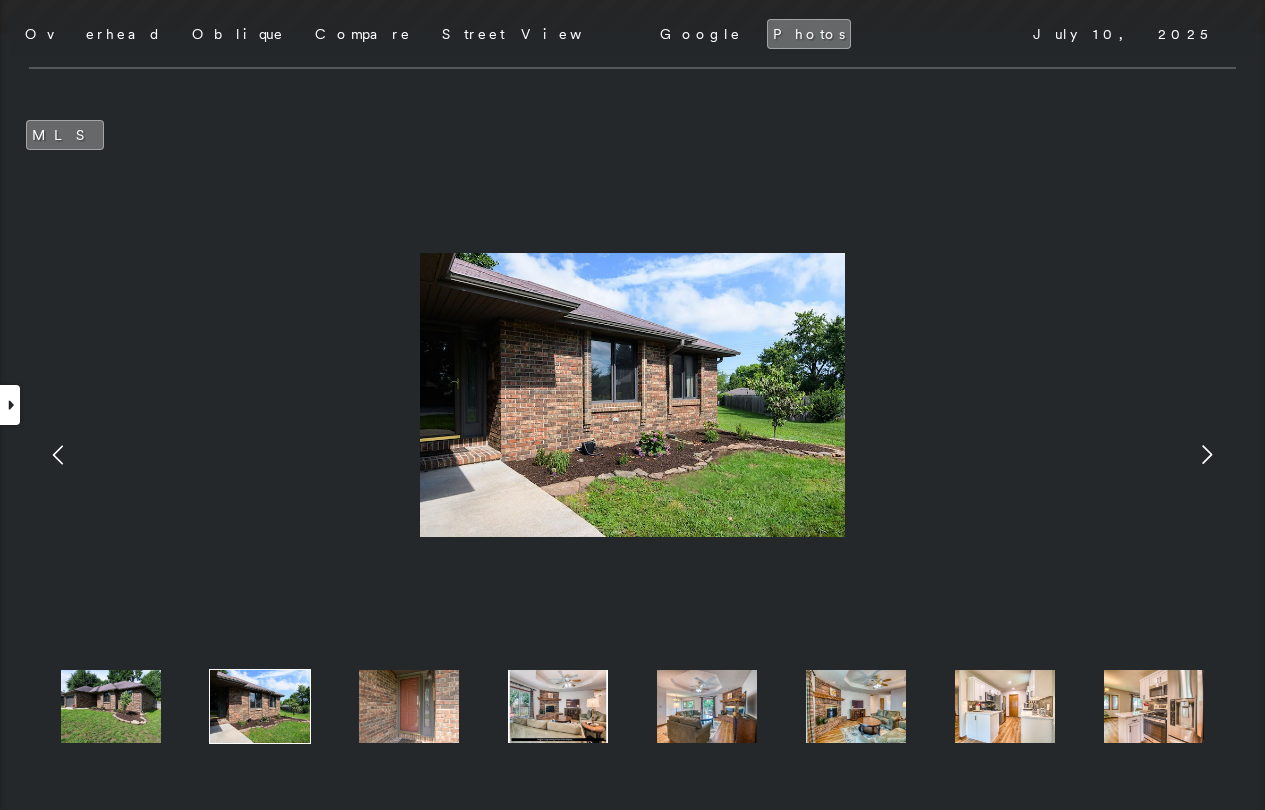 click 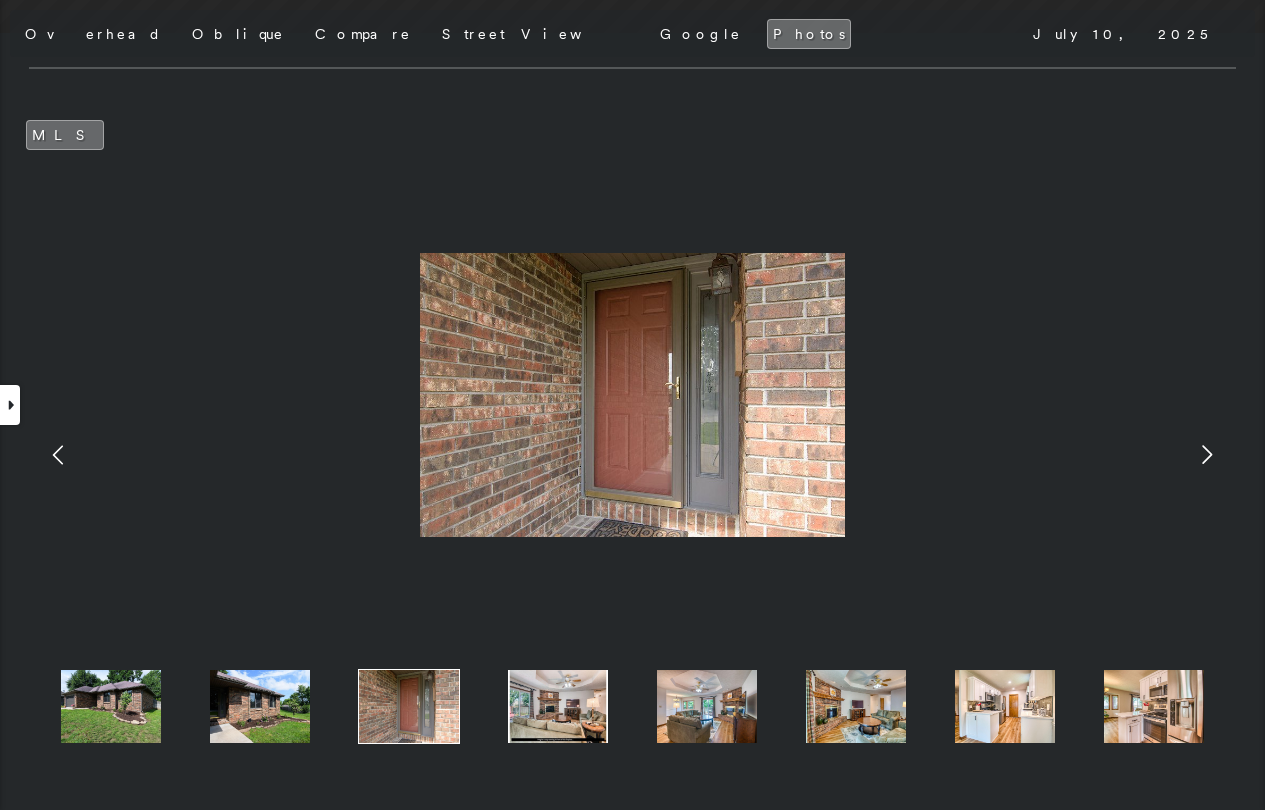 click 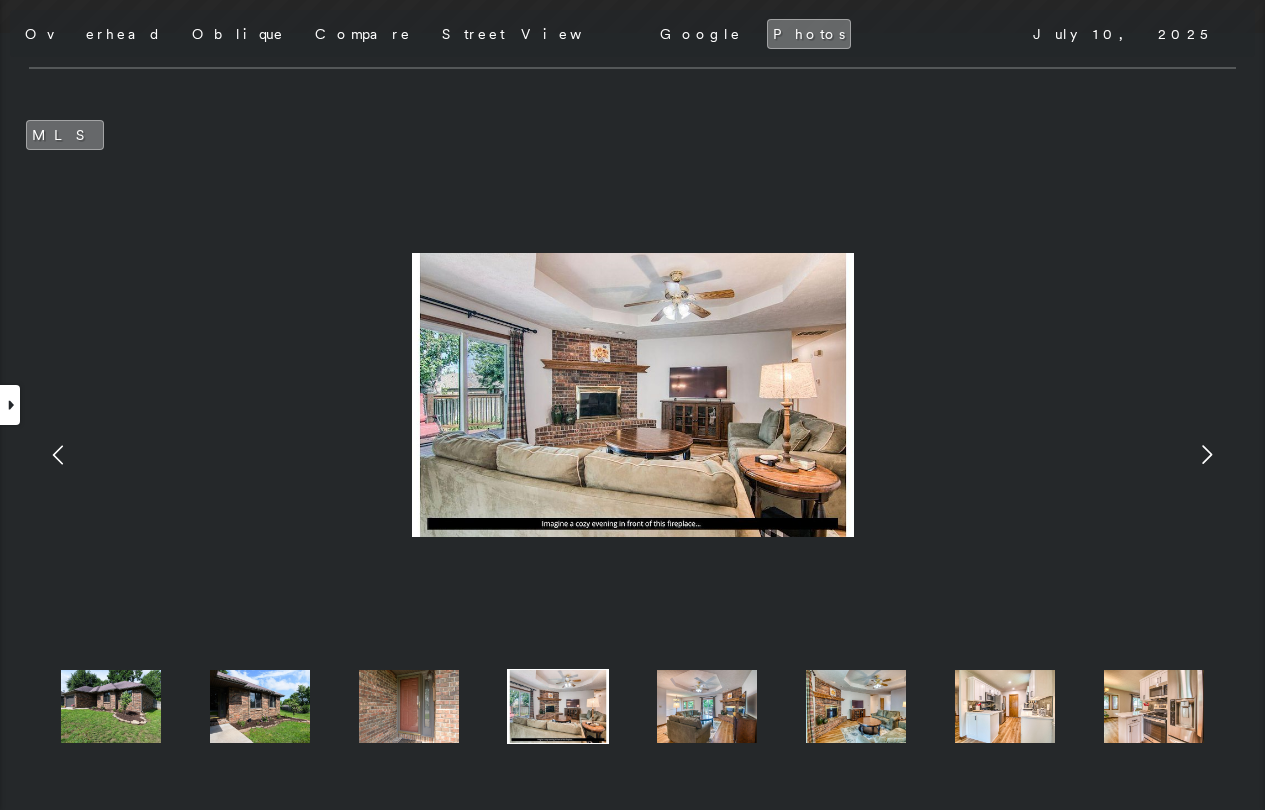click 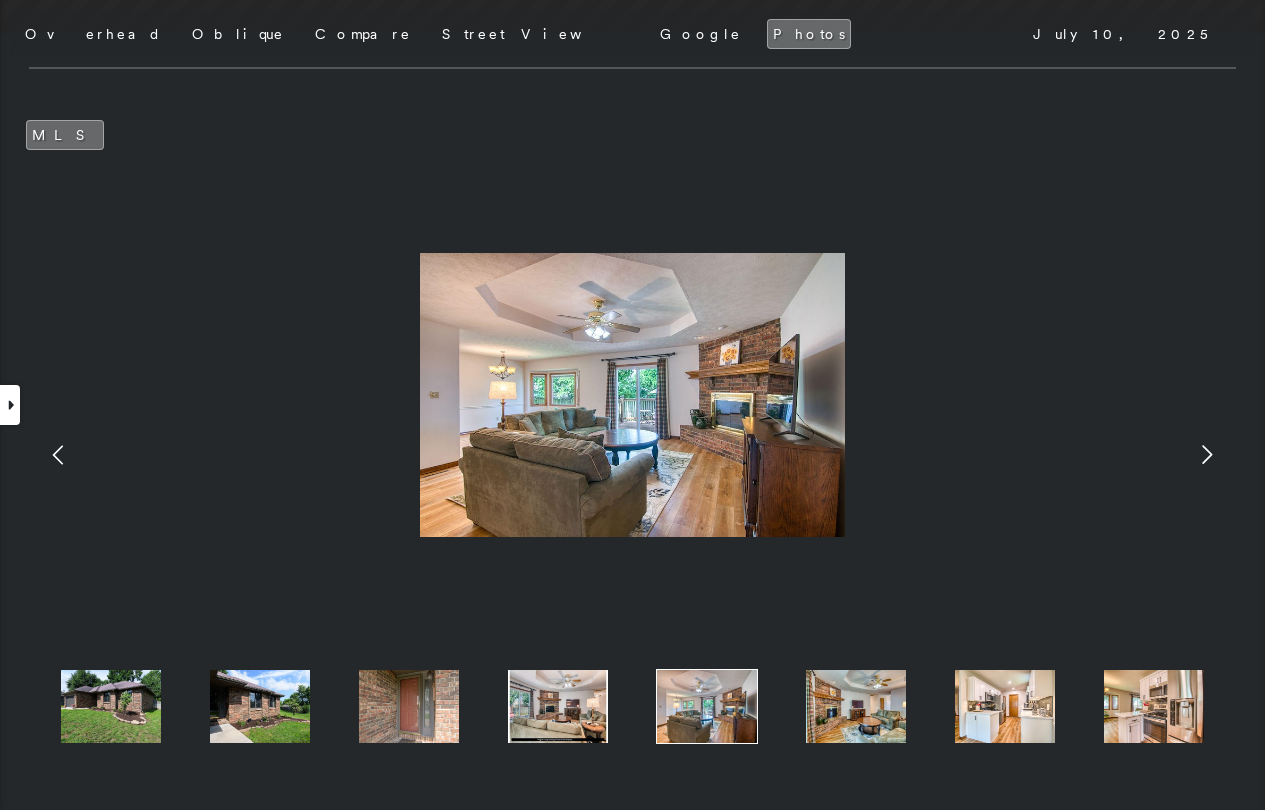 click 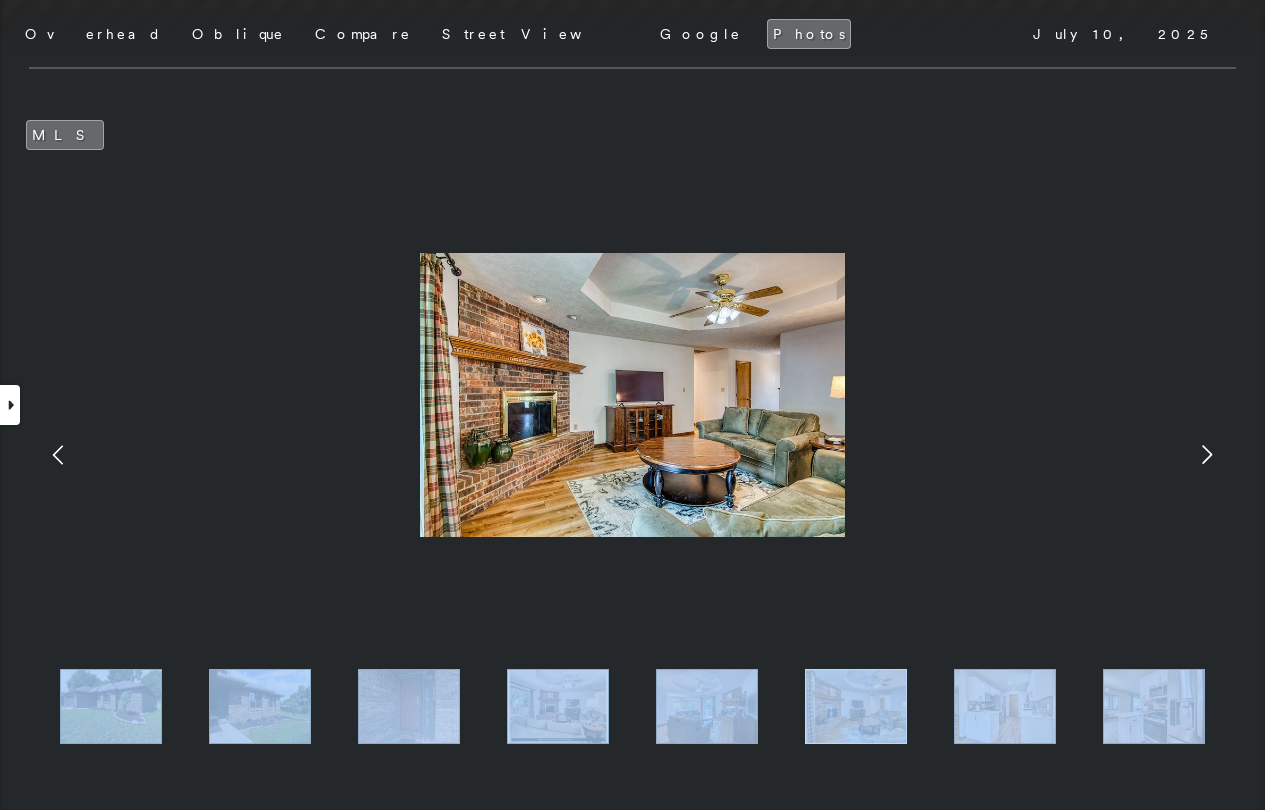 click 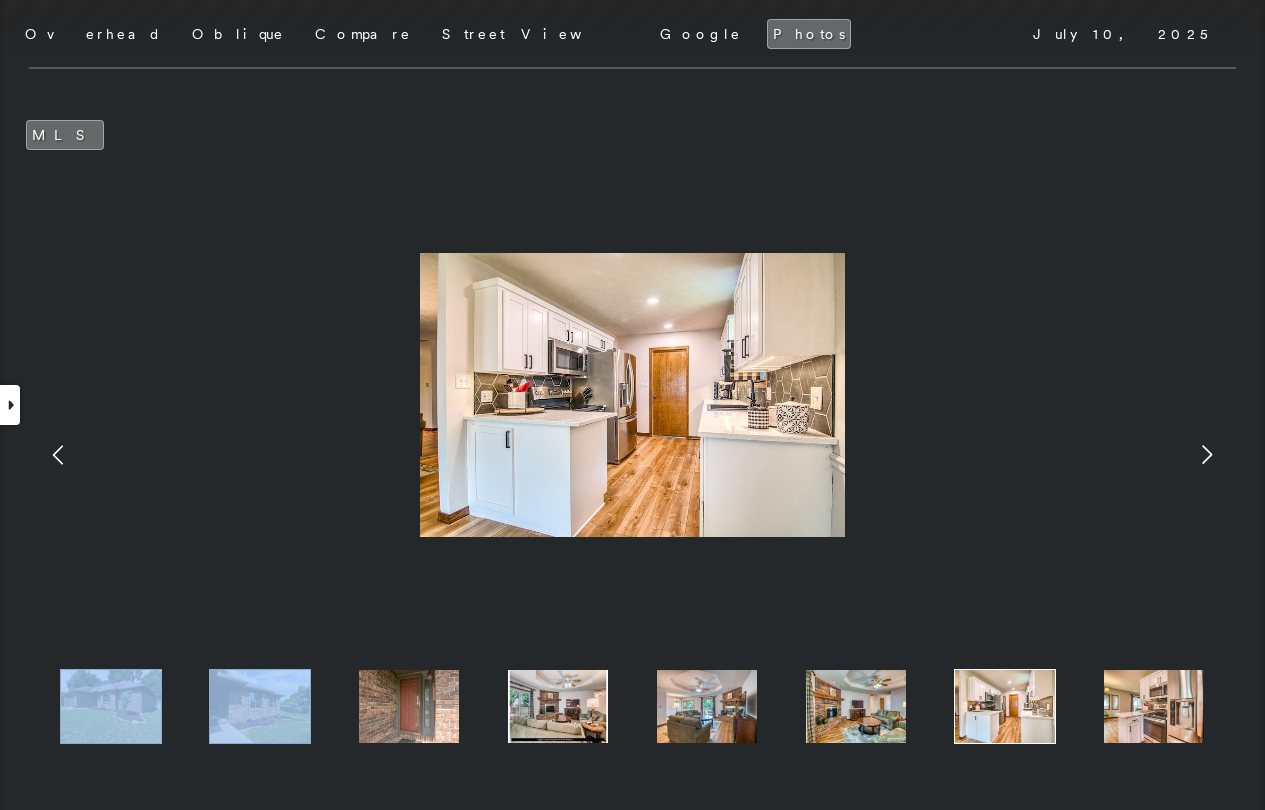 click 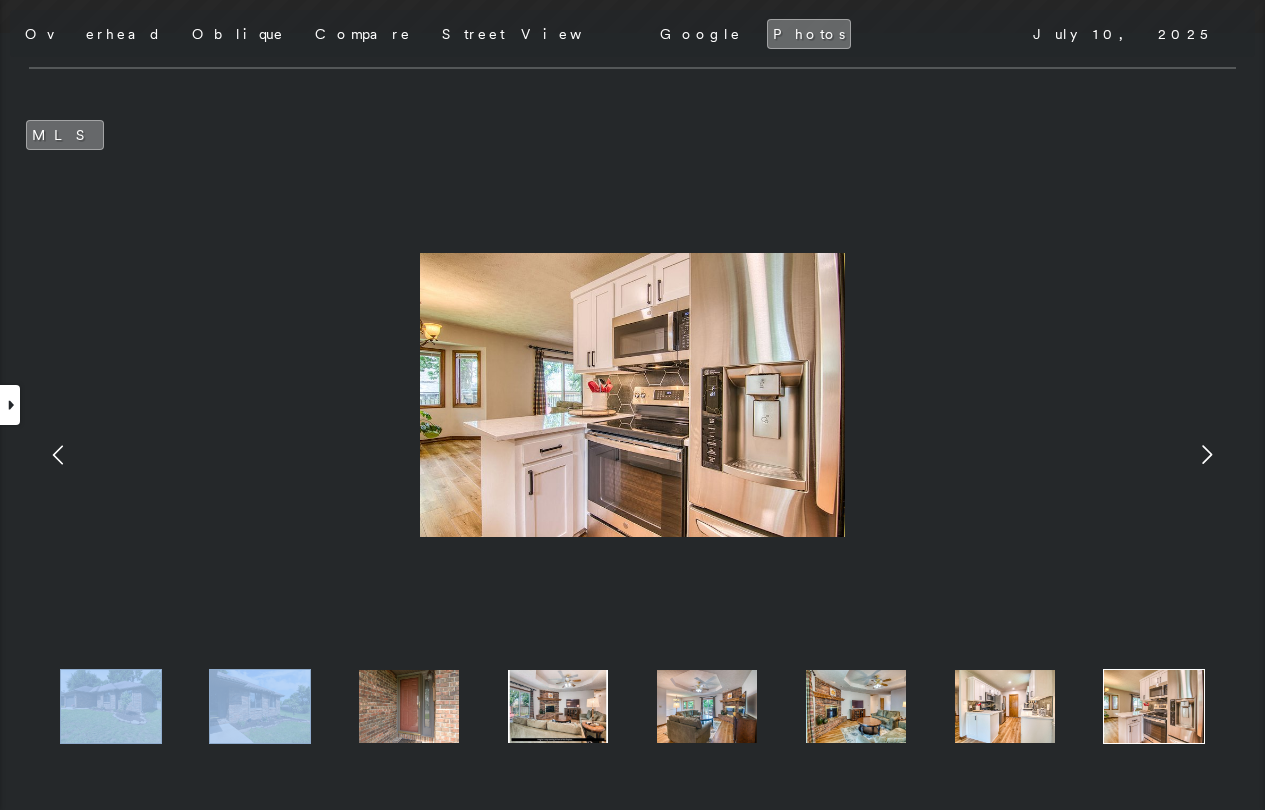 click 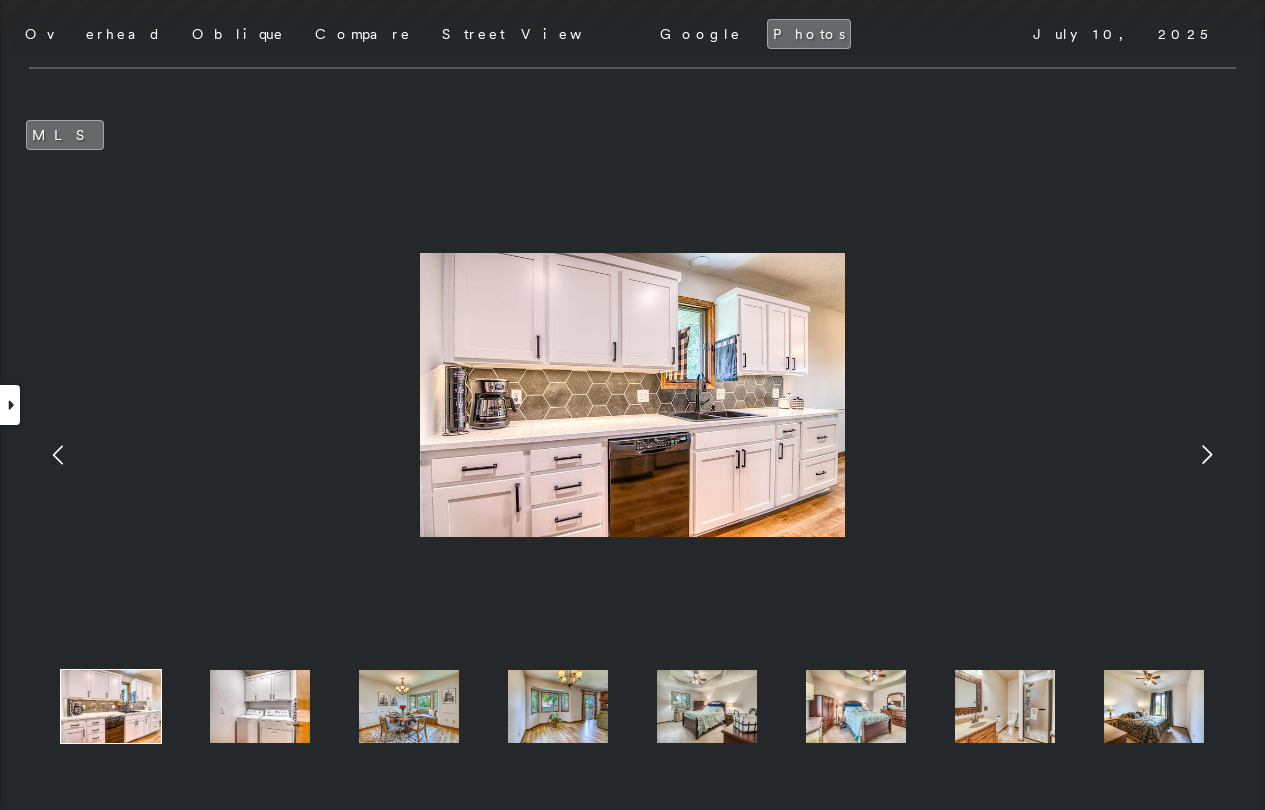 click 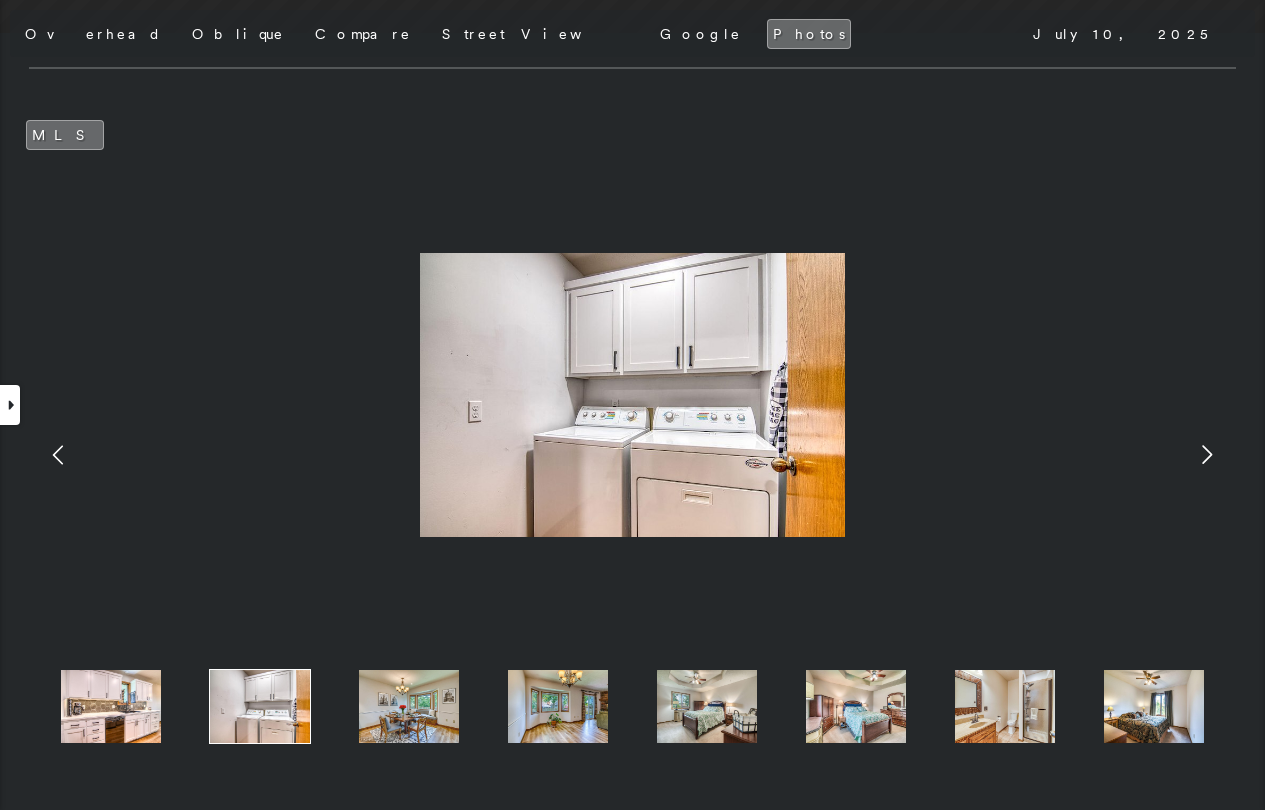 click 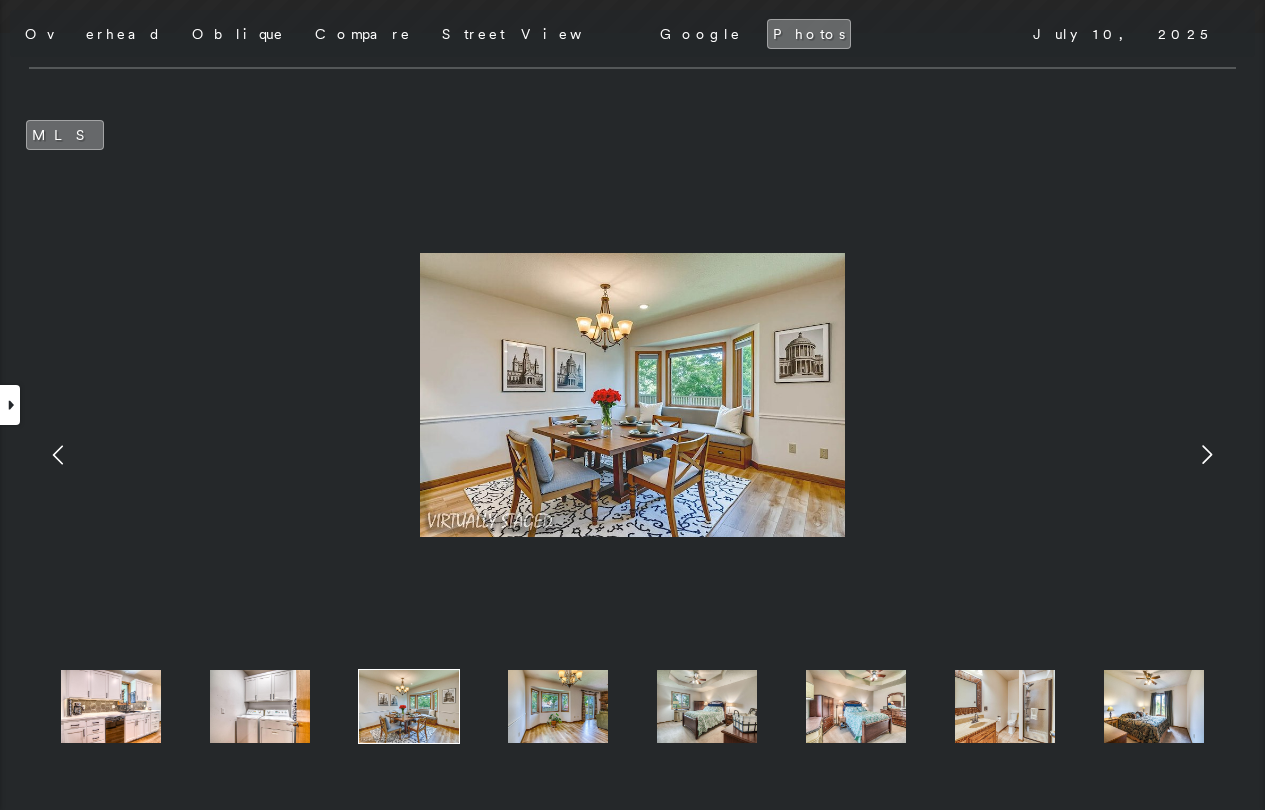 click 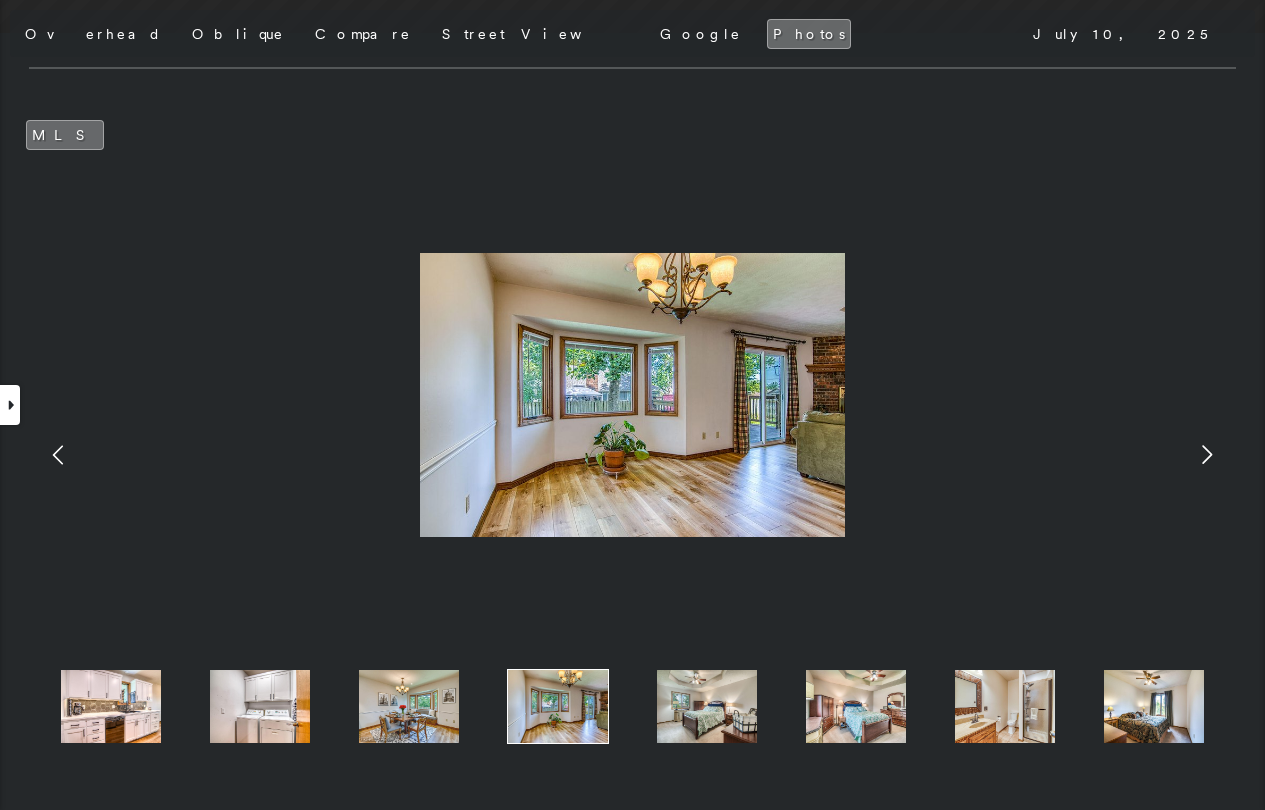 click 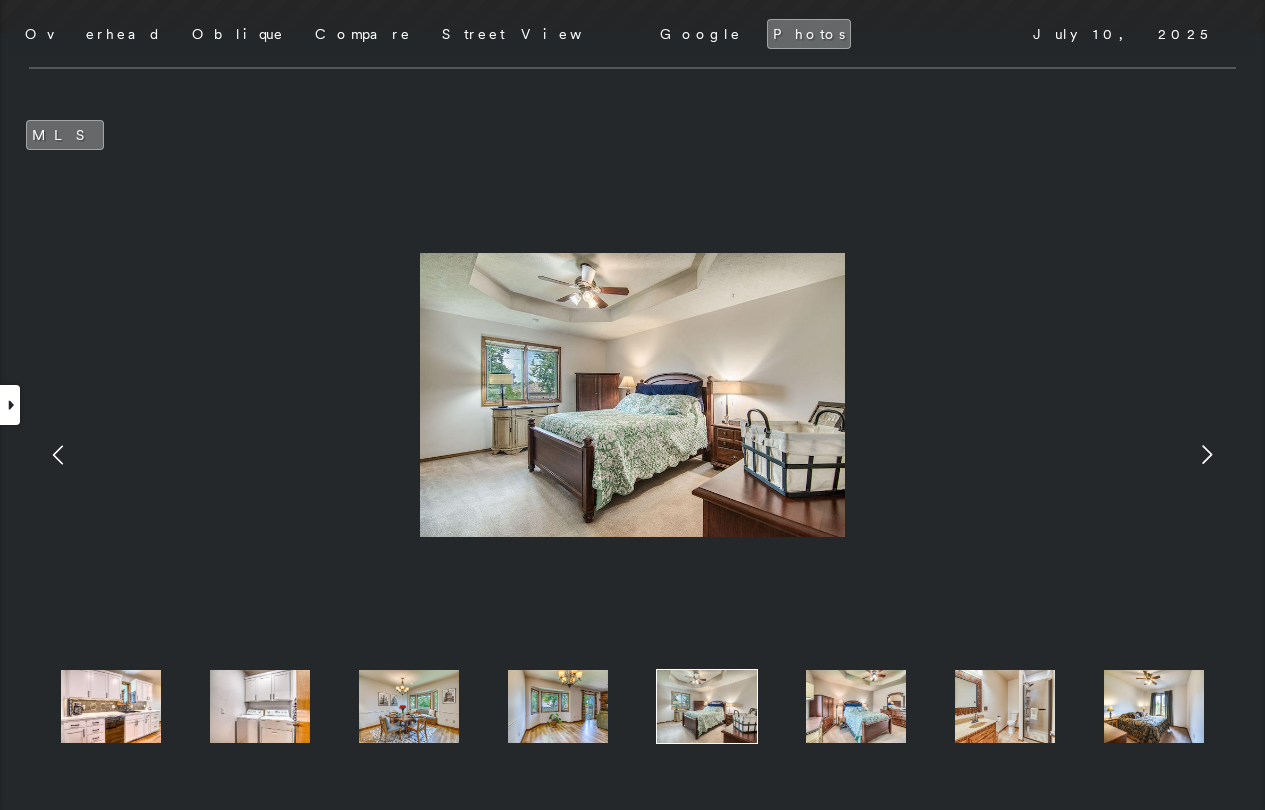click 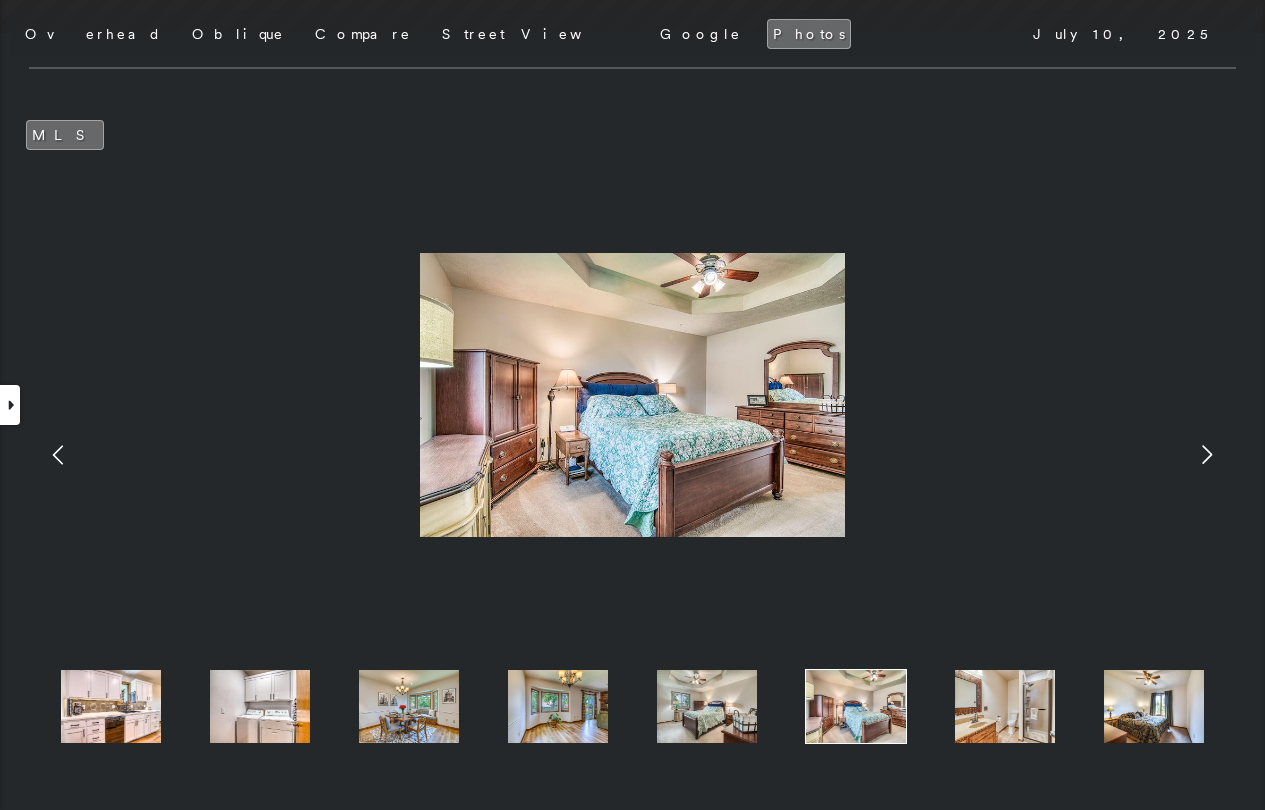 click 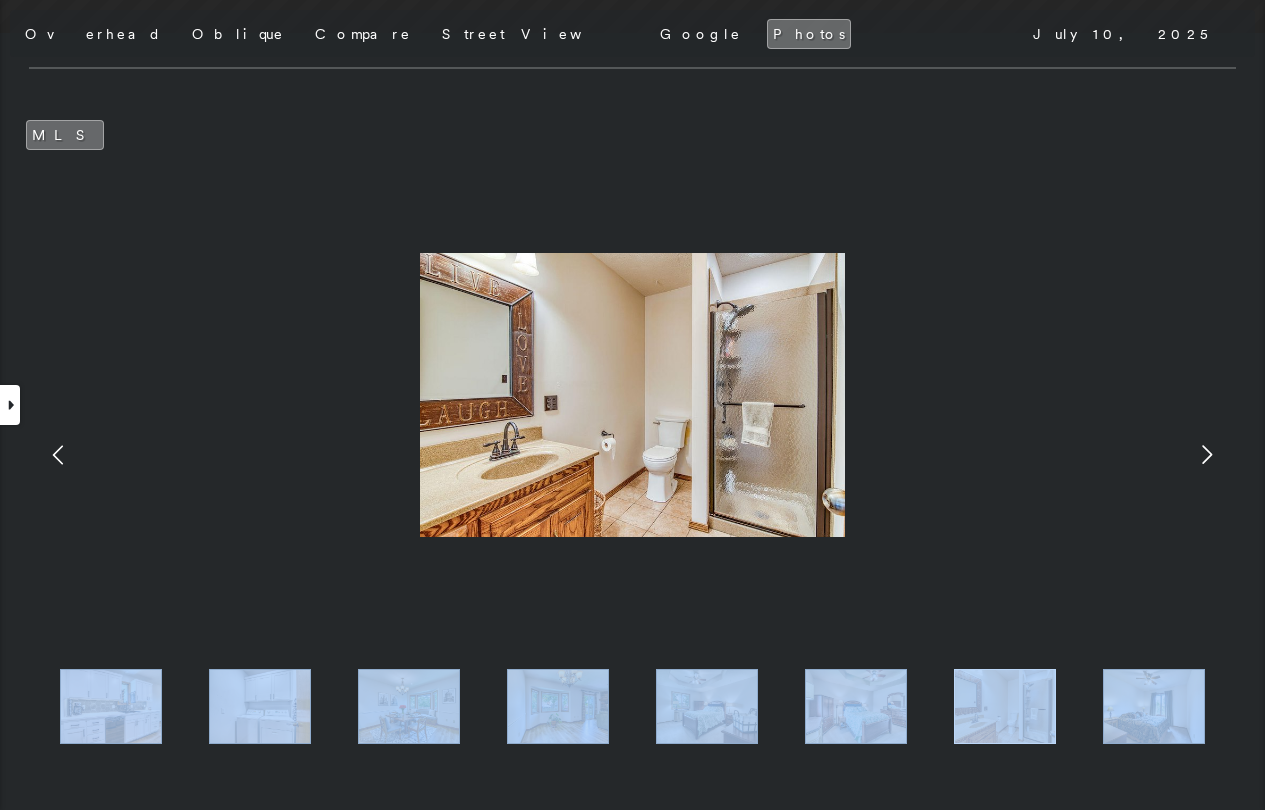 click 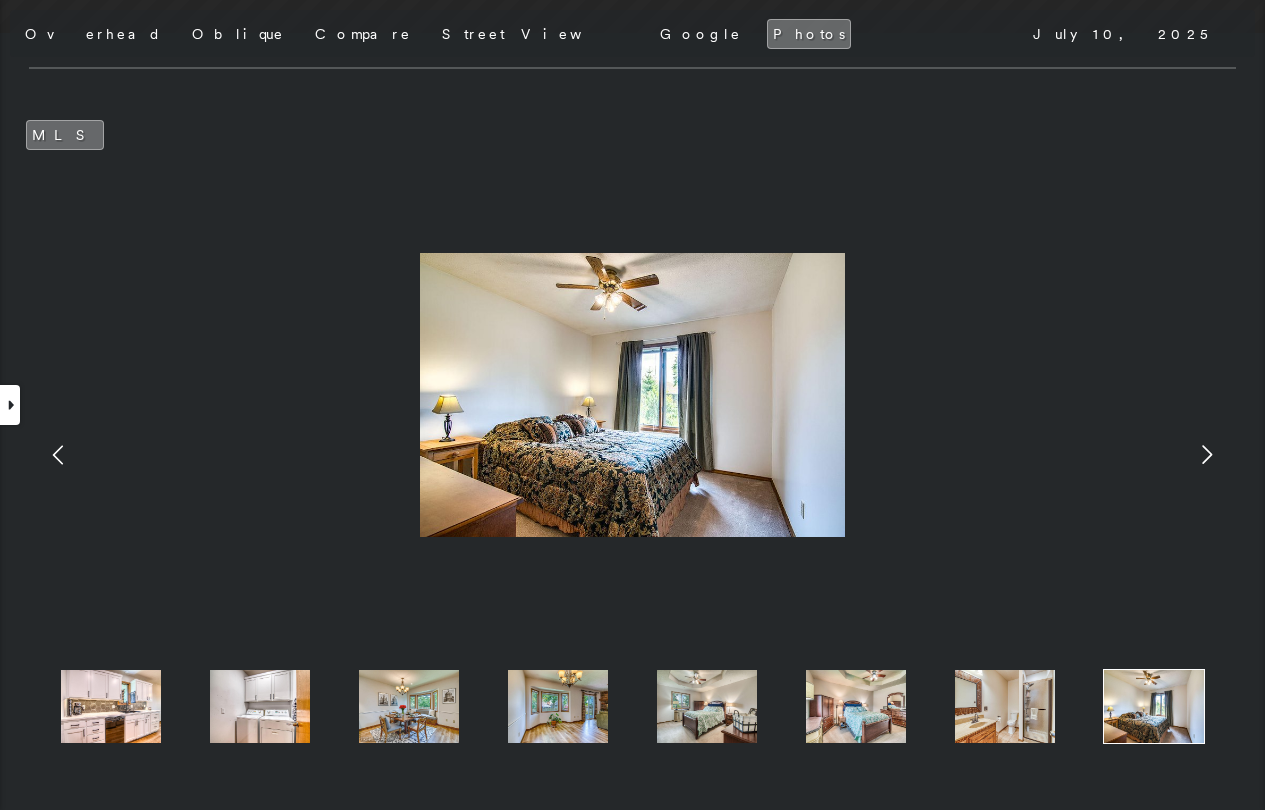 click 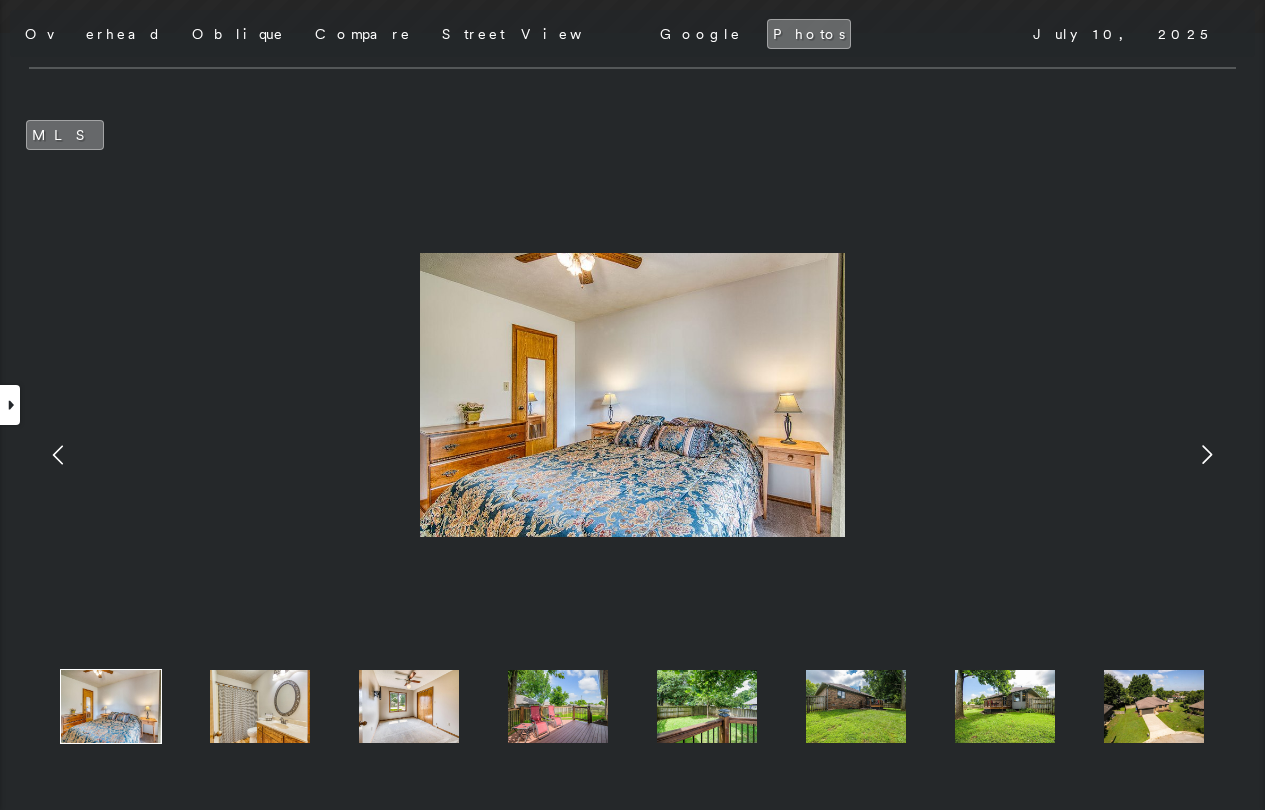 click 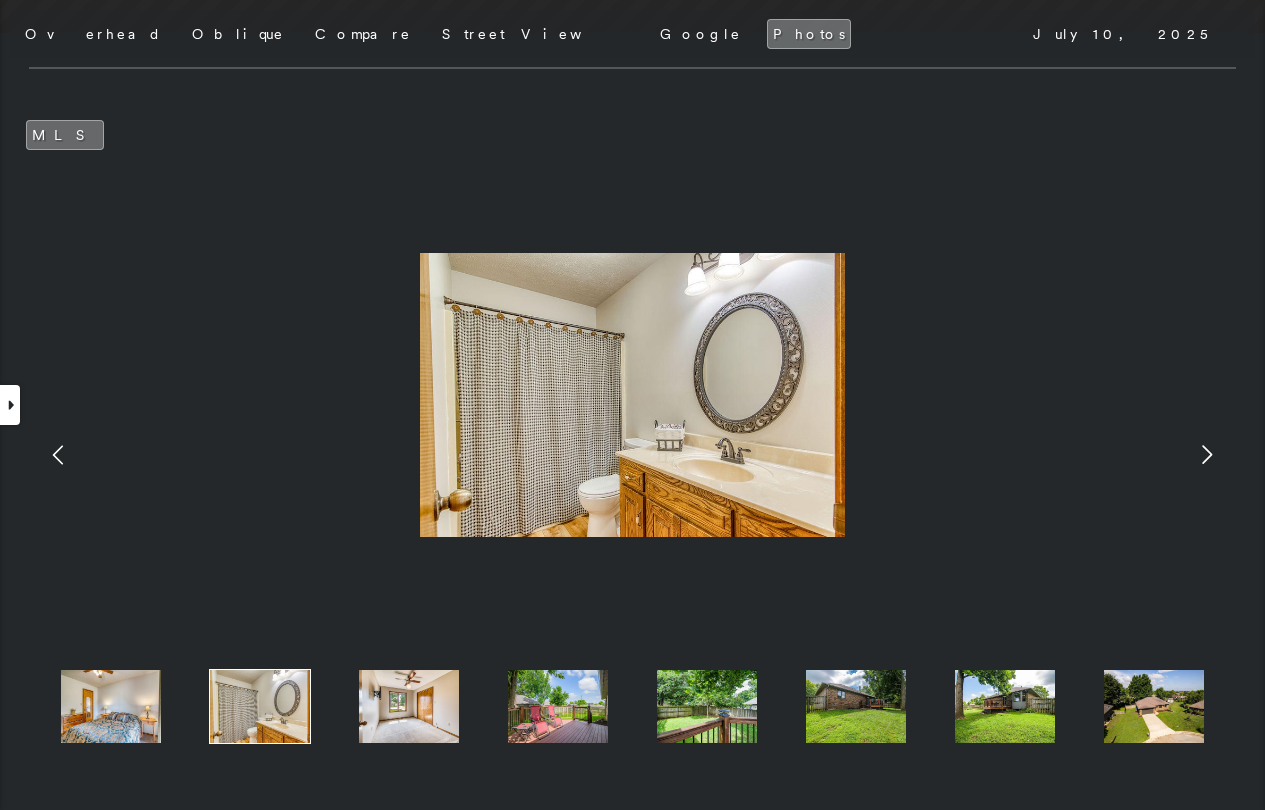click 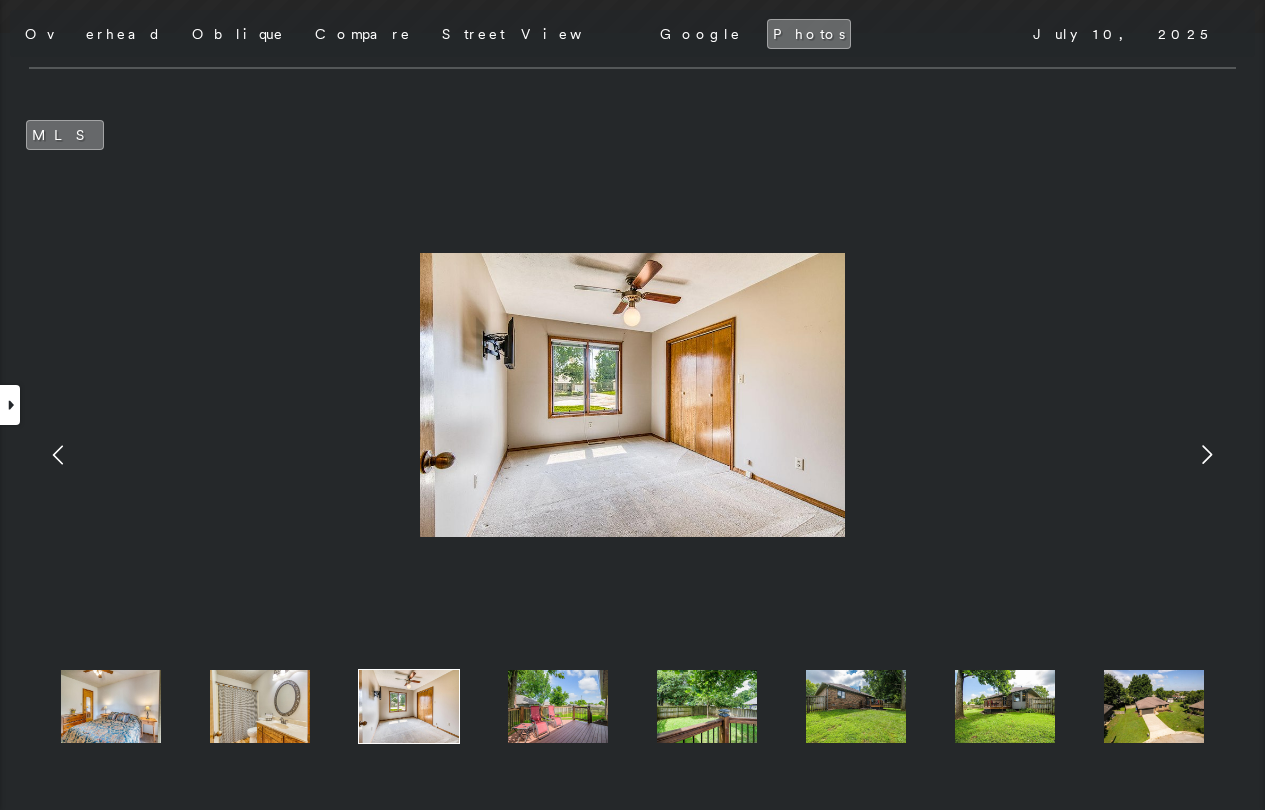 click 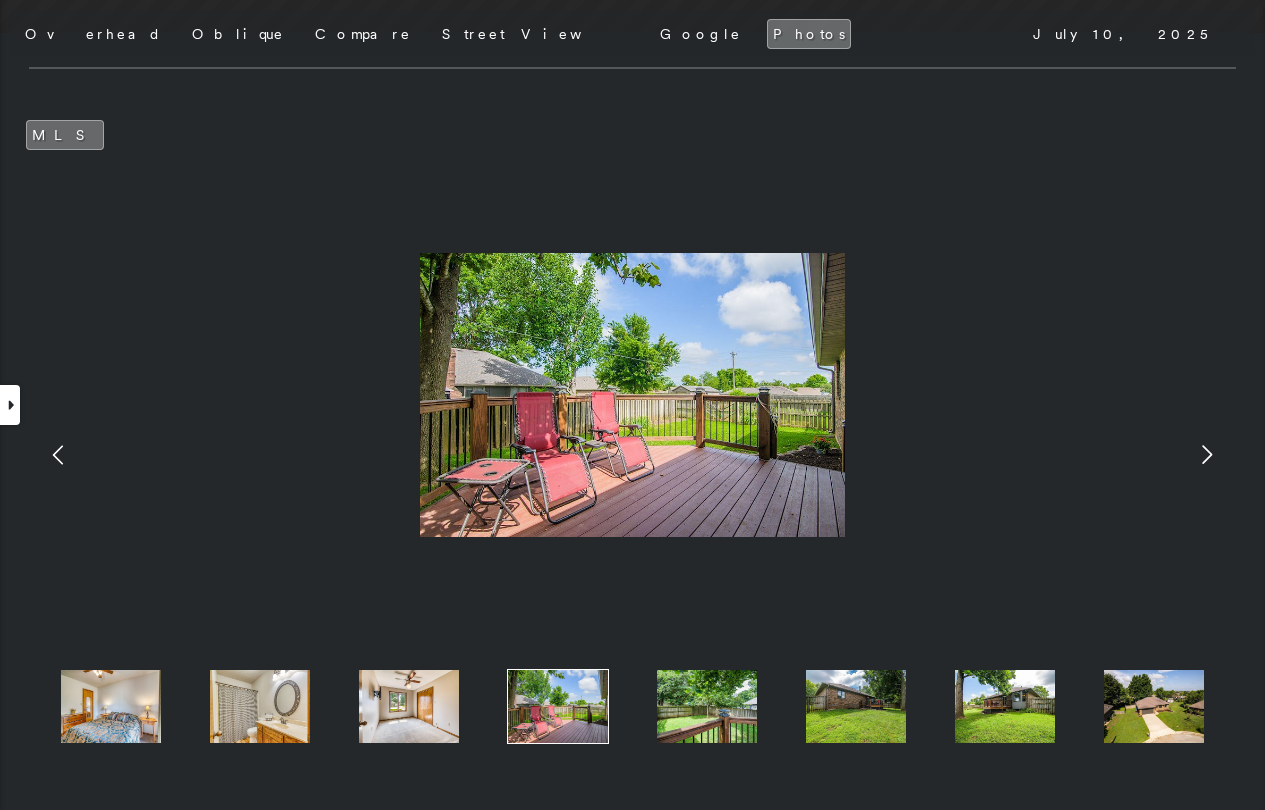 click 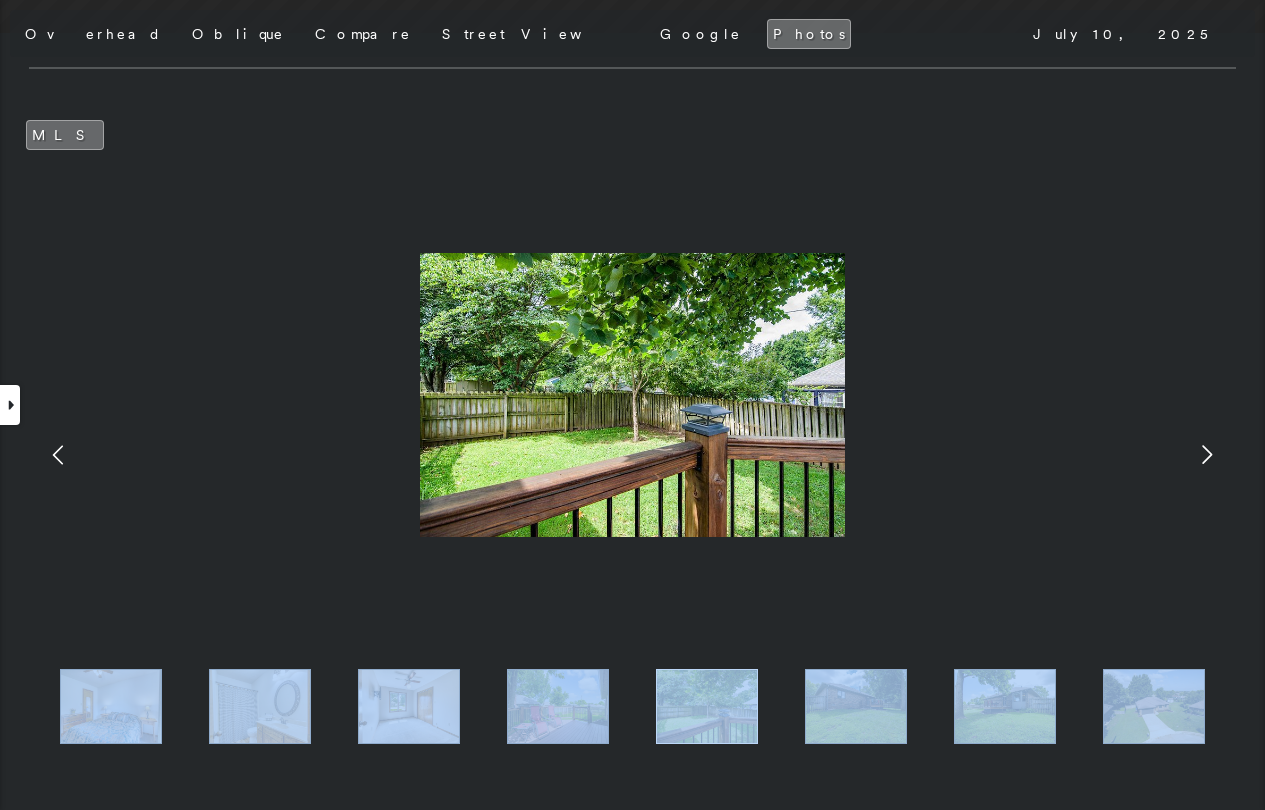 click 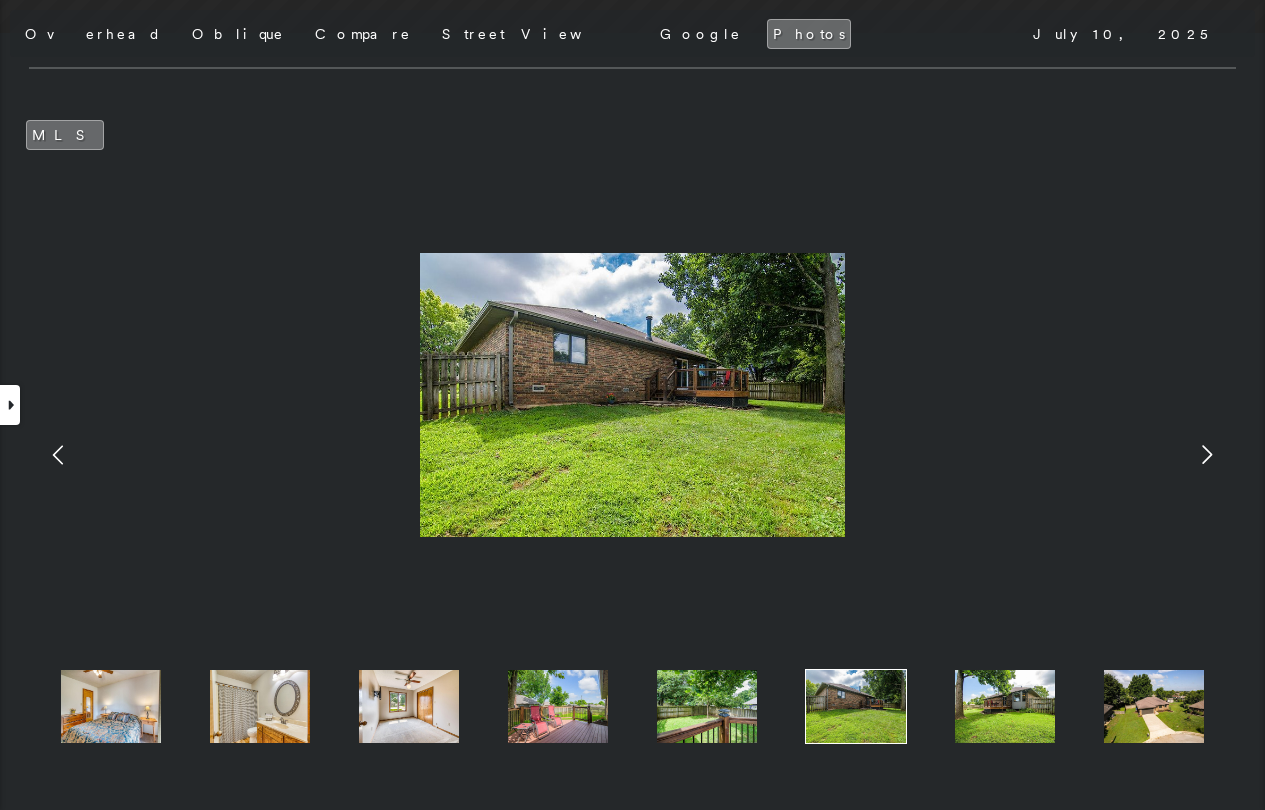 click 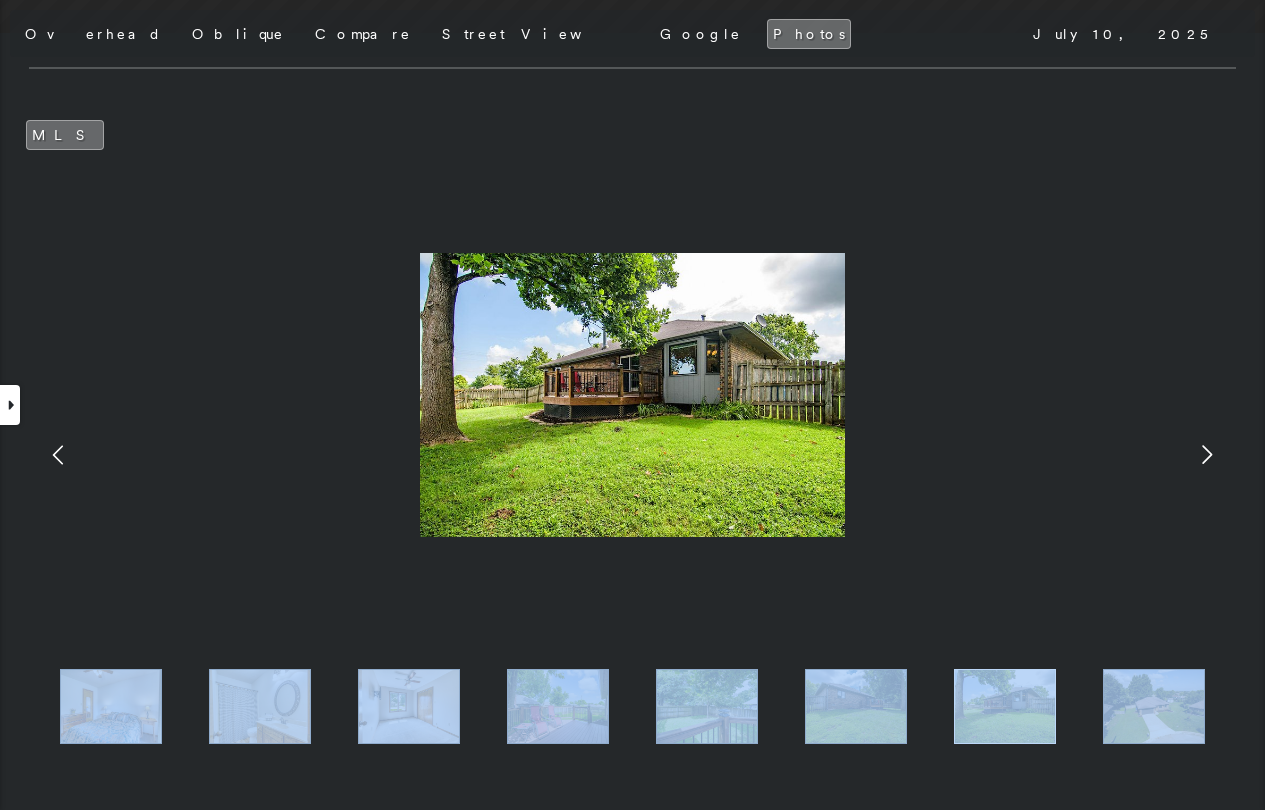 click 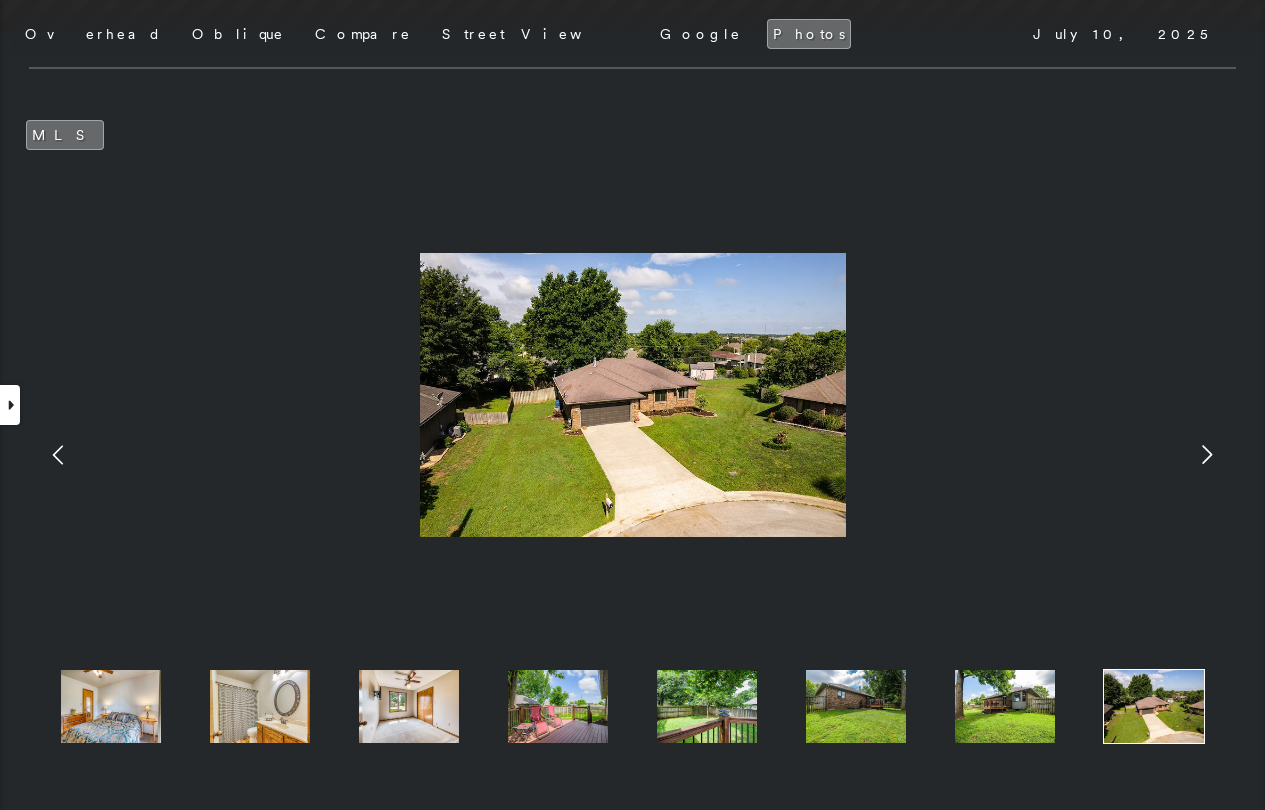 click 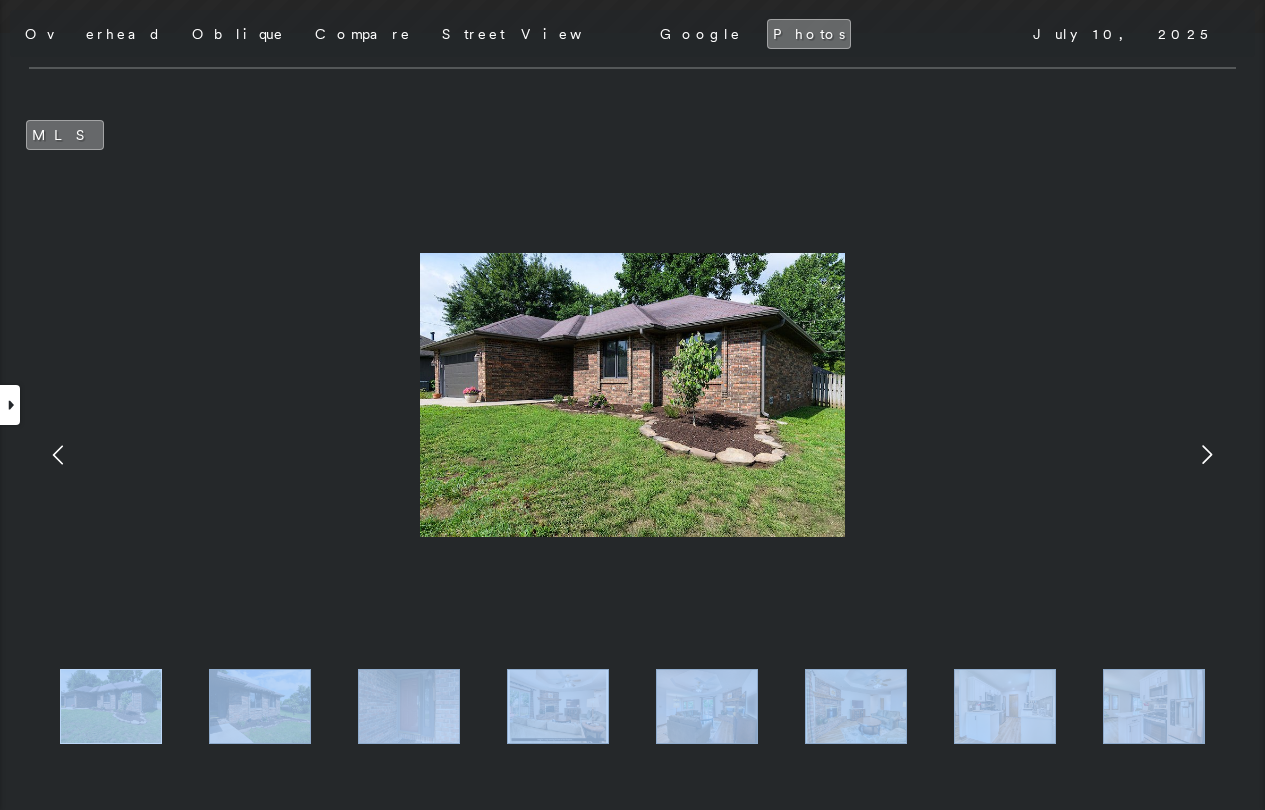 click 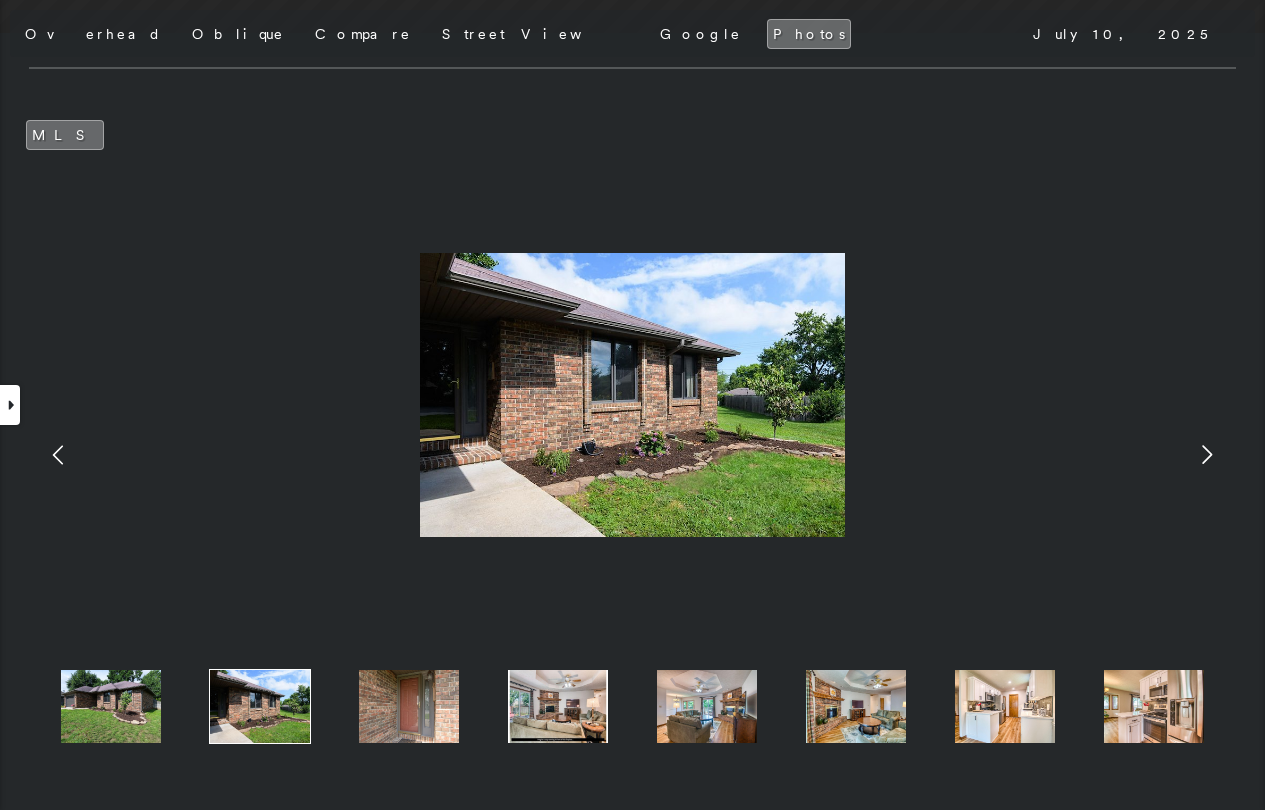click 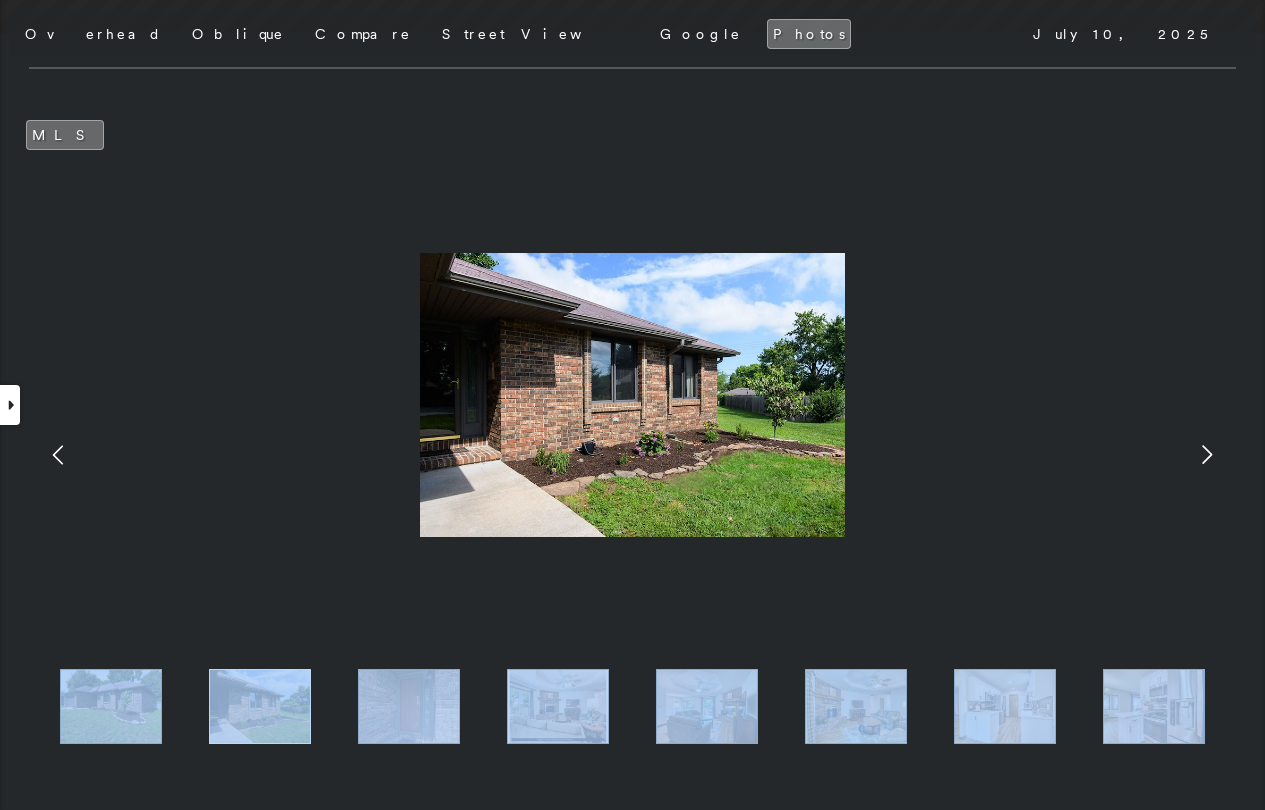 click 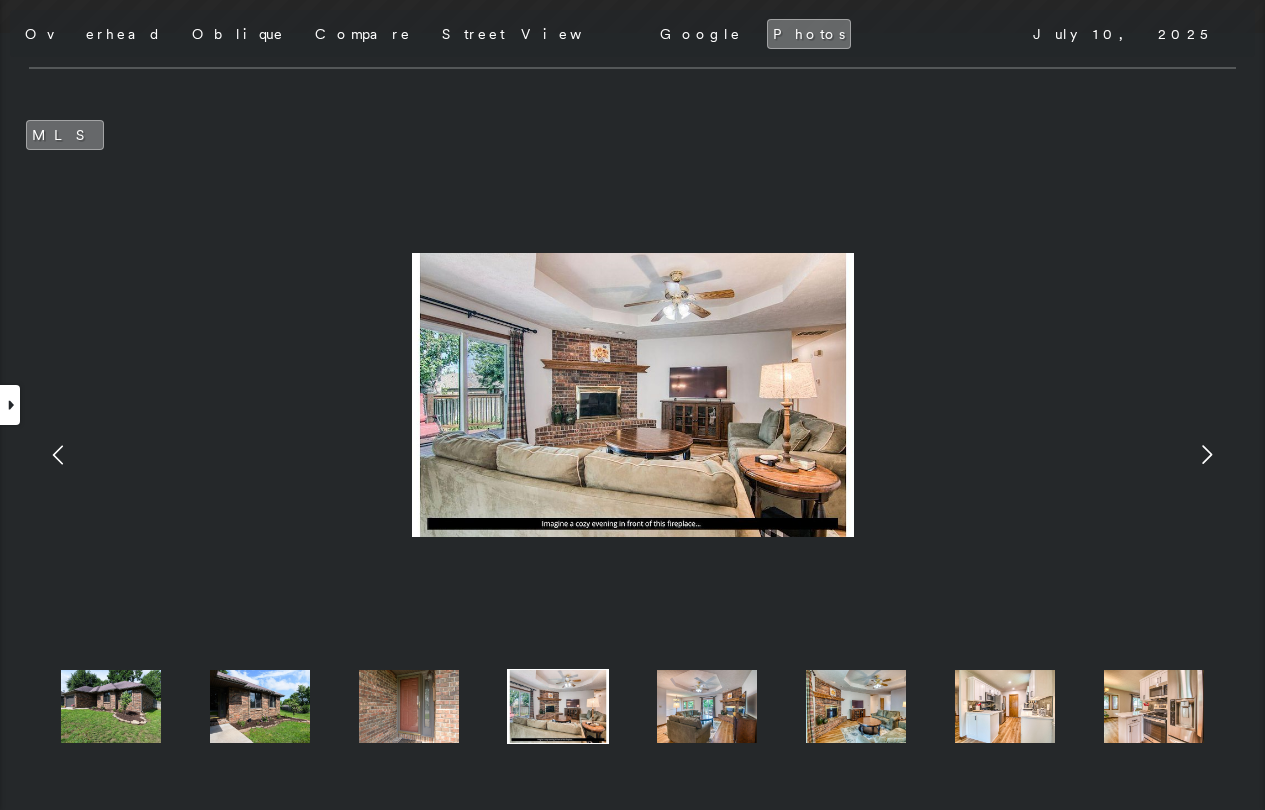 click 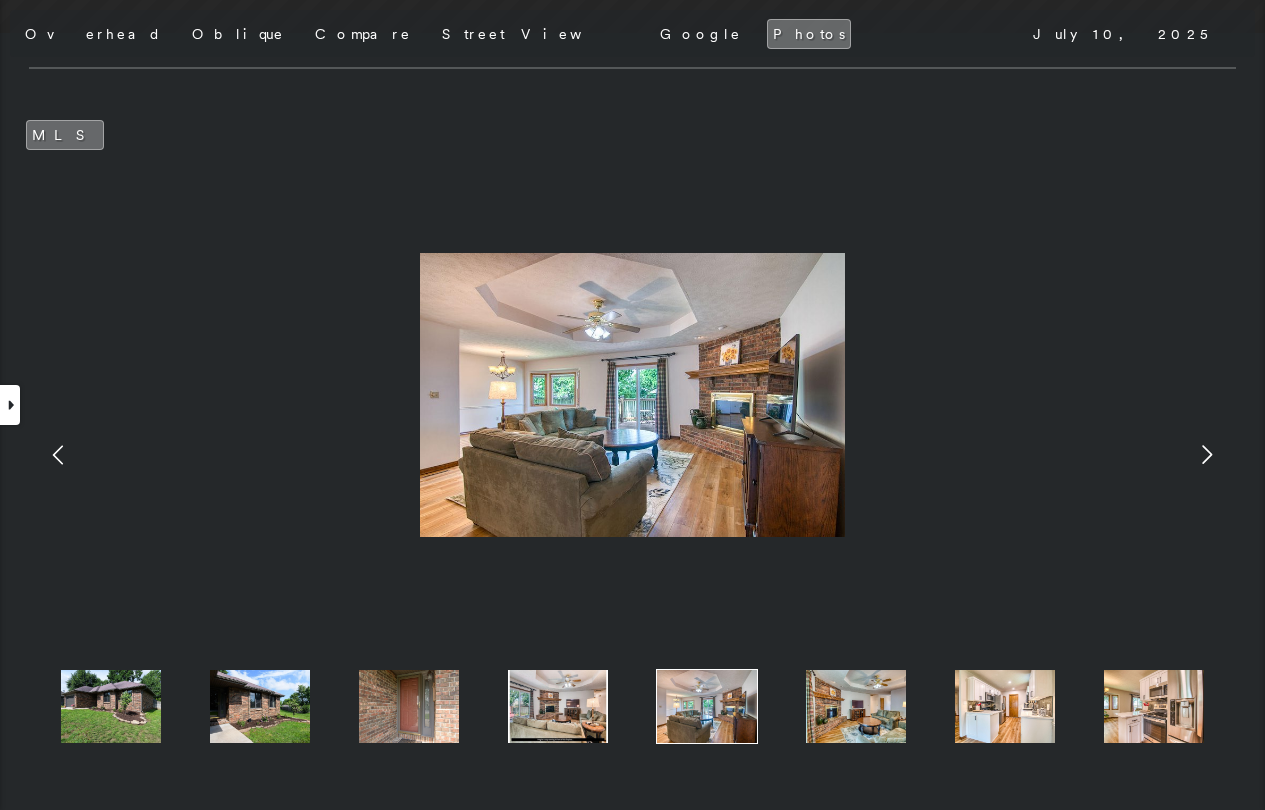 click at bounding box center [1164, 441] 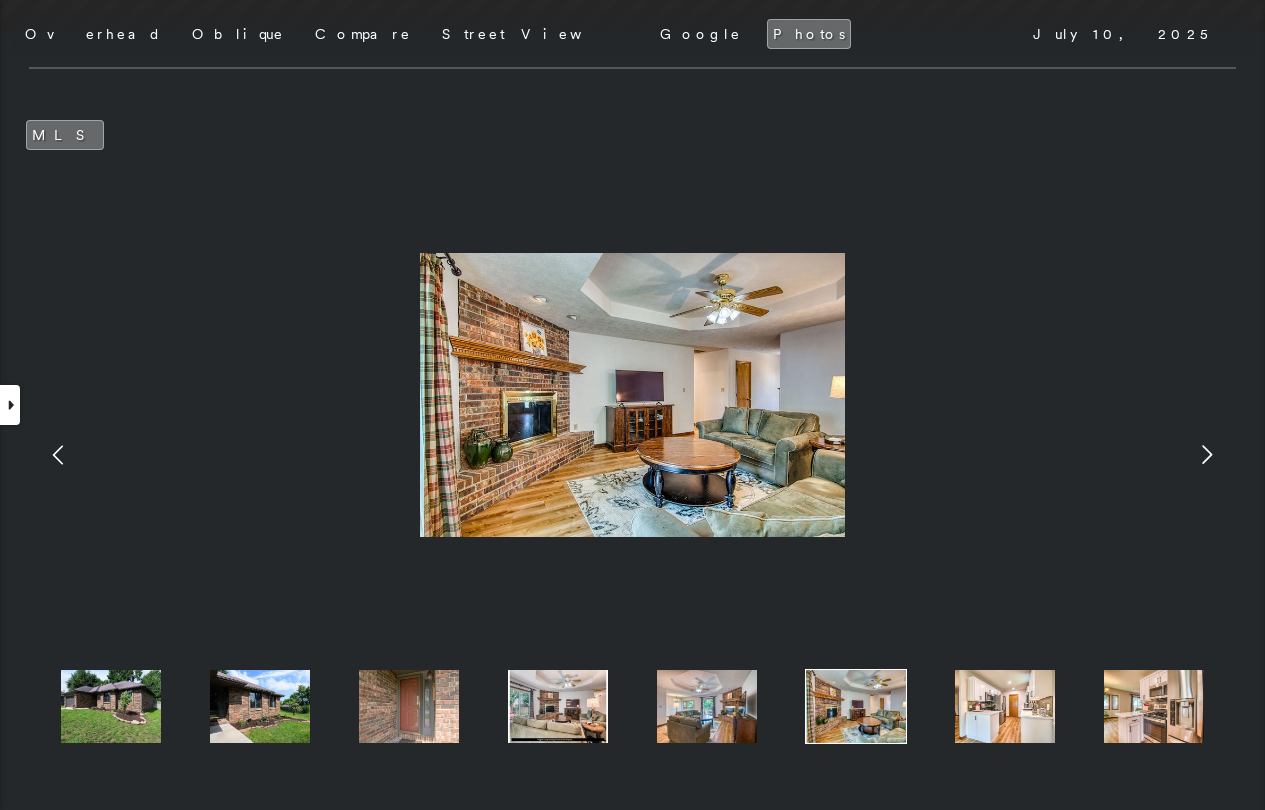 click 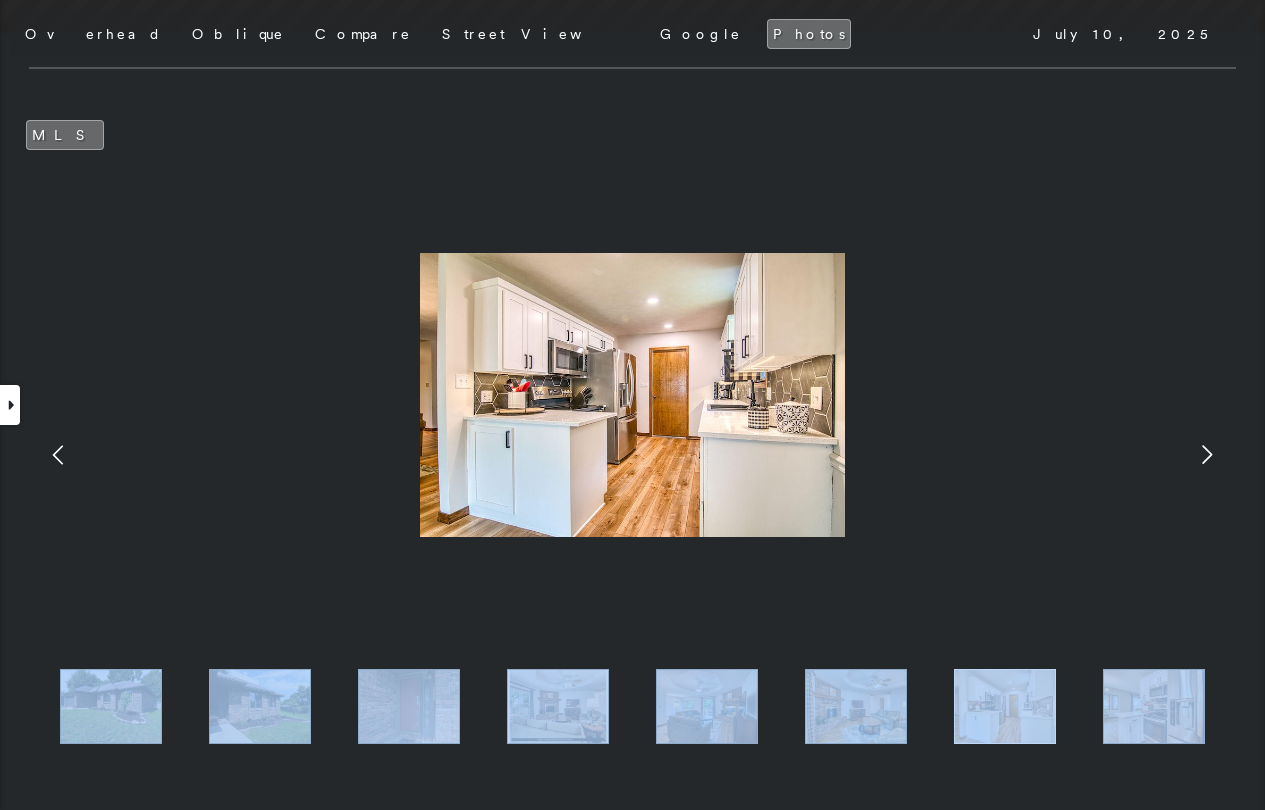 click 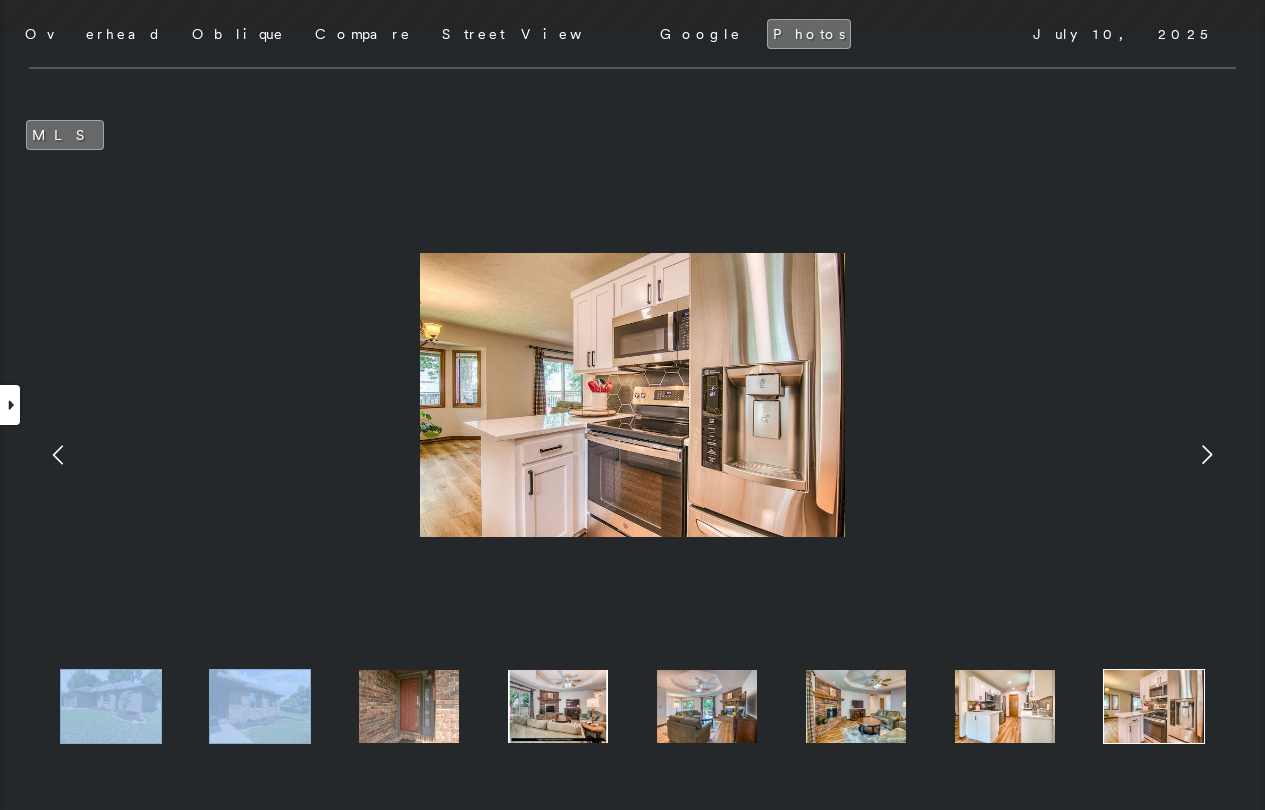 click 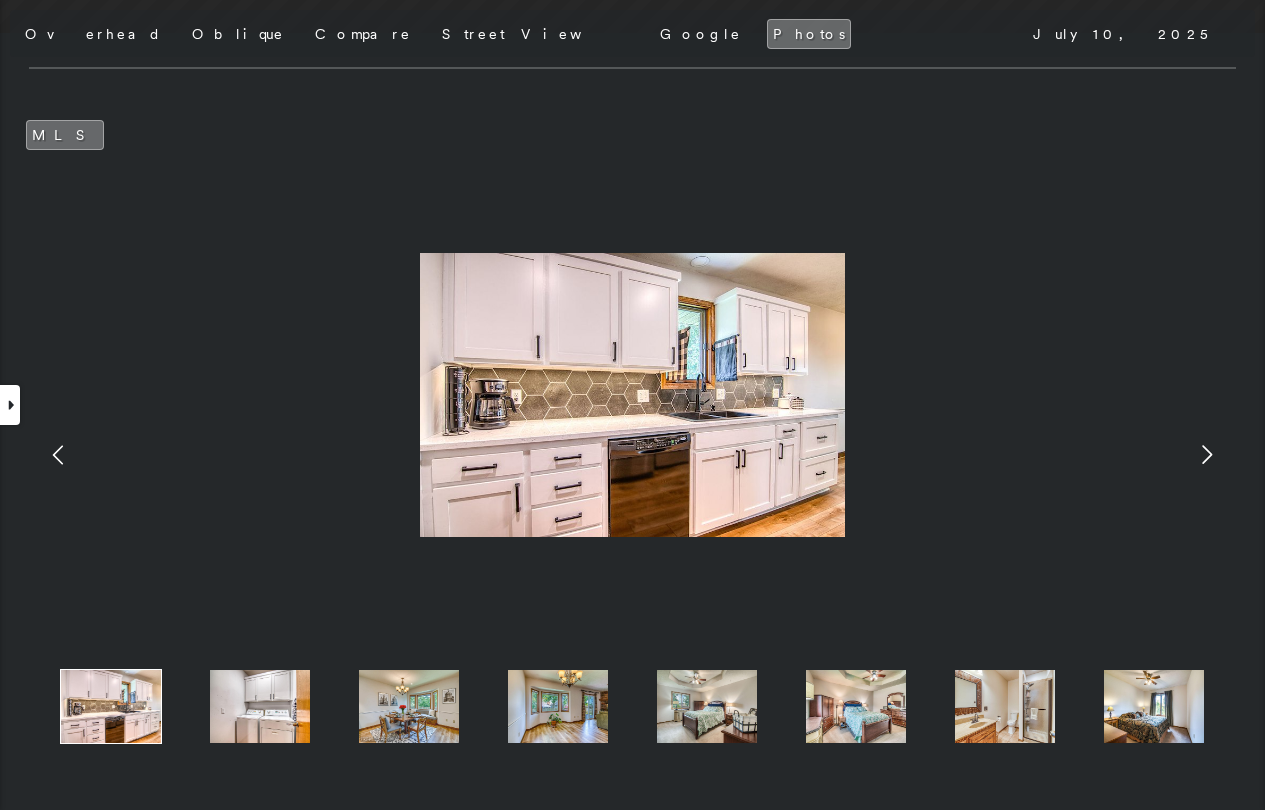 click 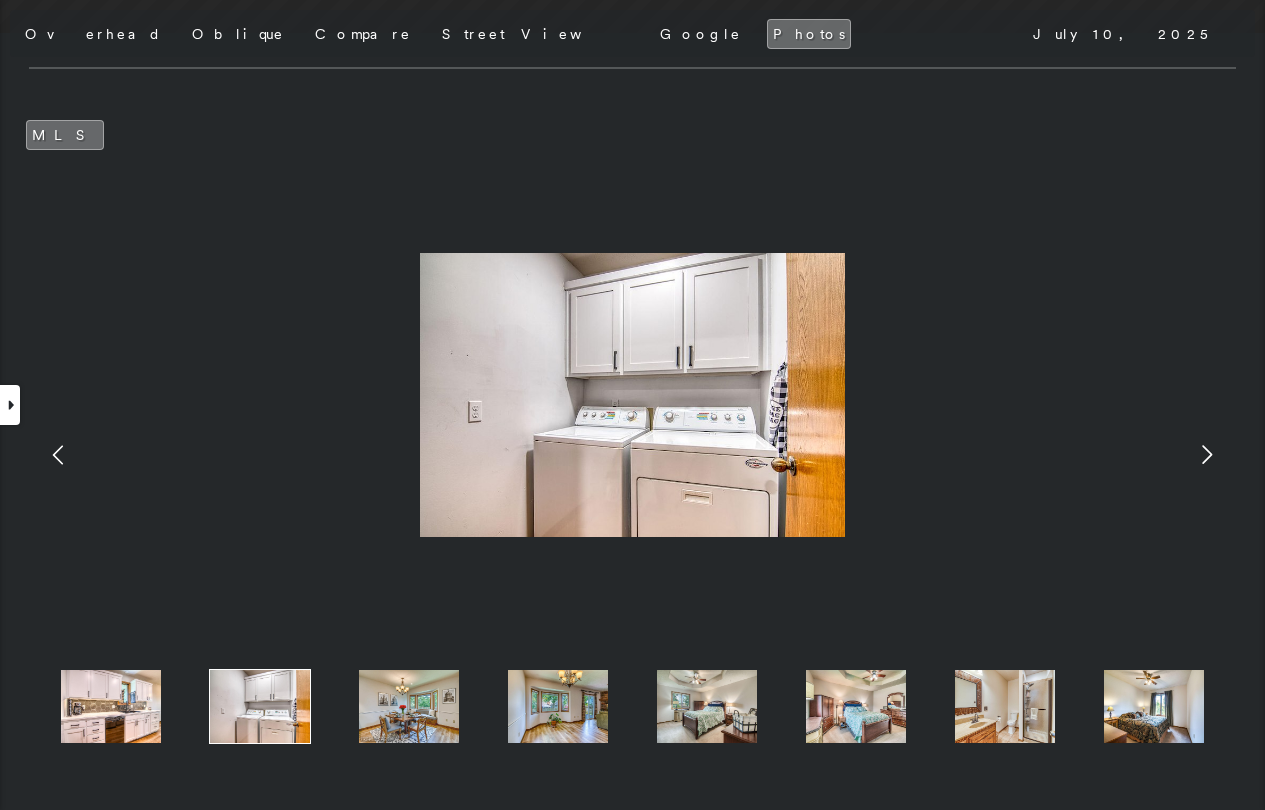 click 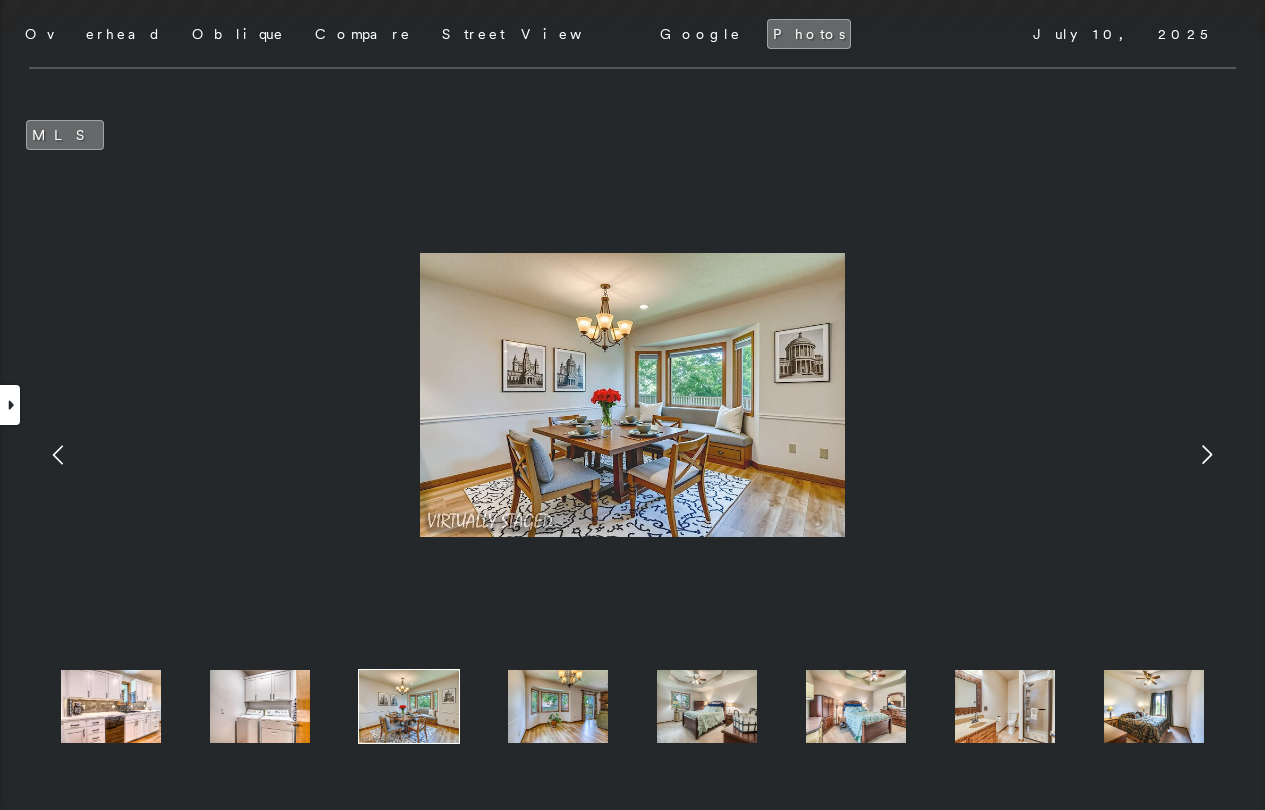 click 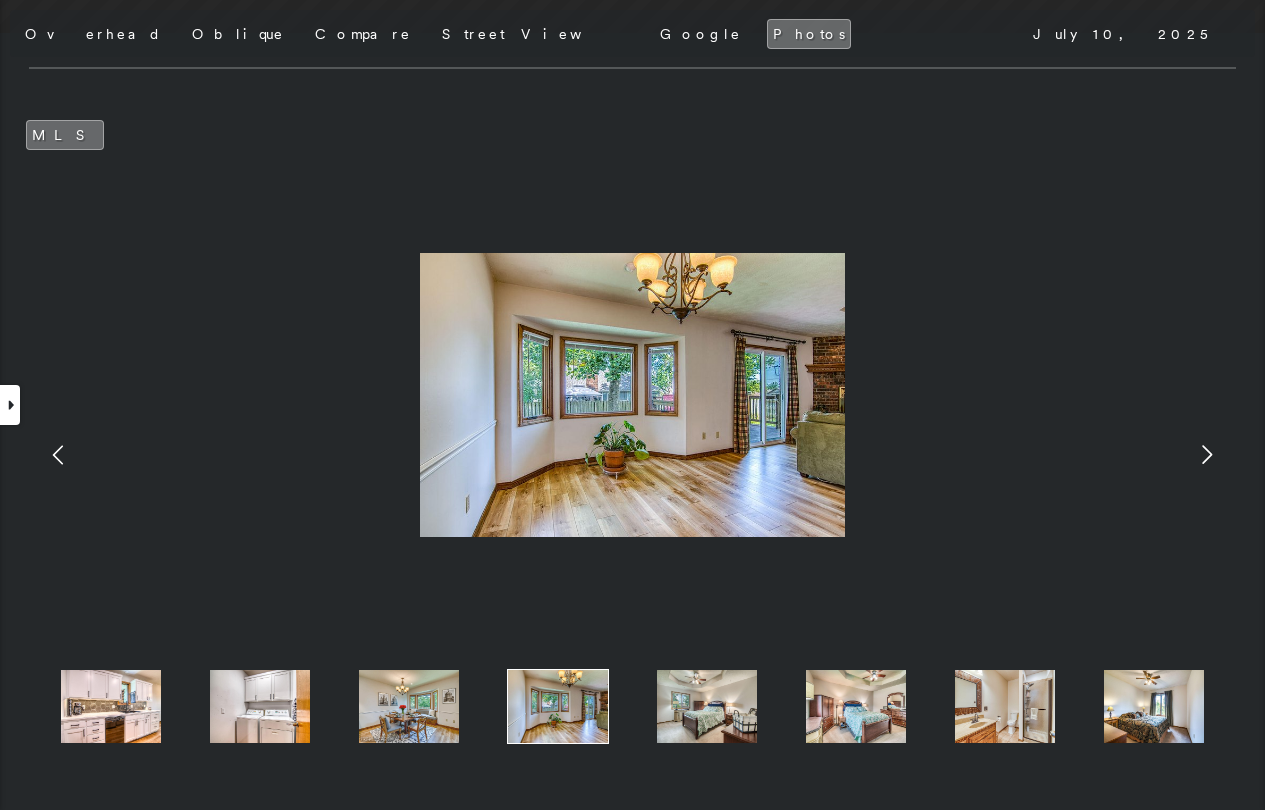 click 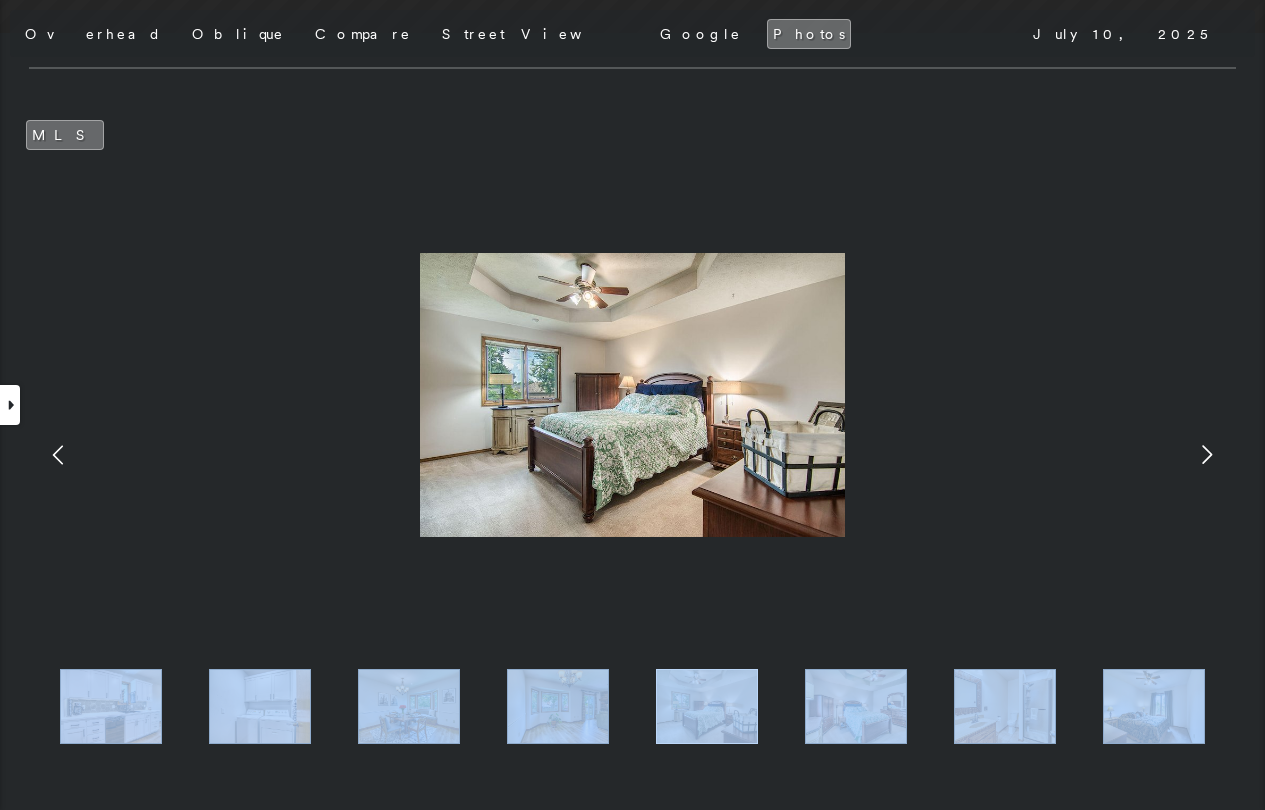 click 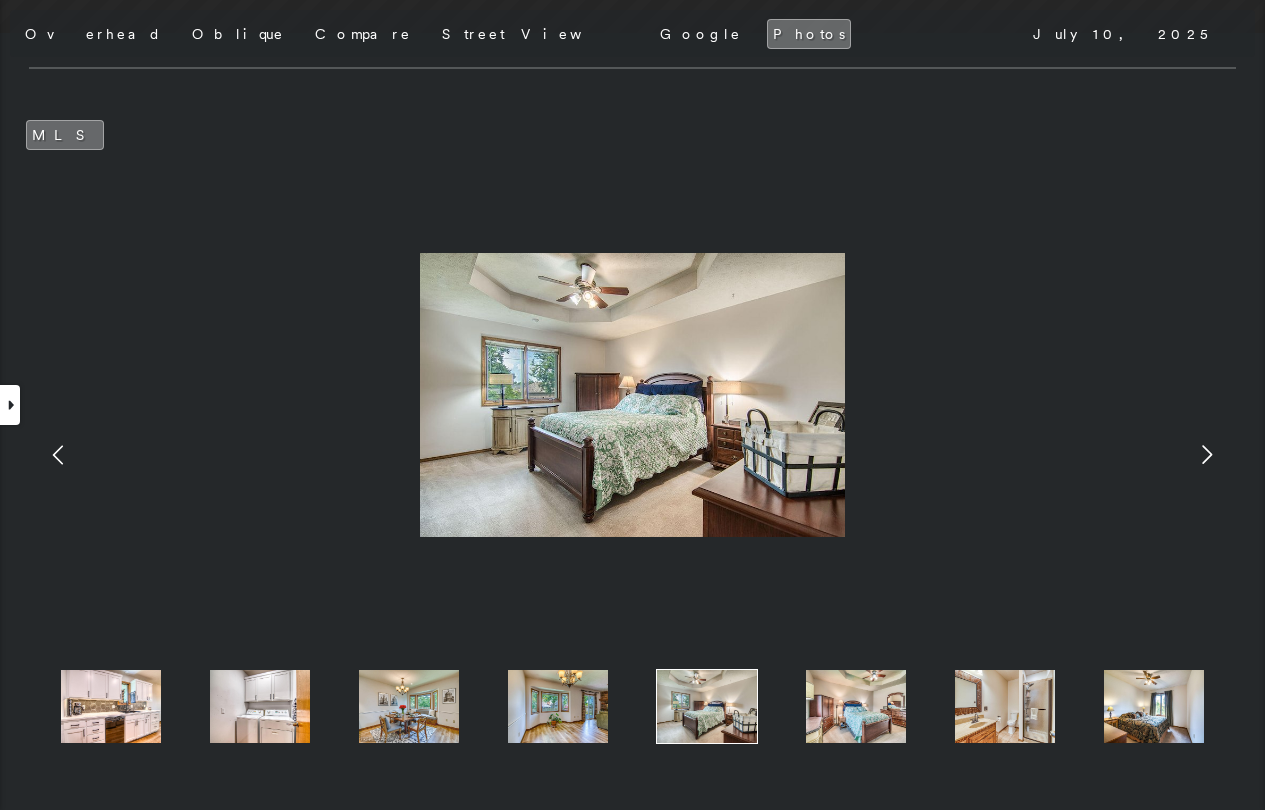 click 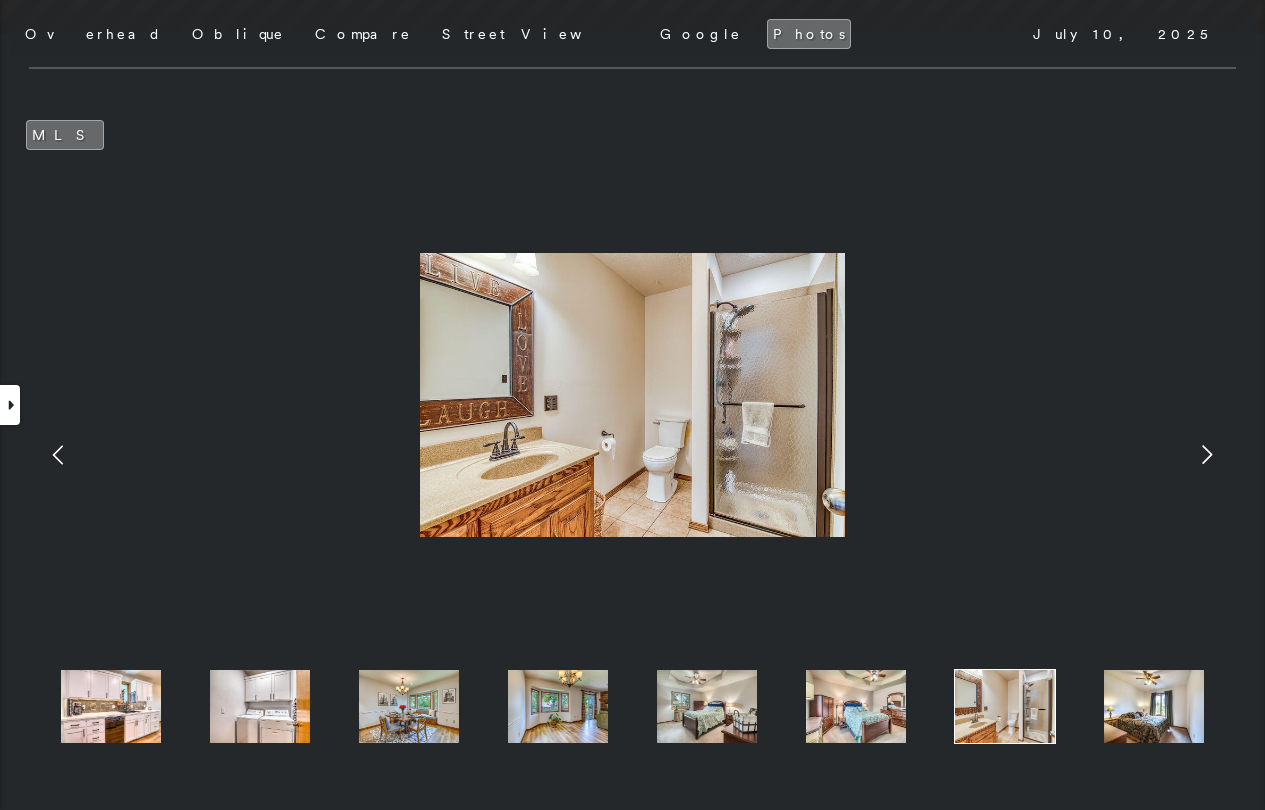 click 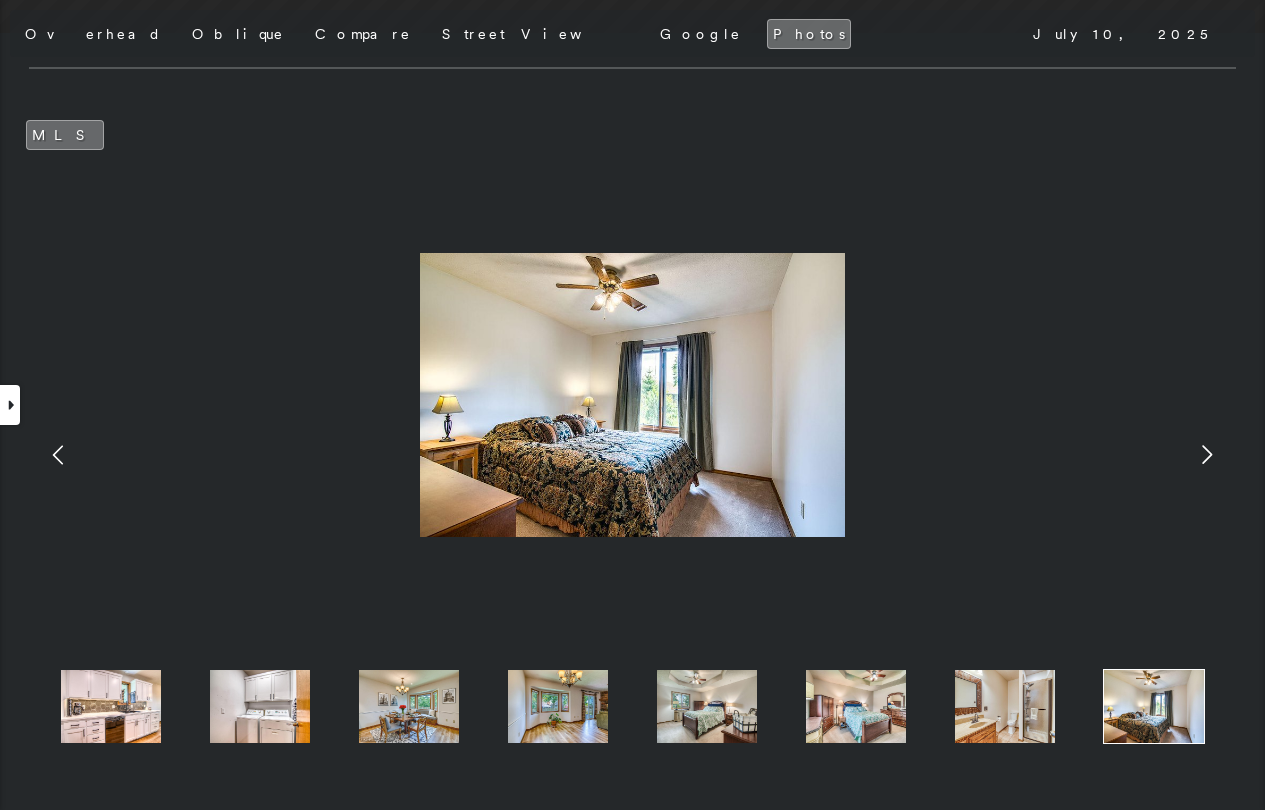 click 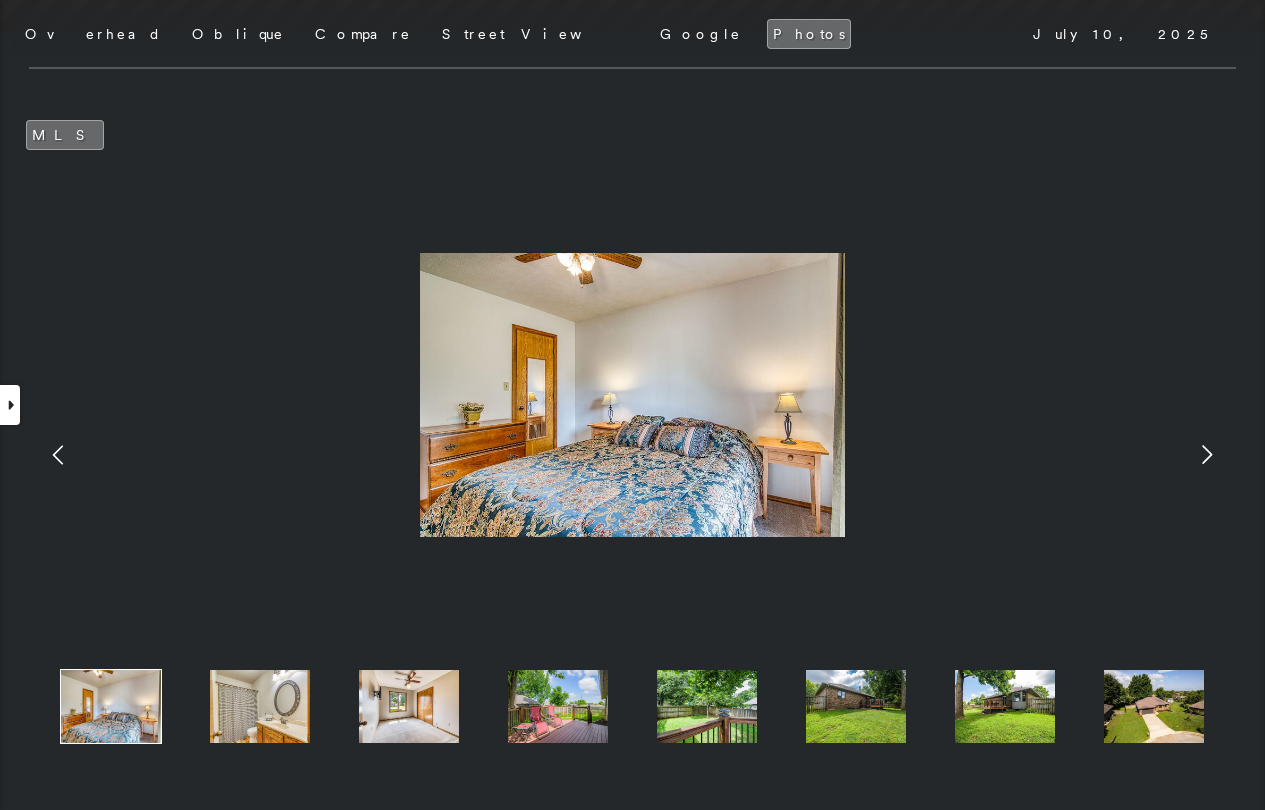 click 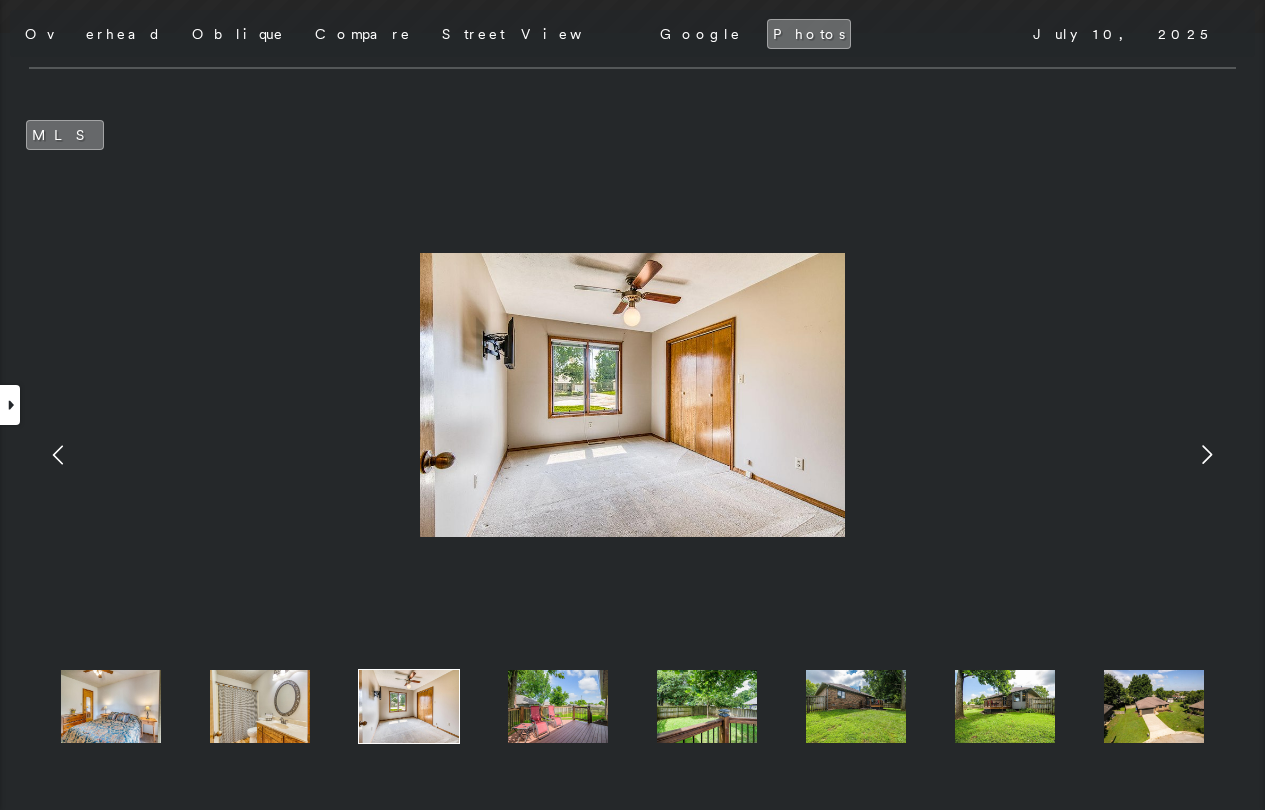 click 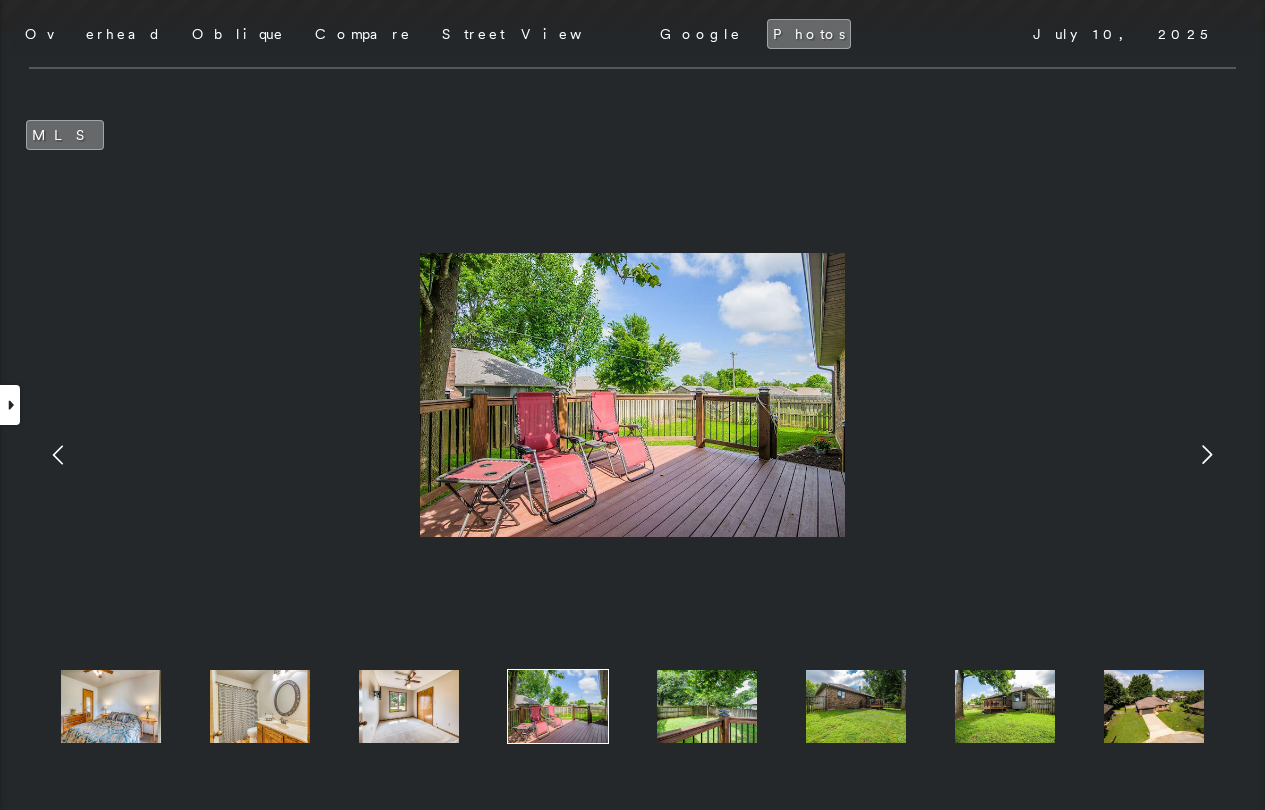 click 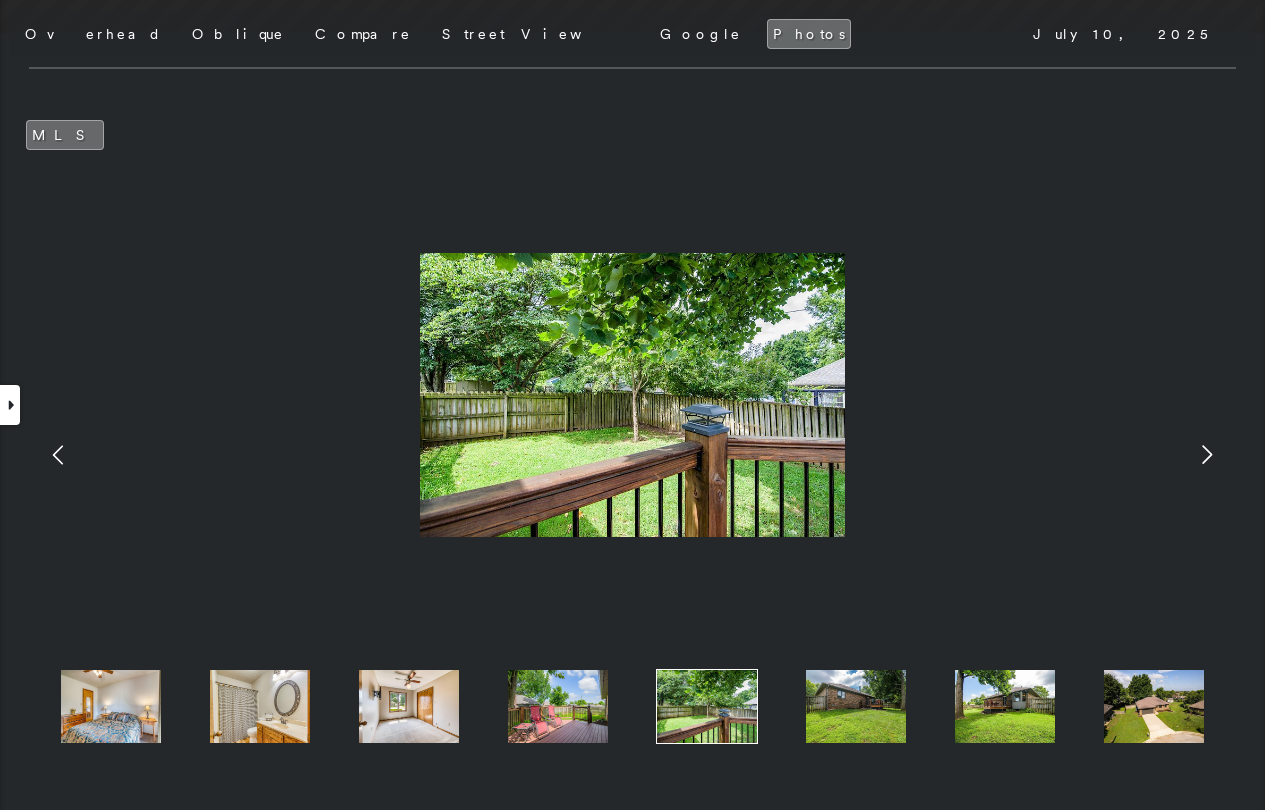 click 